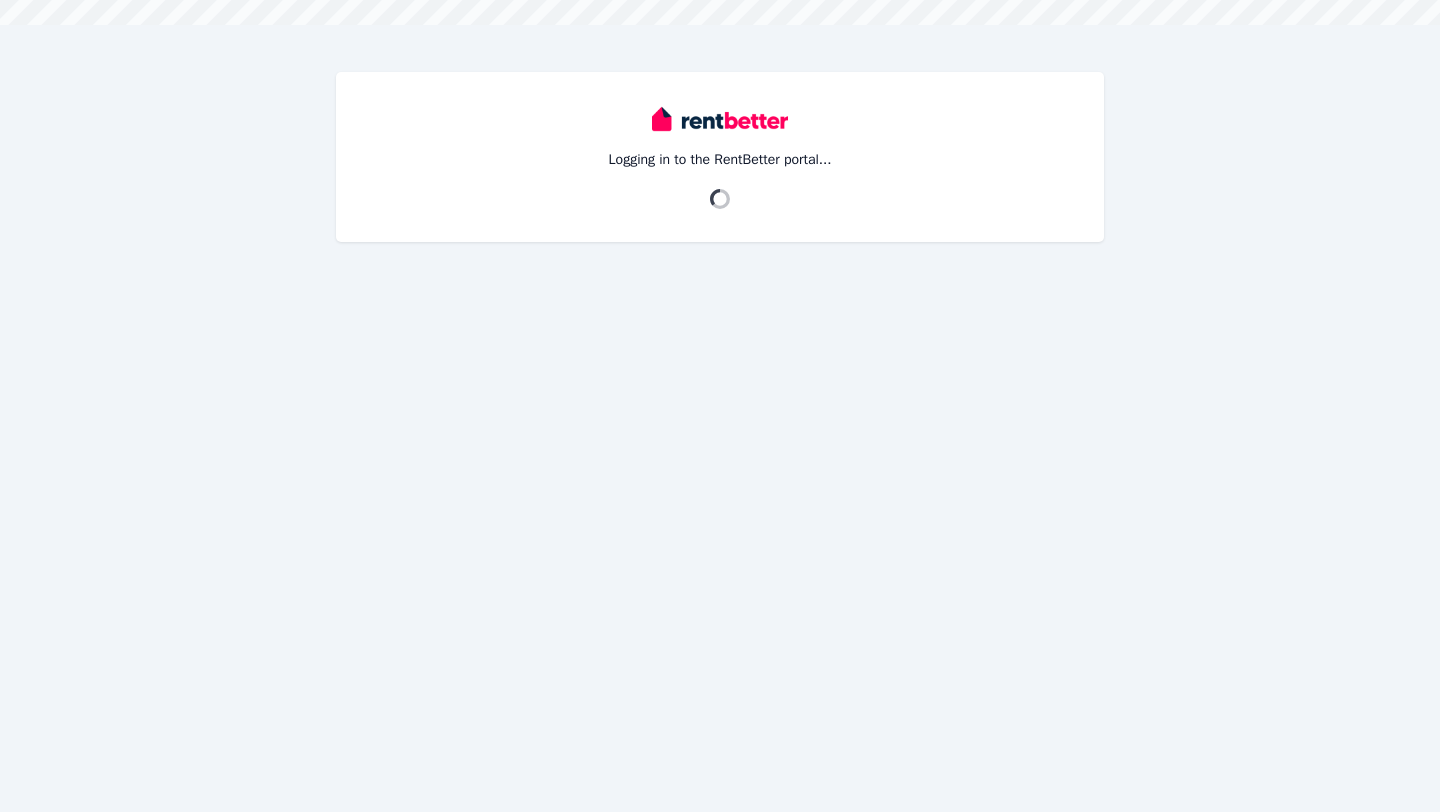 scroll, scrollTop: 0, scrollLeft: 0, axis: both 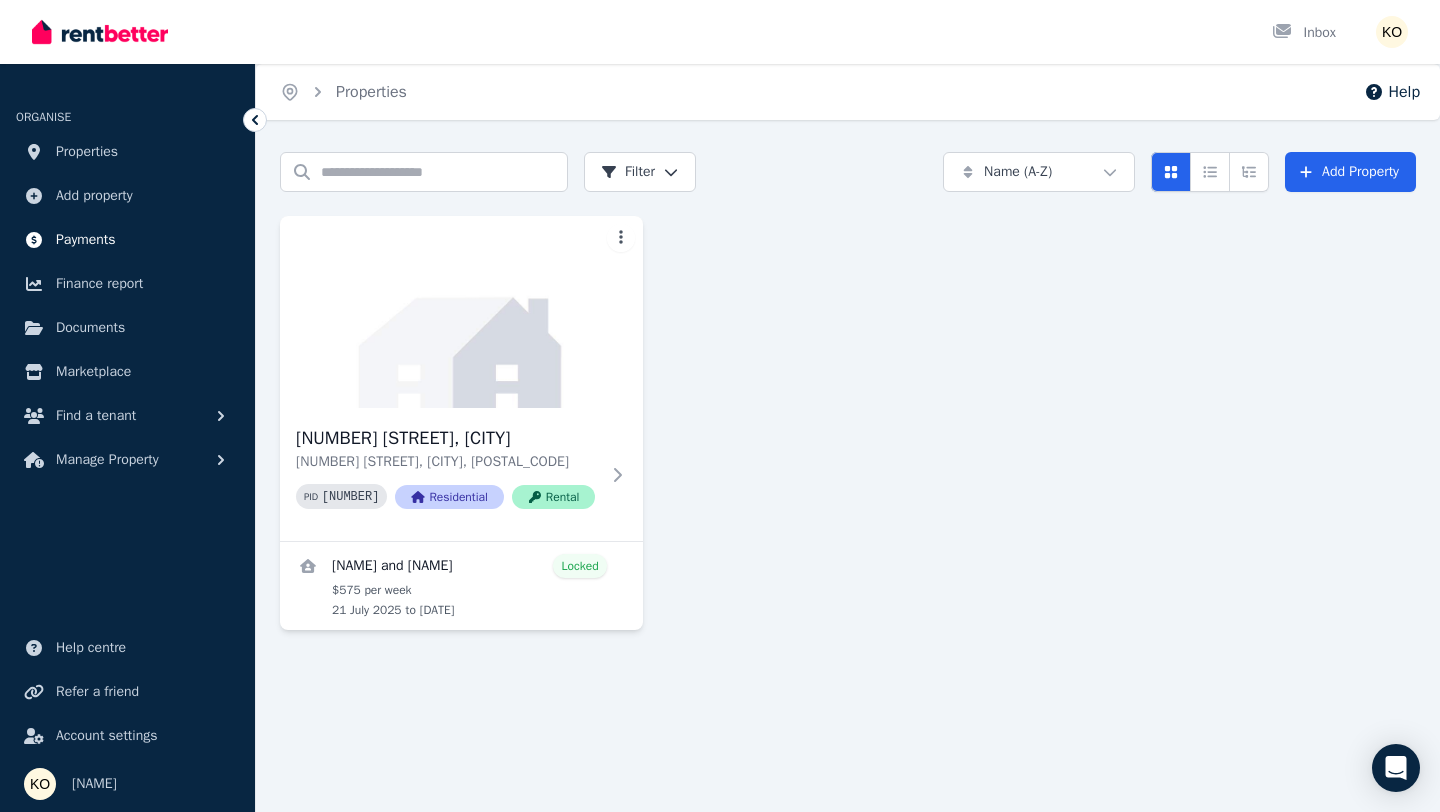 click on "Payments" at bounding box center (86, 240) 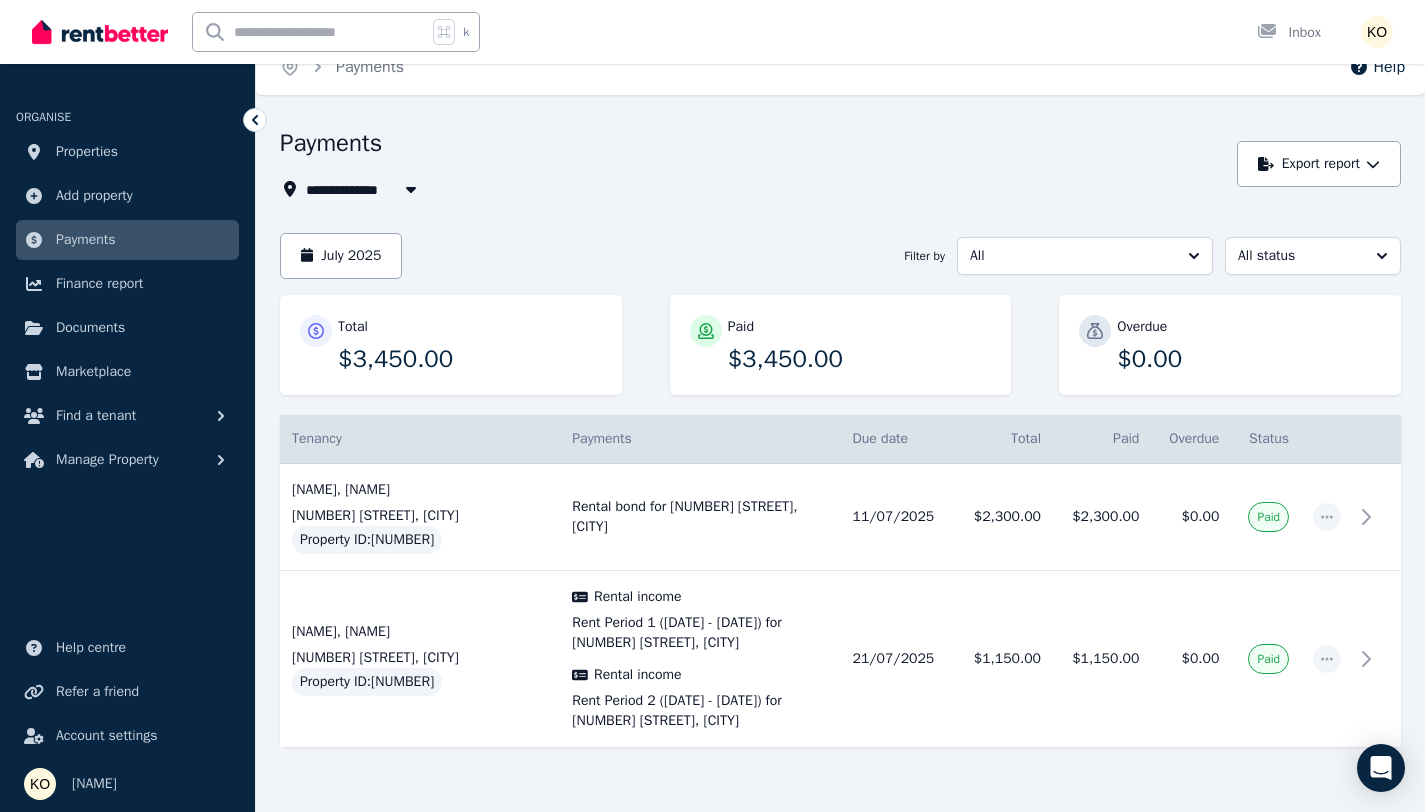 scroll, scrollTop: 128, scrollLeft: 0, axis: vertical 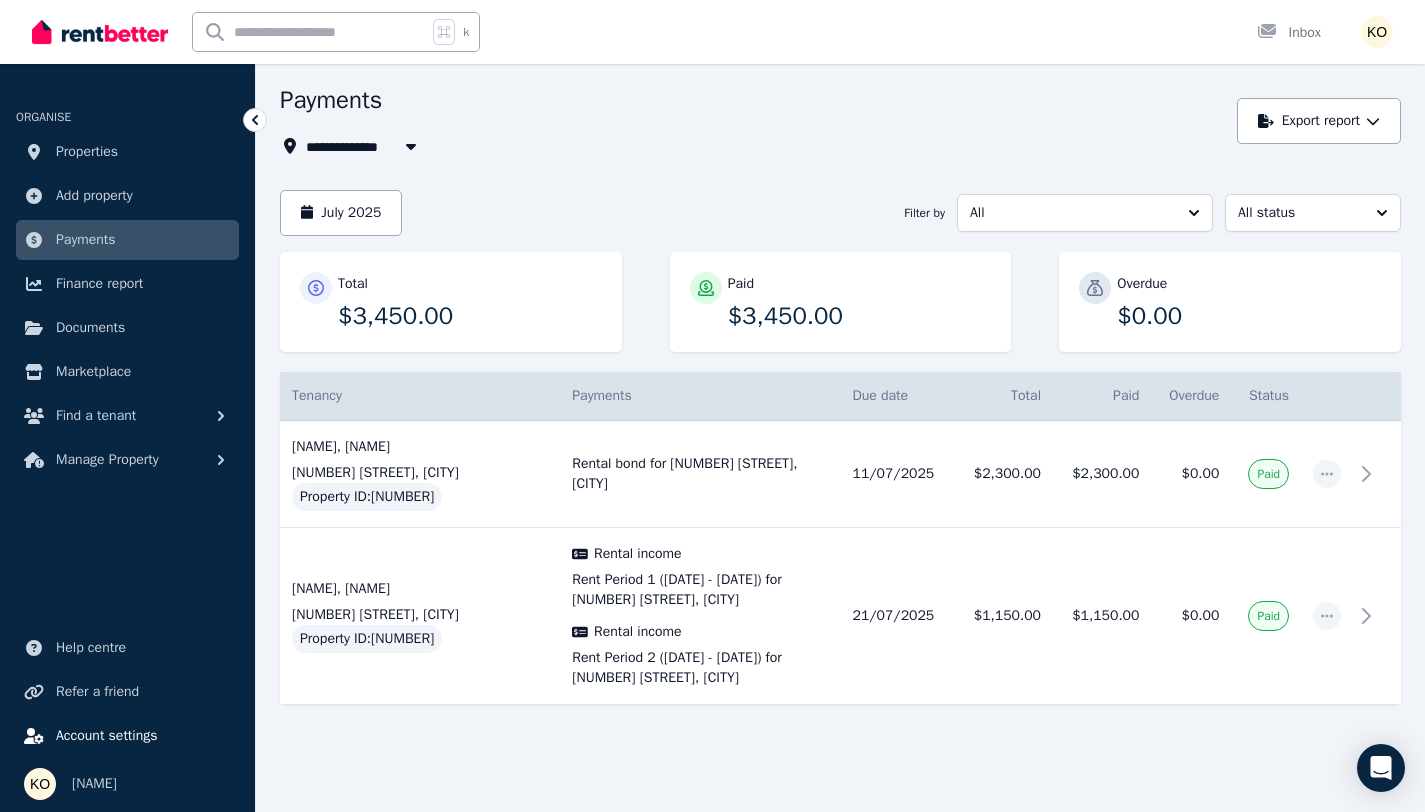 click on "Account settings" at bounding box center [107, 736] 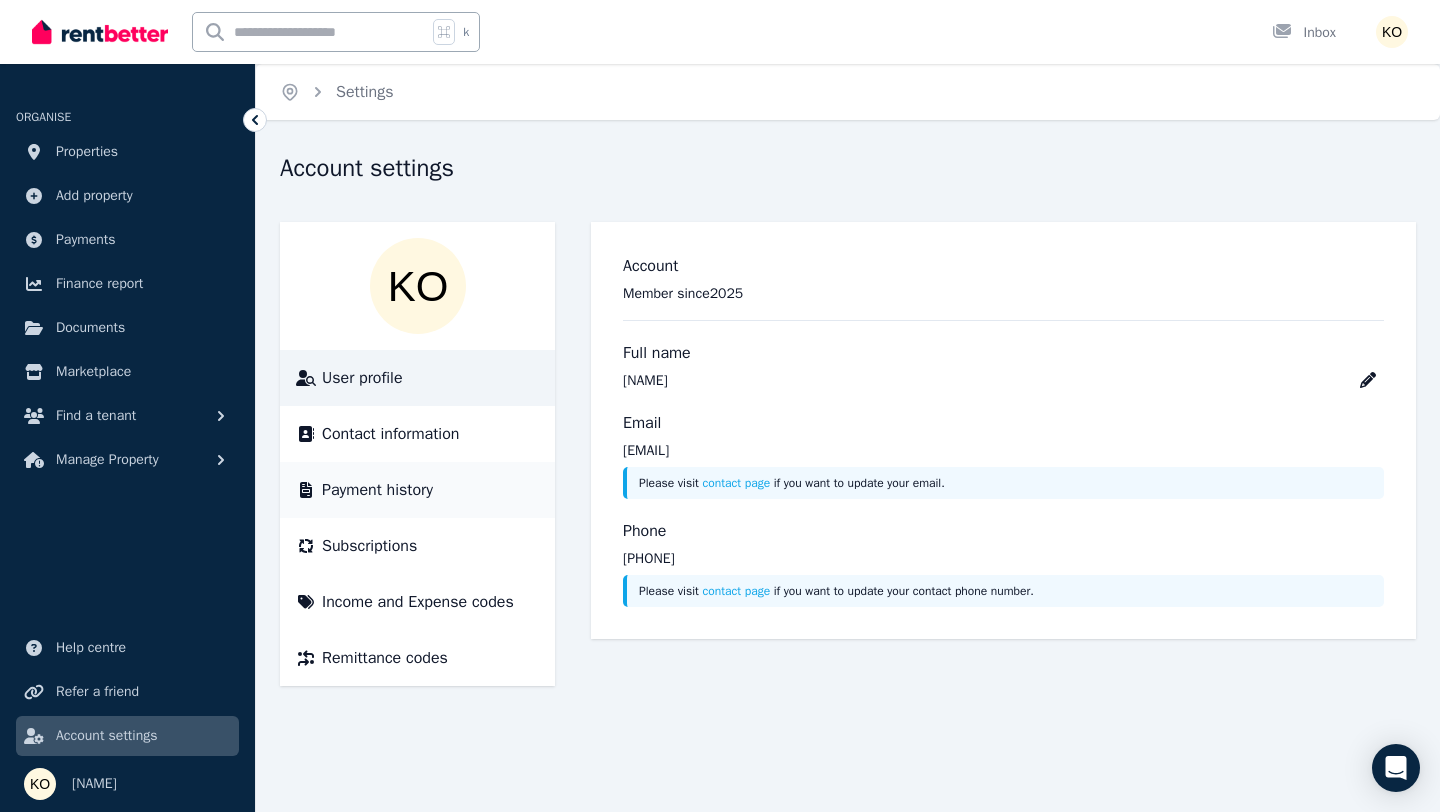click on "Payment history" at bounding box center (377, 490) 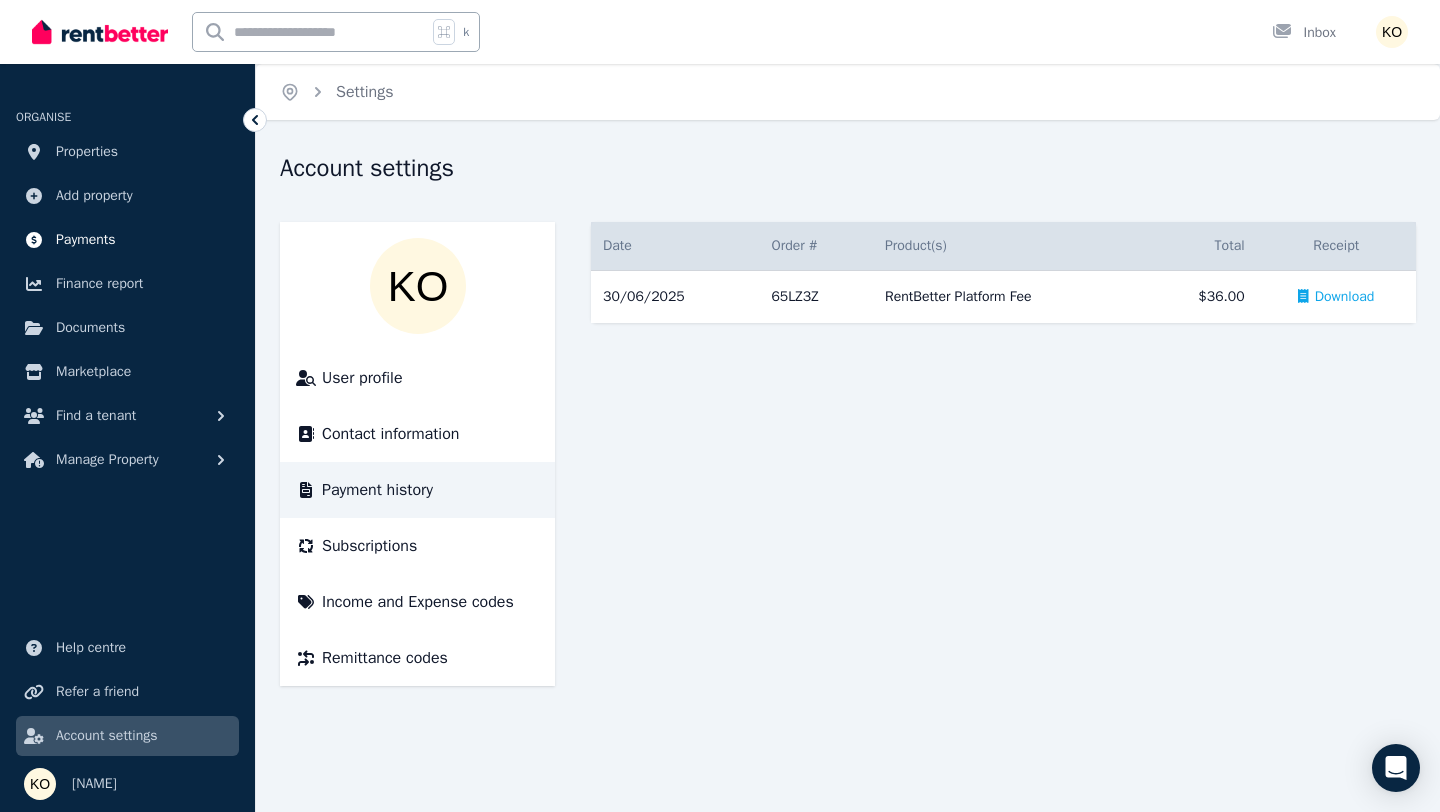 click on "Payments" at bounding box center [86, 240] 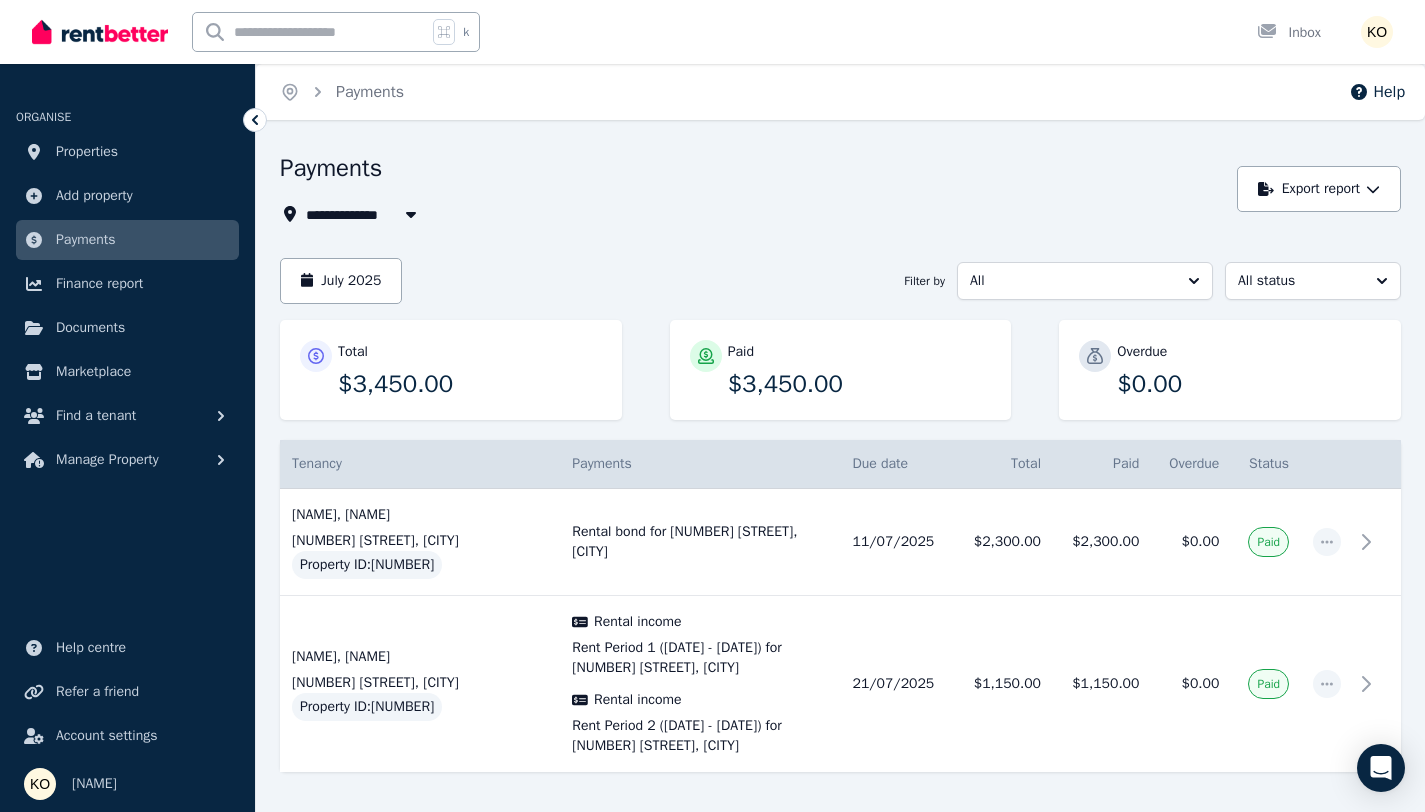 scroll, scrollTop: 128, scrollLeft: 0, axis: vertical 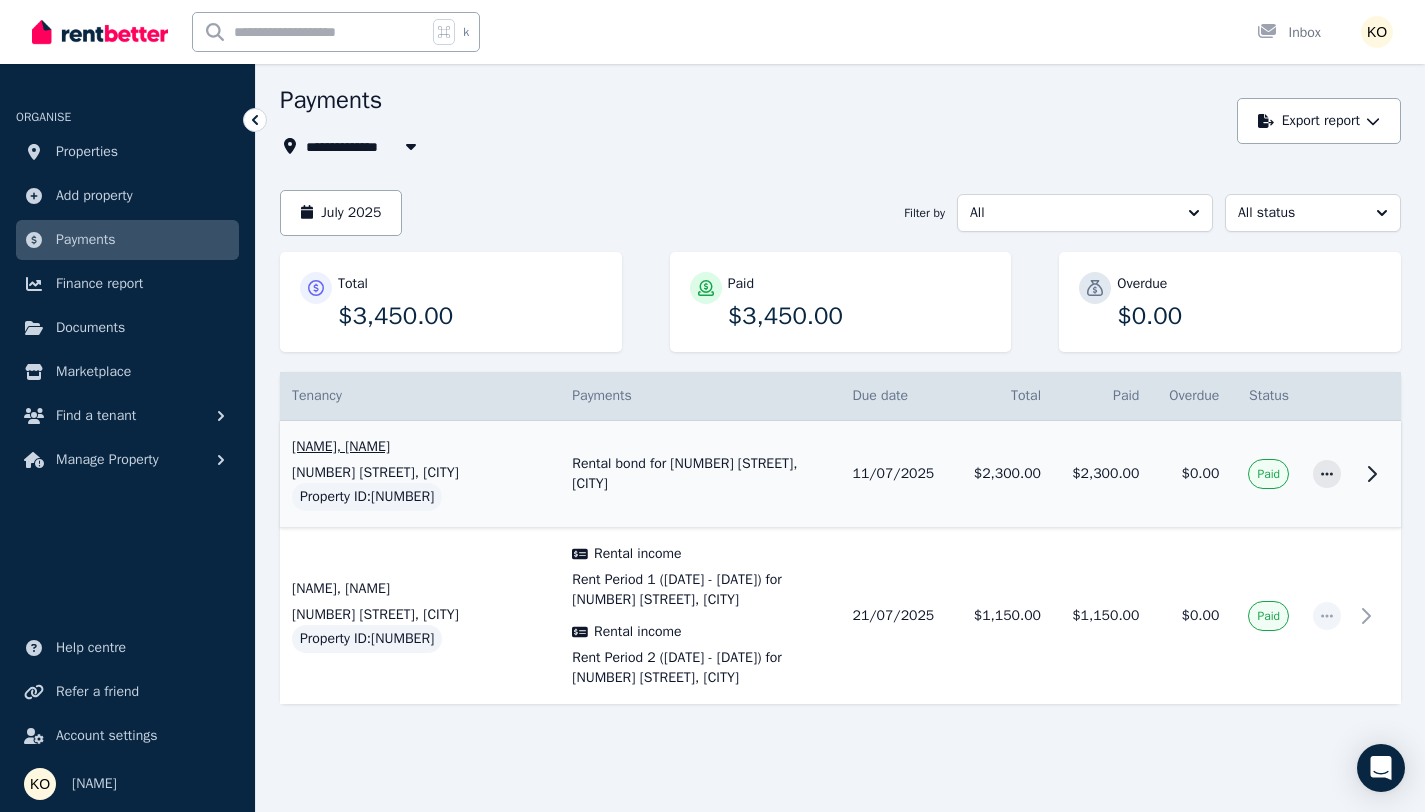 click 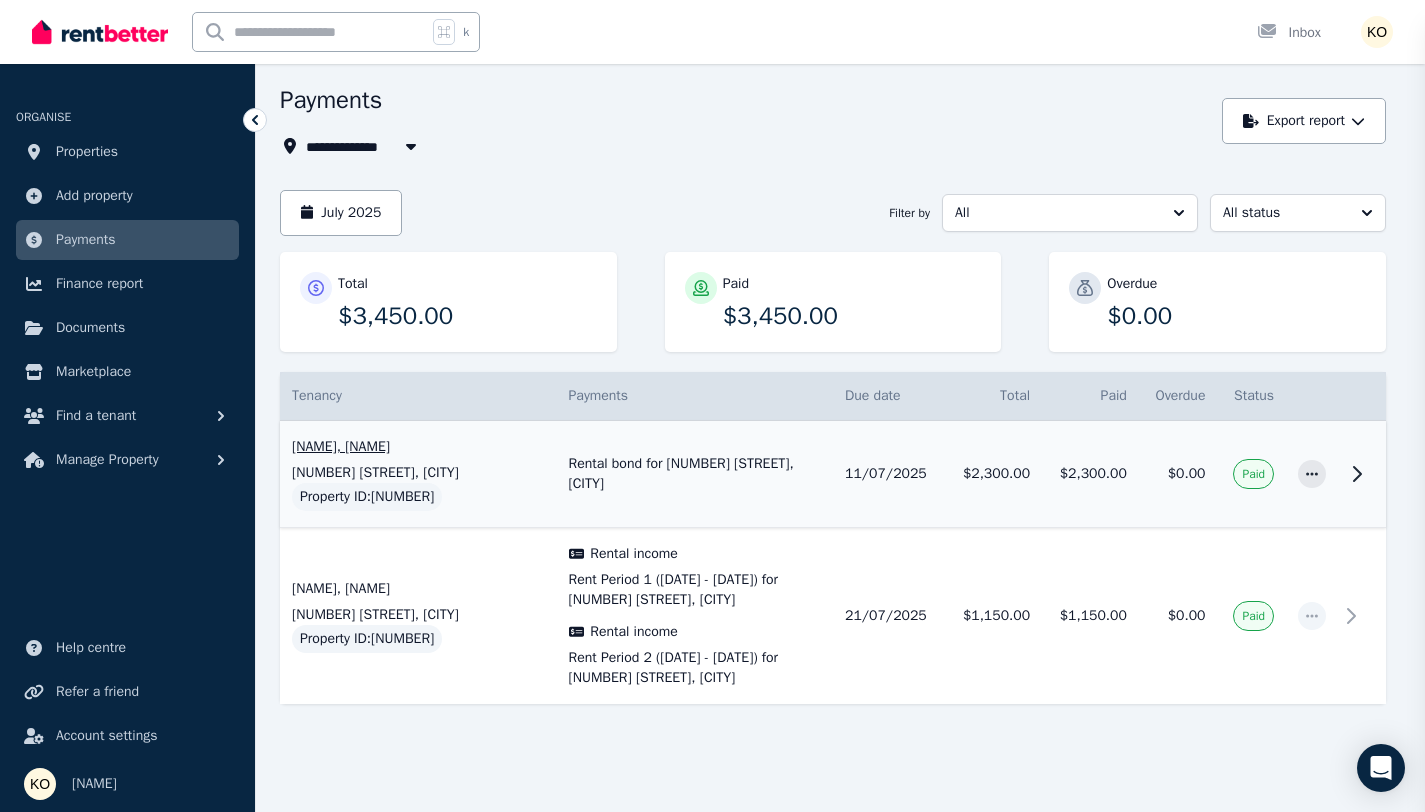 scroll, scrollTop: 108, scrollLeft: 0, axis: vertical 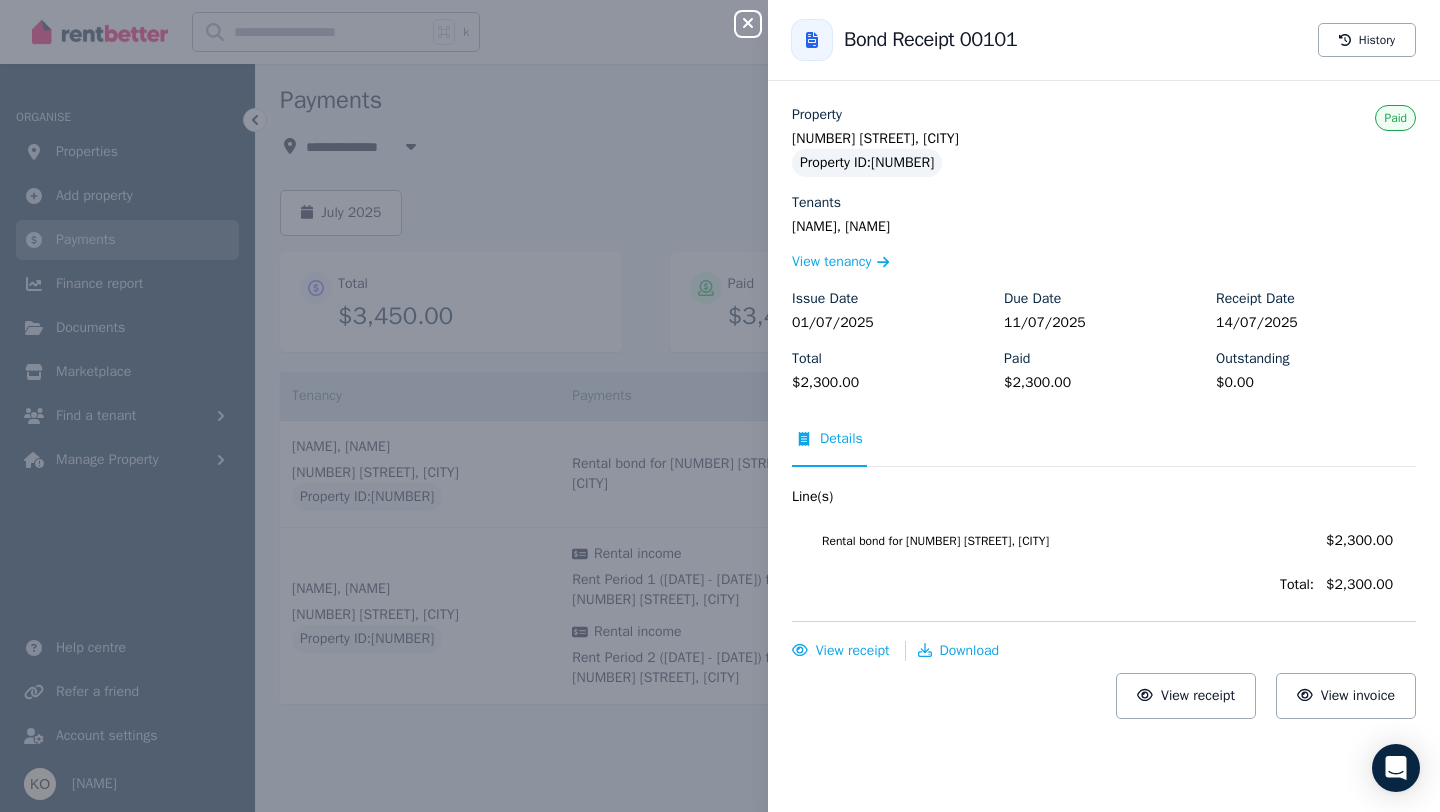 click on "Details" at bounding box center [841, 439] 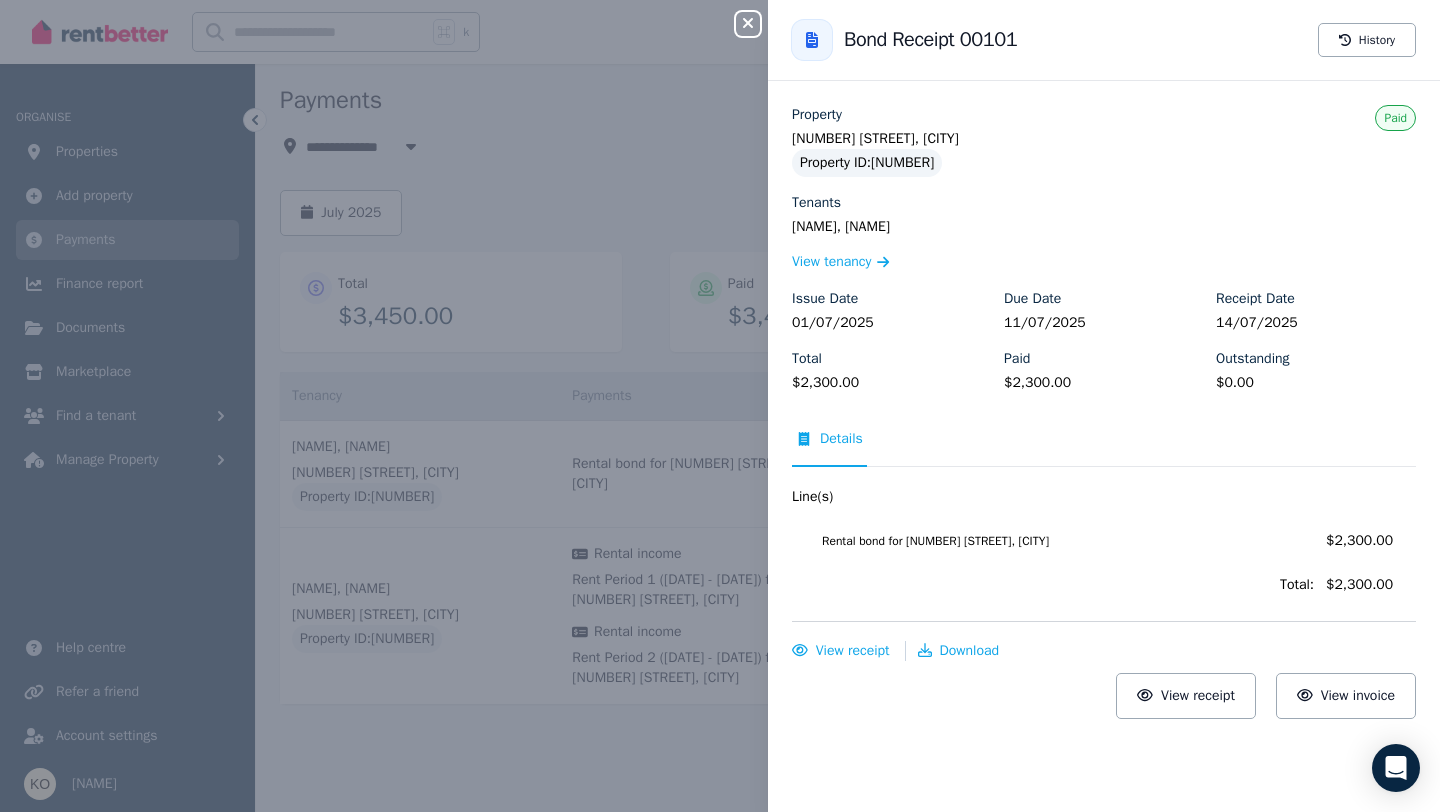 click on "Details" at bounding box center (841, 439) 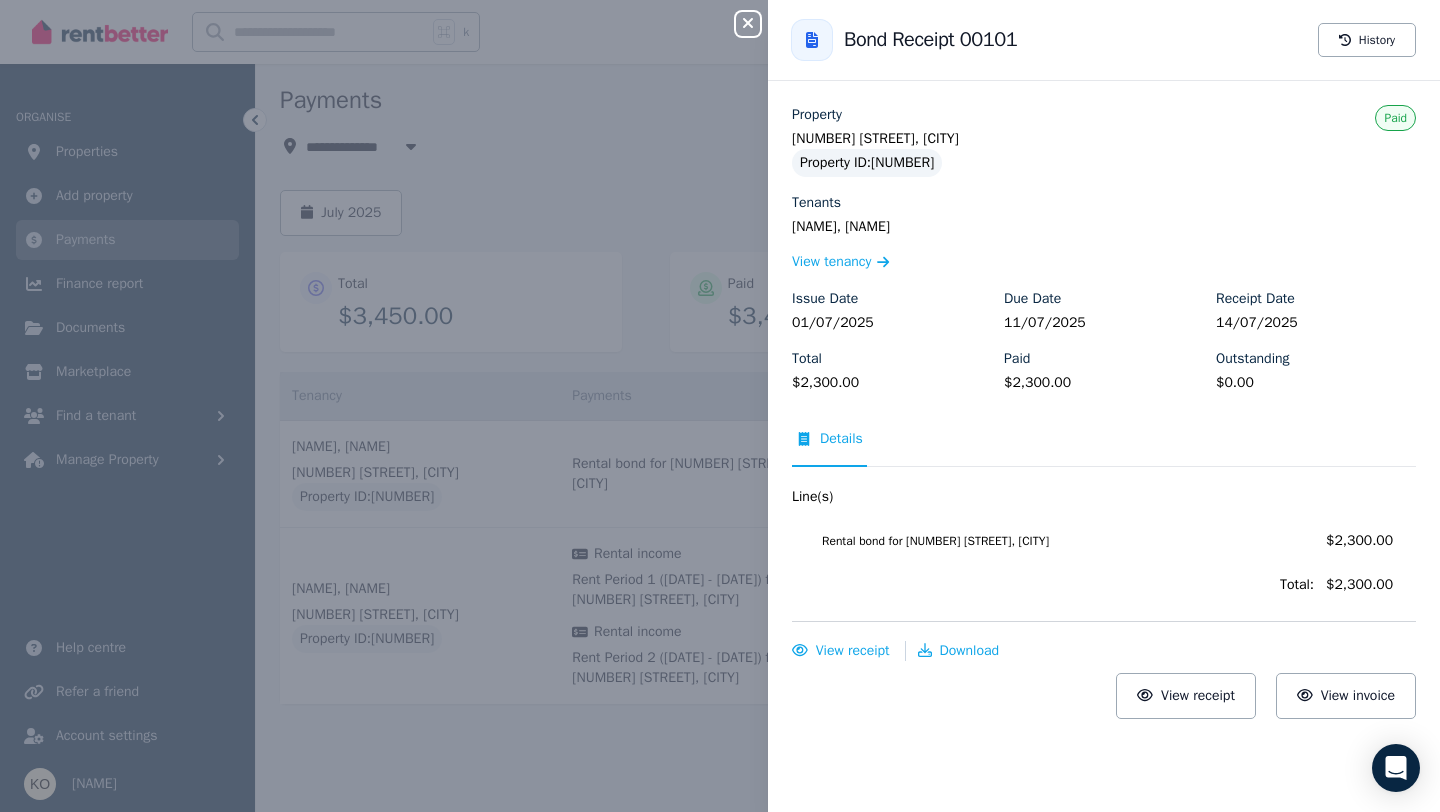 click 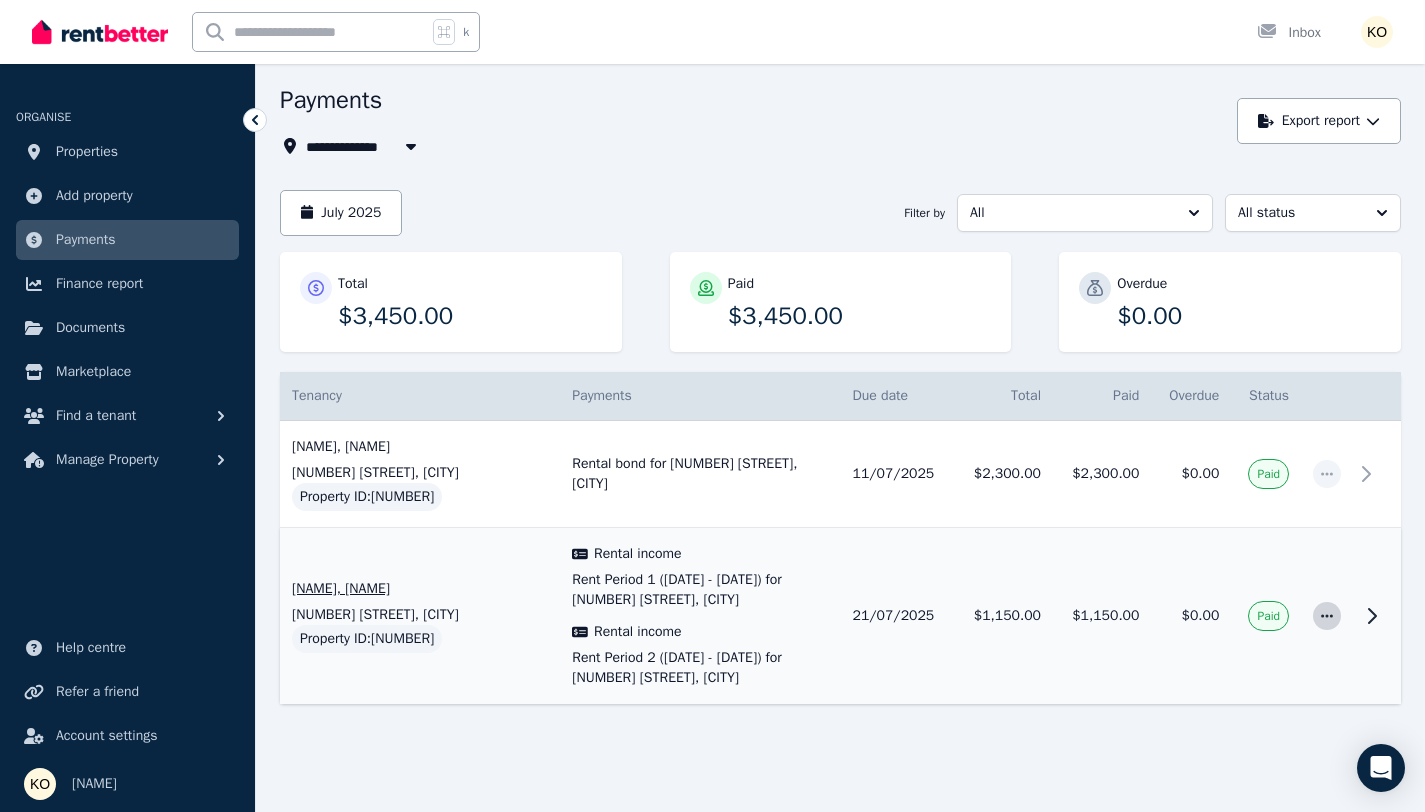 click 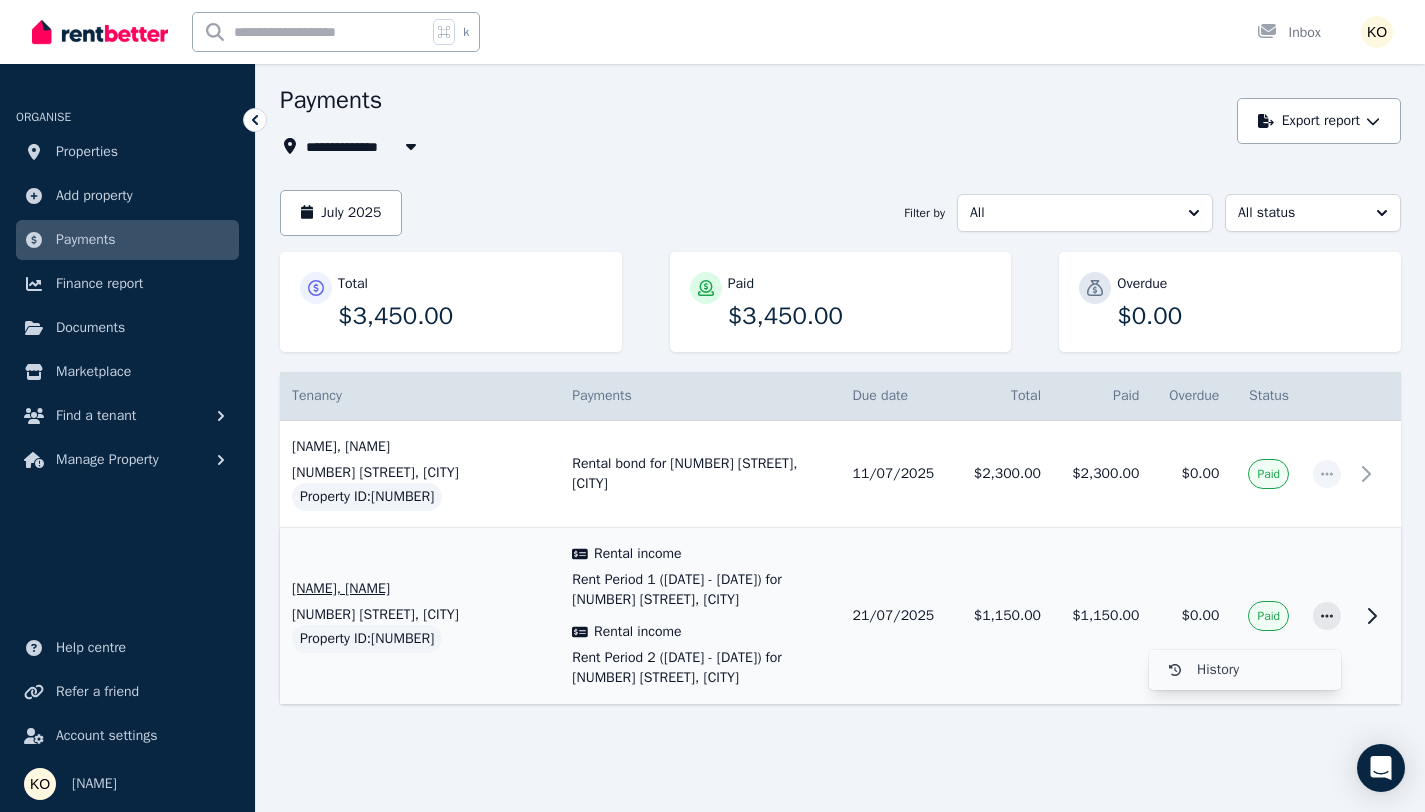 click on "History" at bounding box center (1261, 670) 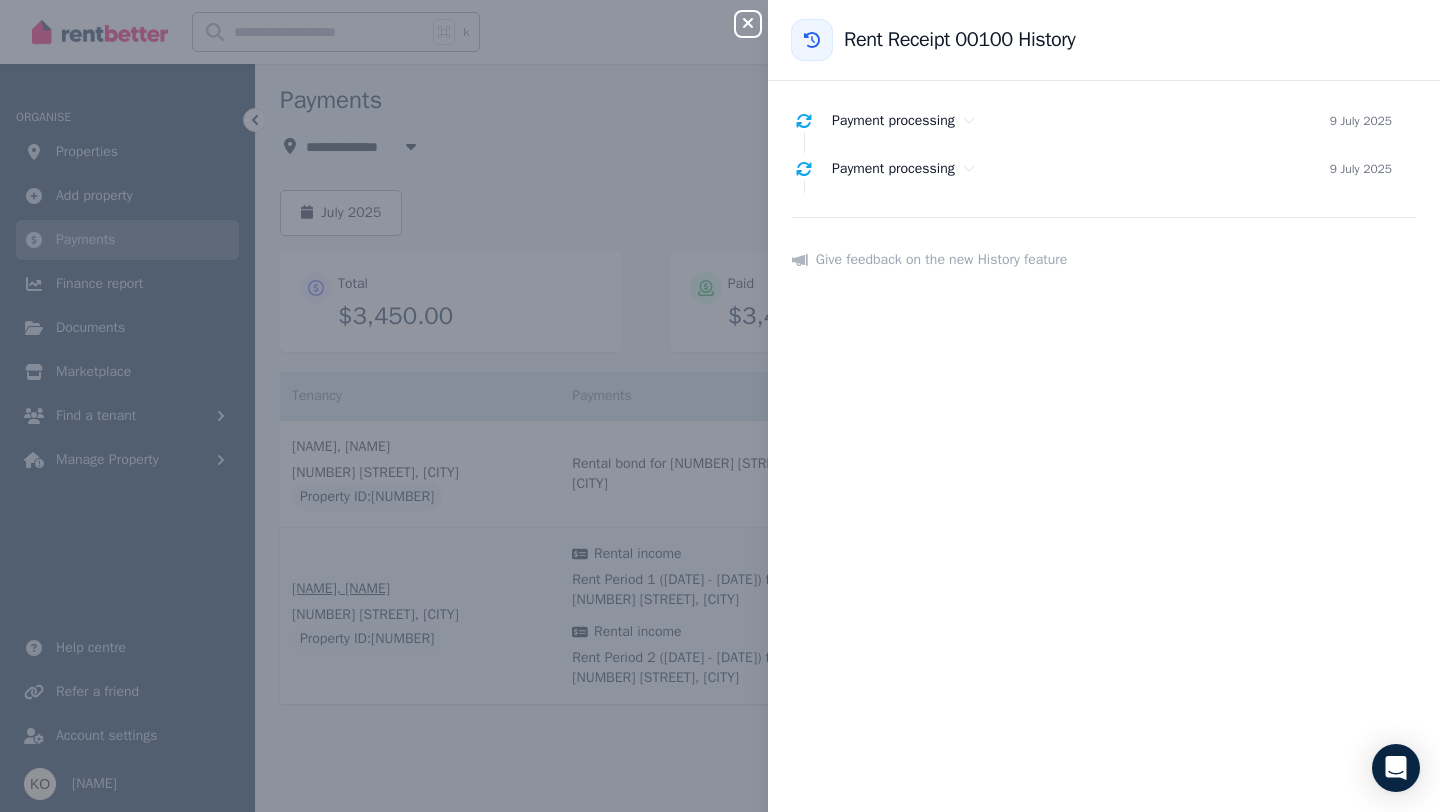 click 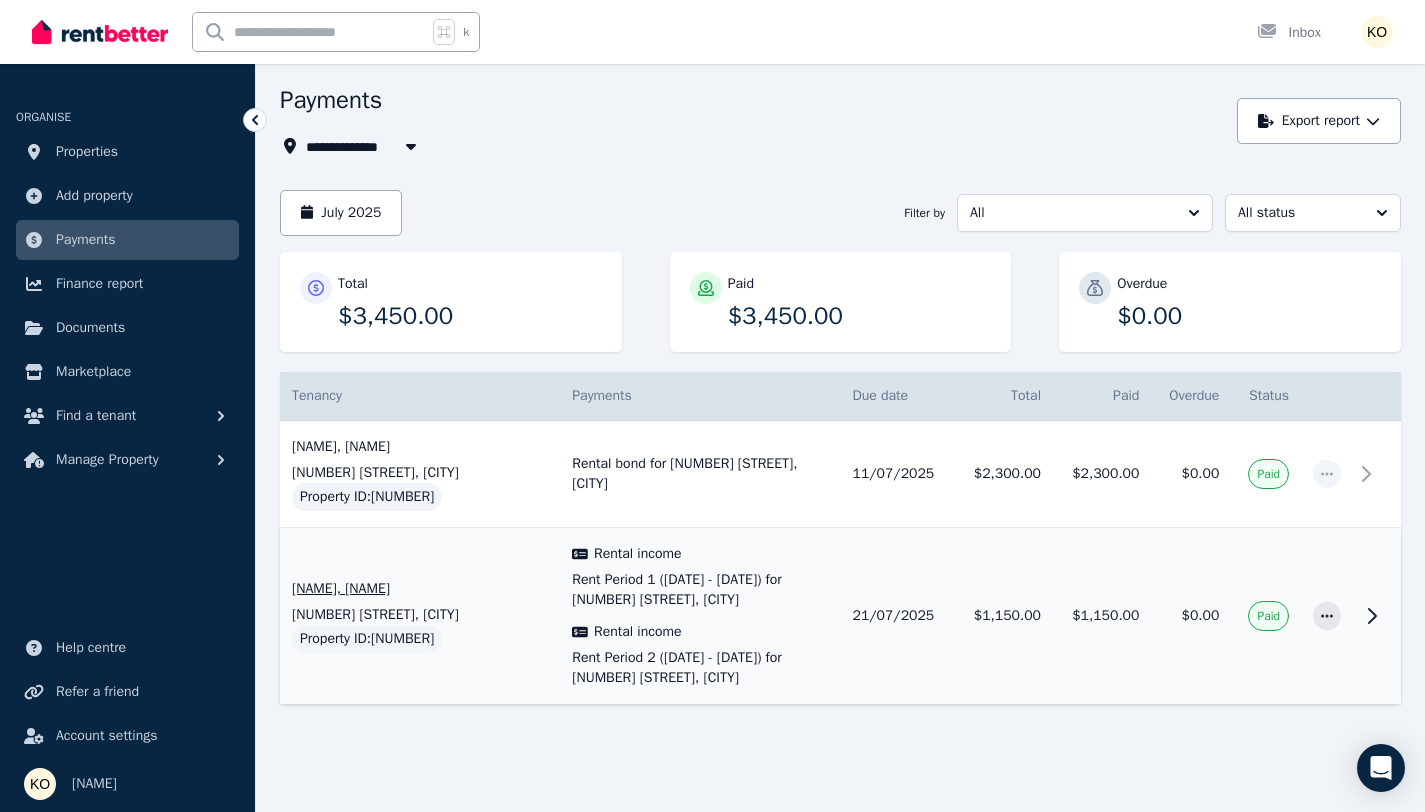 click 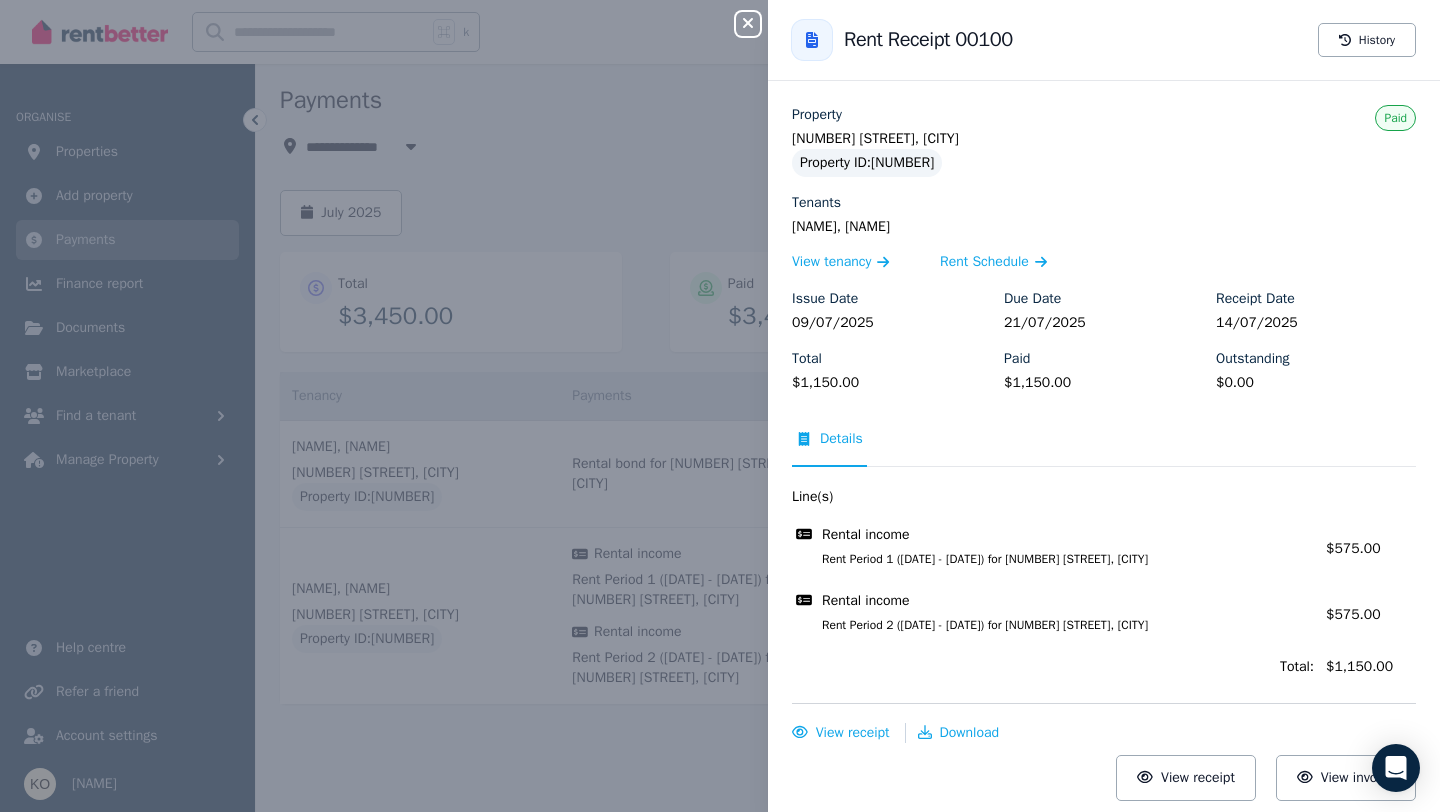 click 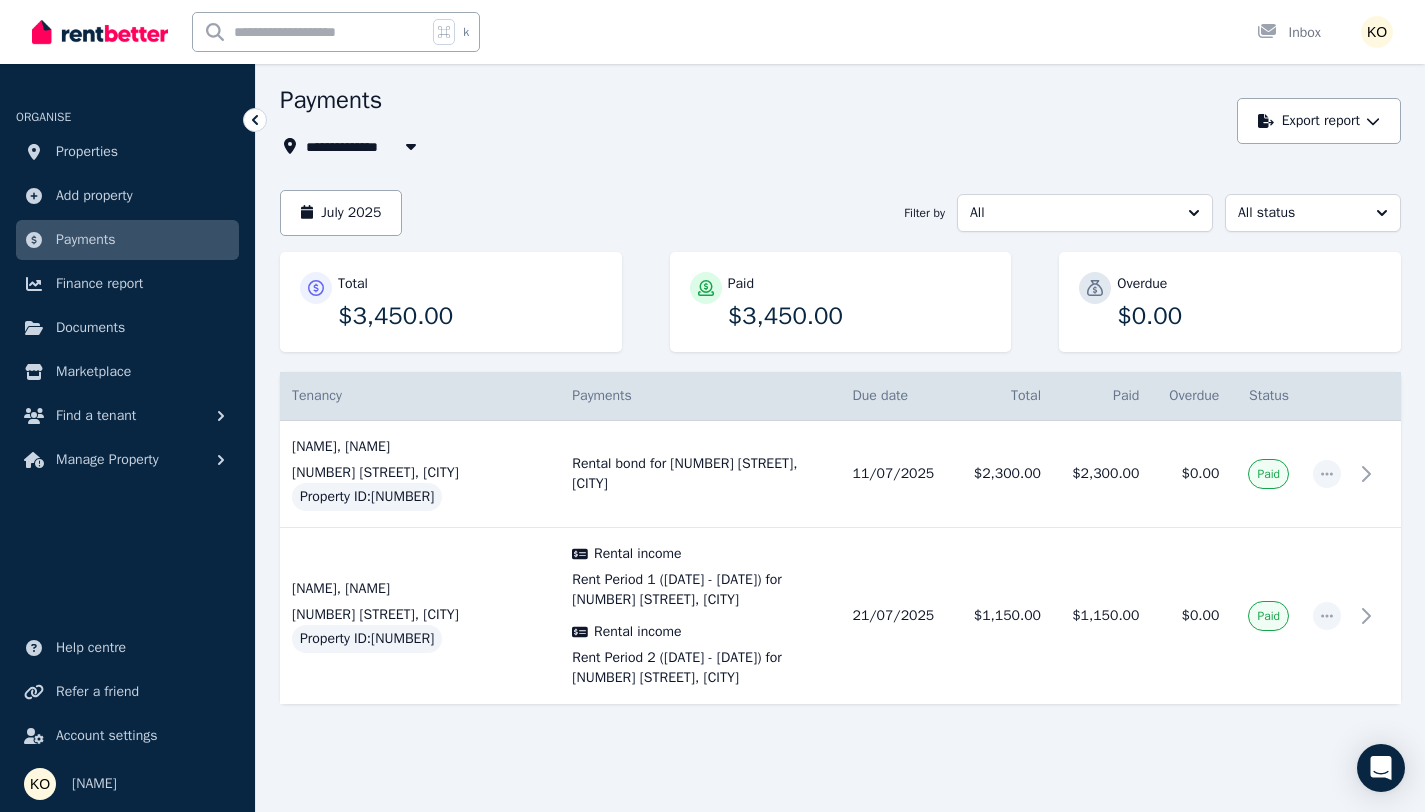 scroll, scrollTop: 0, scrollLeft: 0, axis: both 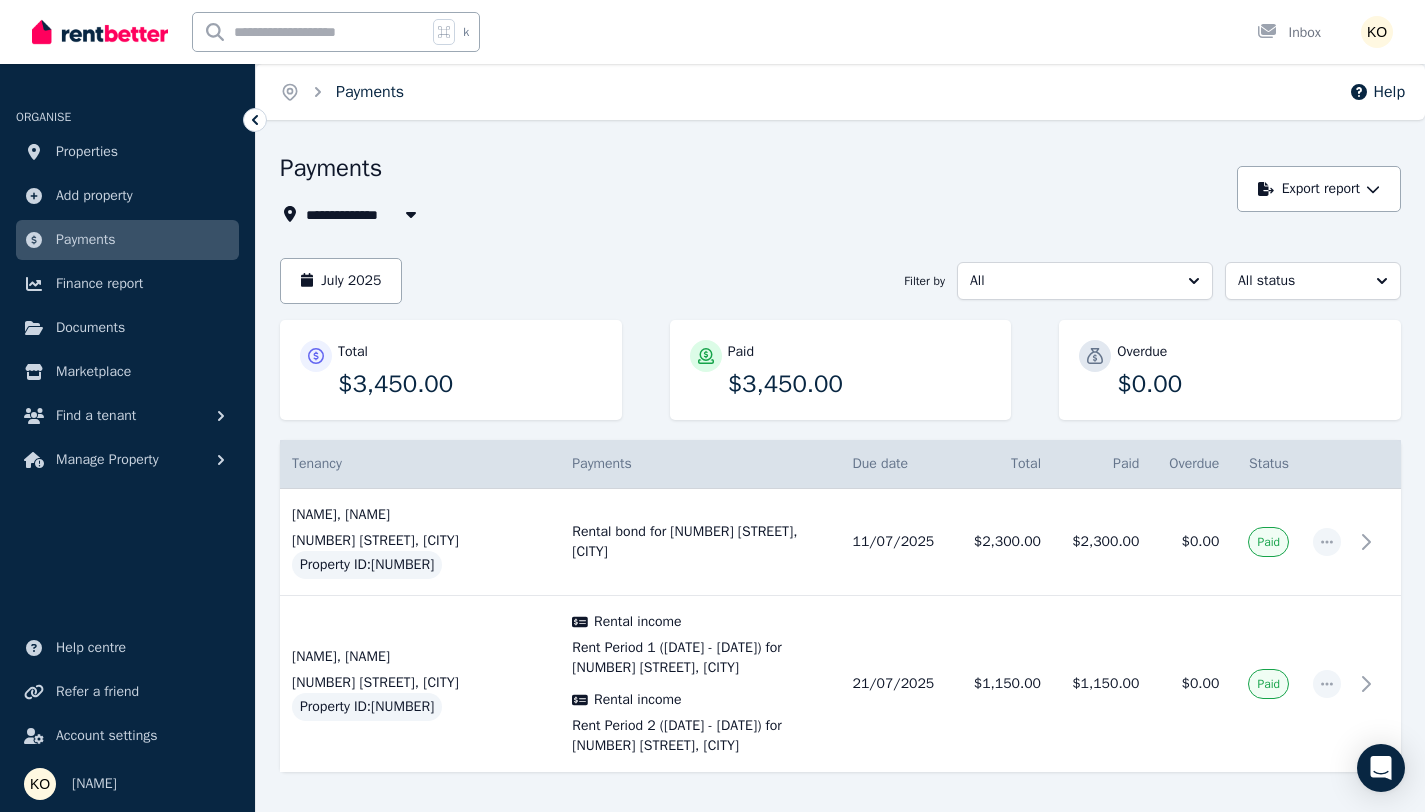 click on "Payments" at bounding box center [370, 92] 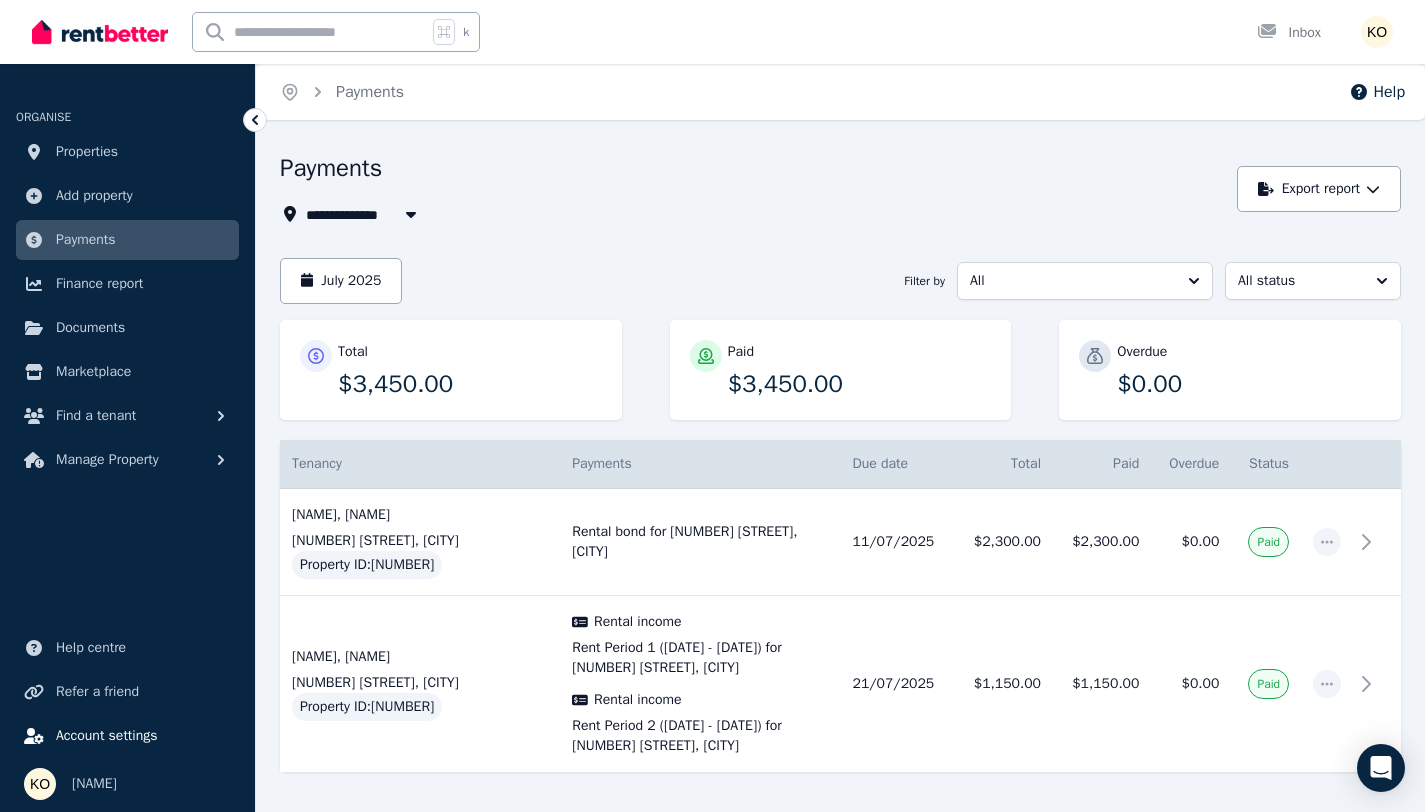 scroll, scrollTop: 128, scrollLeft: 0, axis: vertical 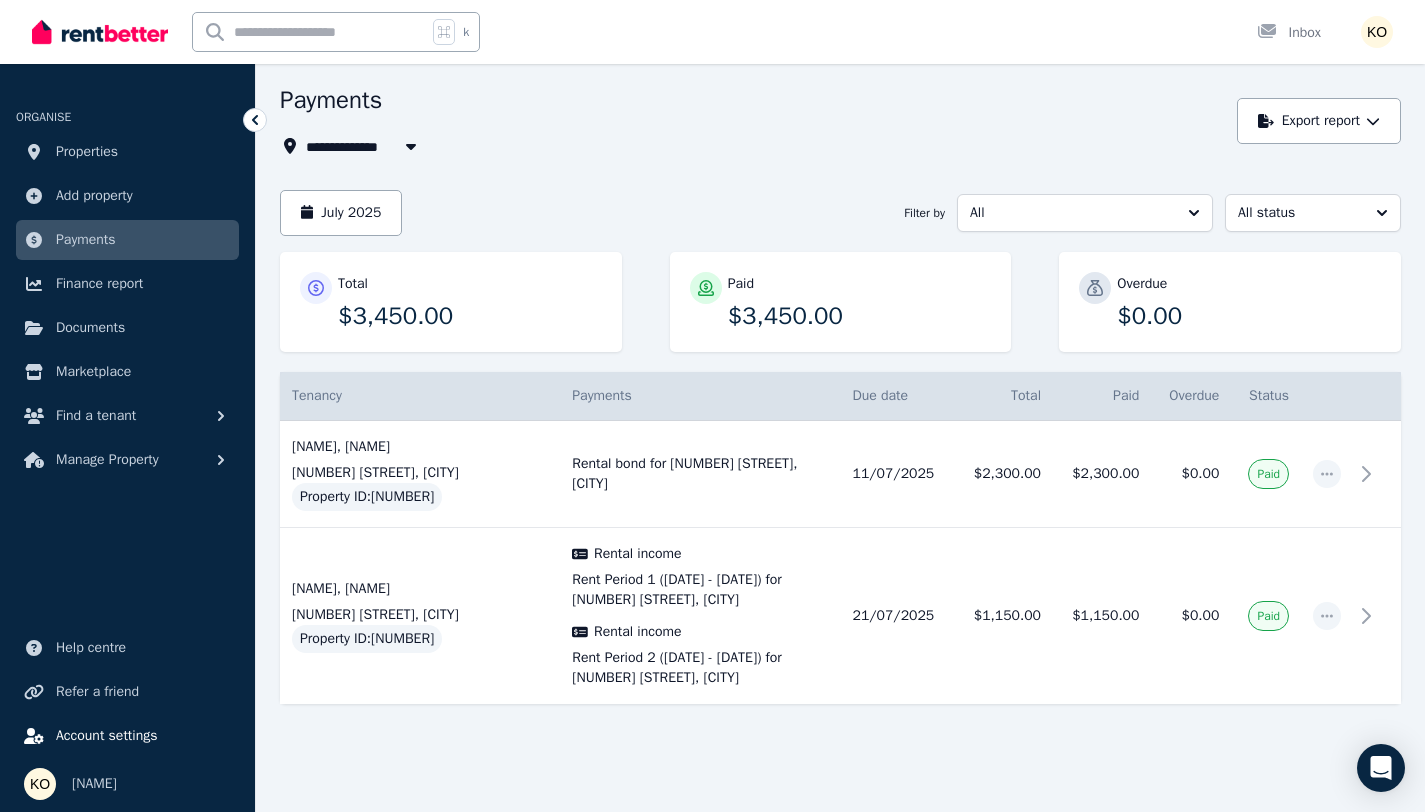 click on "Account settings" at bounding box center [107, 736] 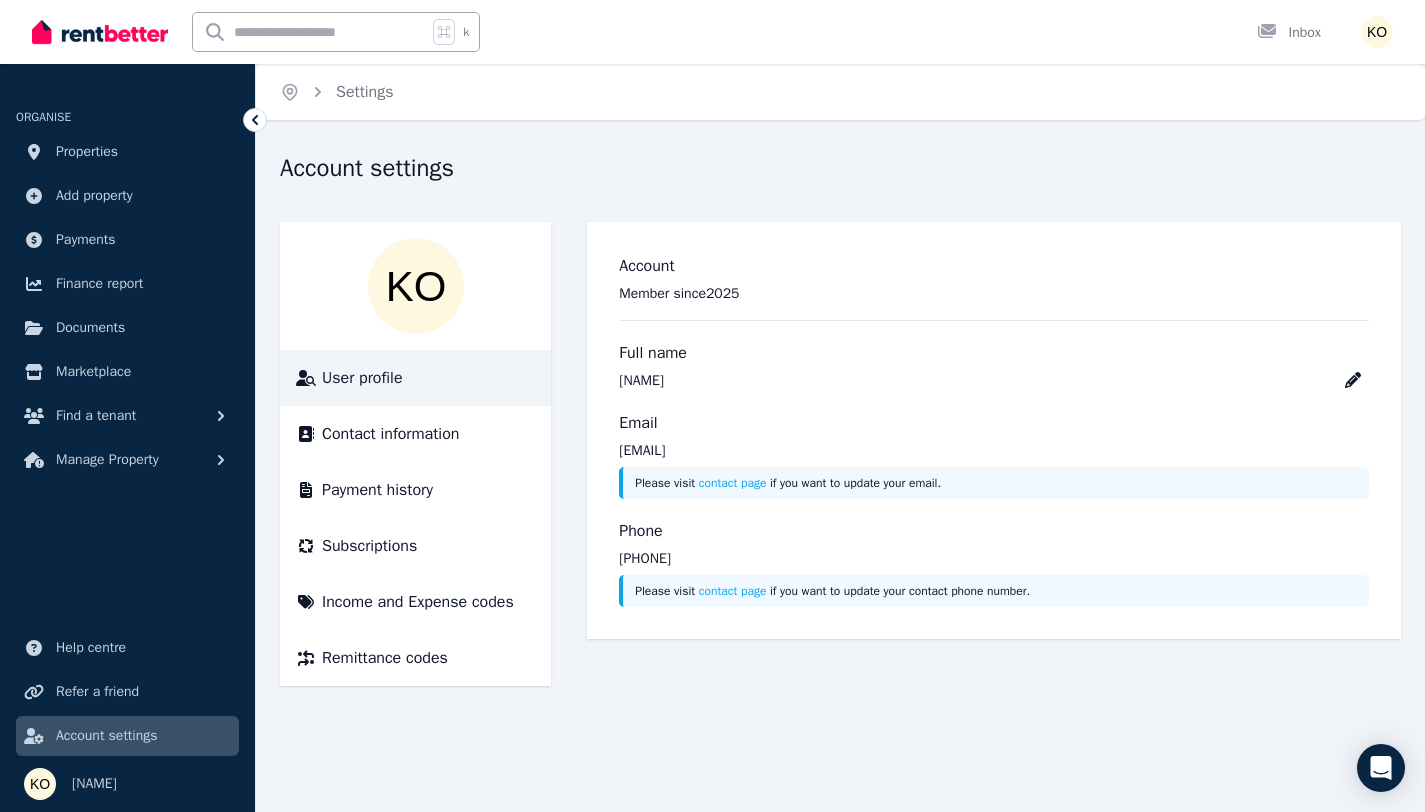 scroll, scrollTop: 0, scrollLeft: 0, axis: both 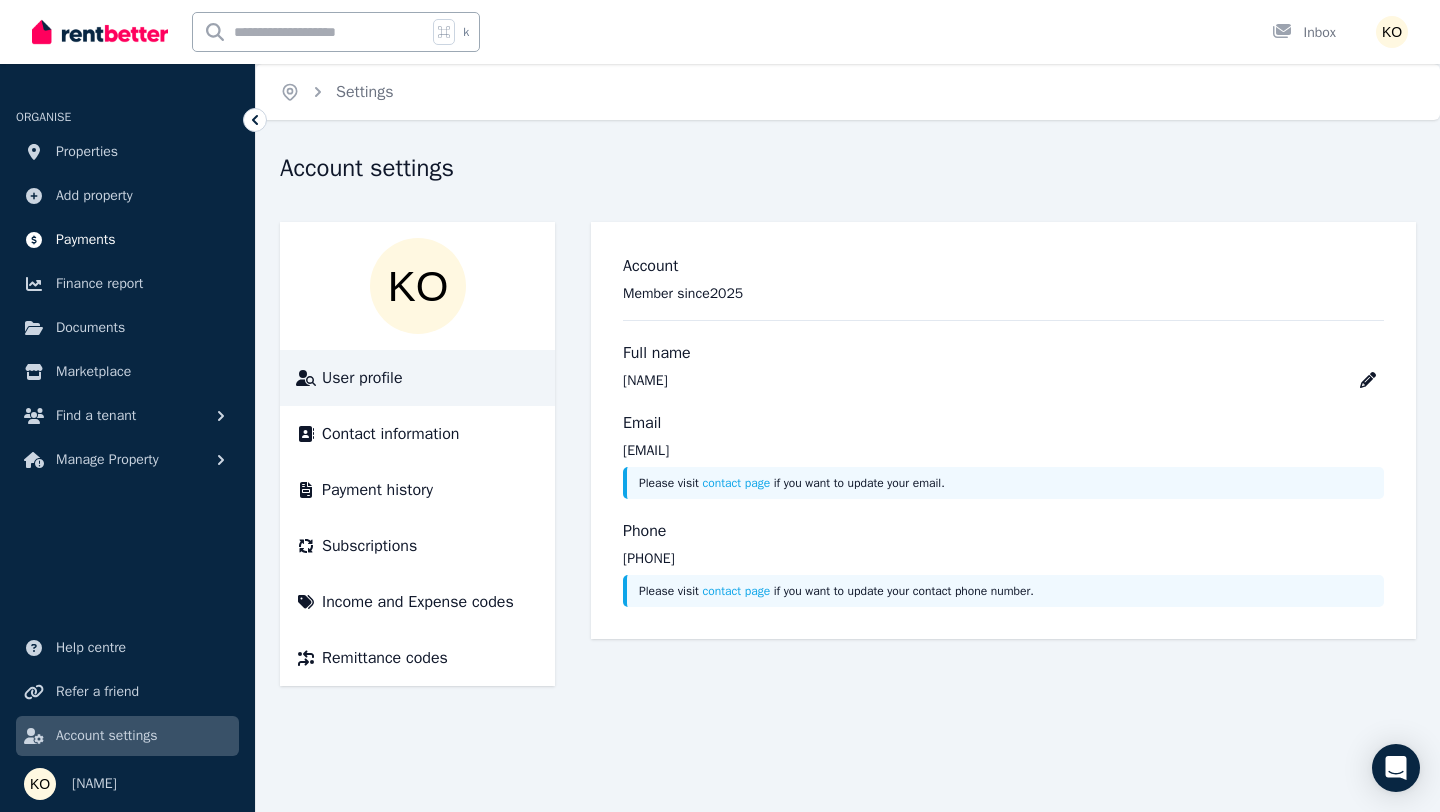 click on "Payments" at bounding box center (86, 240) 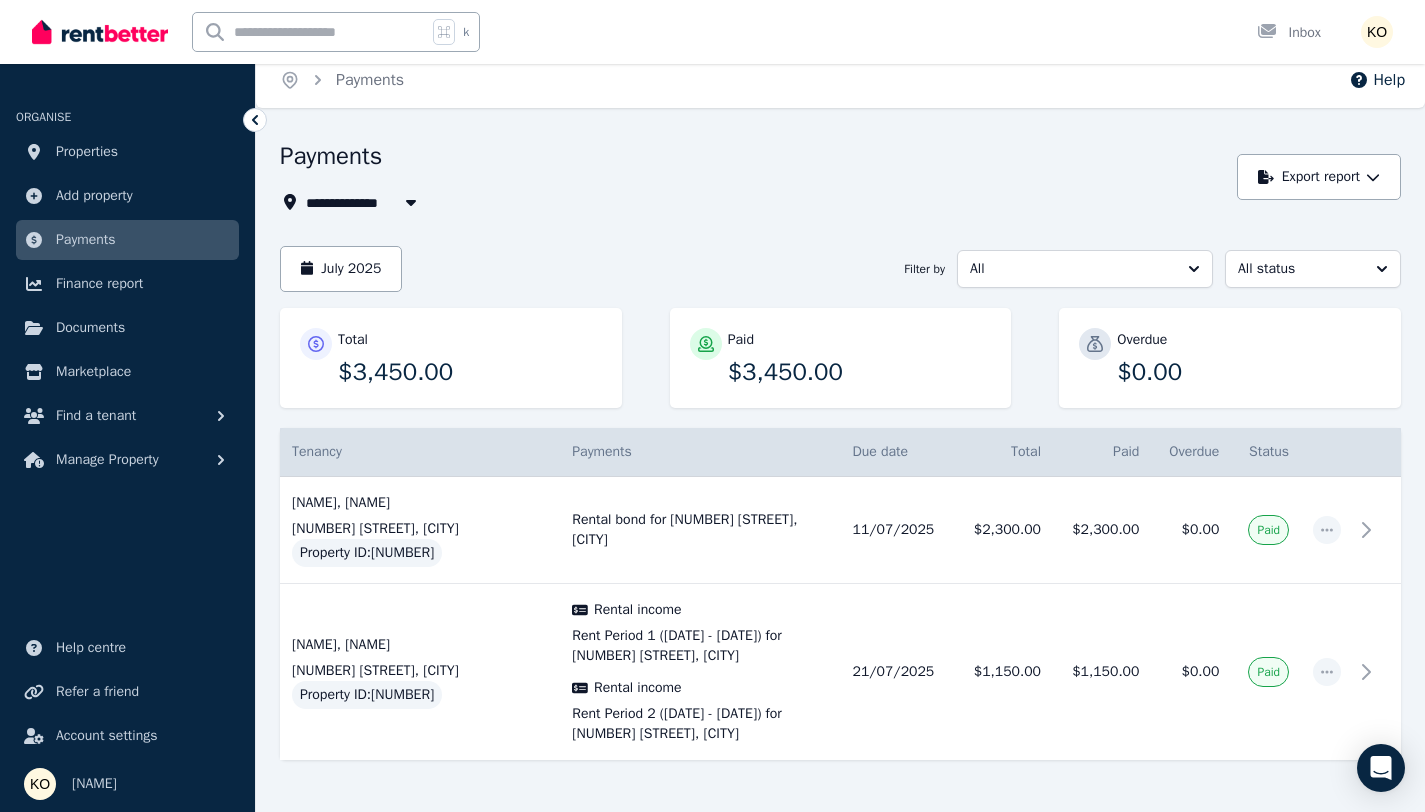 scroll, scrollTop: 11, scrollLeft: 0, axis: vertical 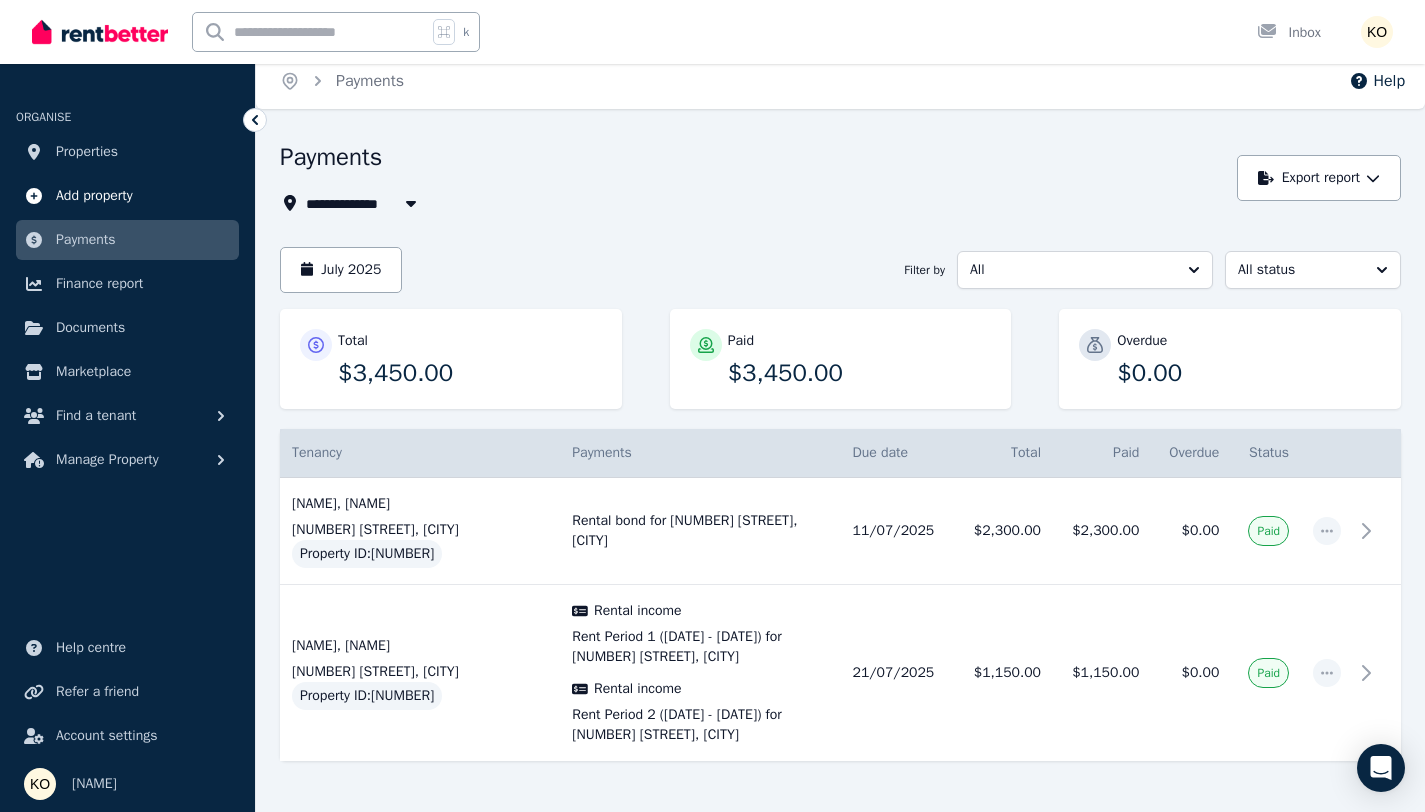 click on "Add property" at bounding box center (94, 196) 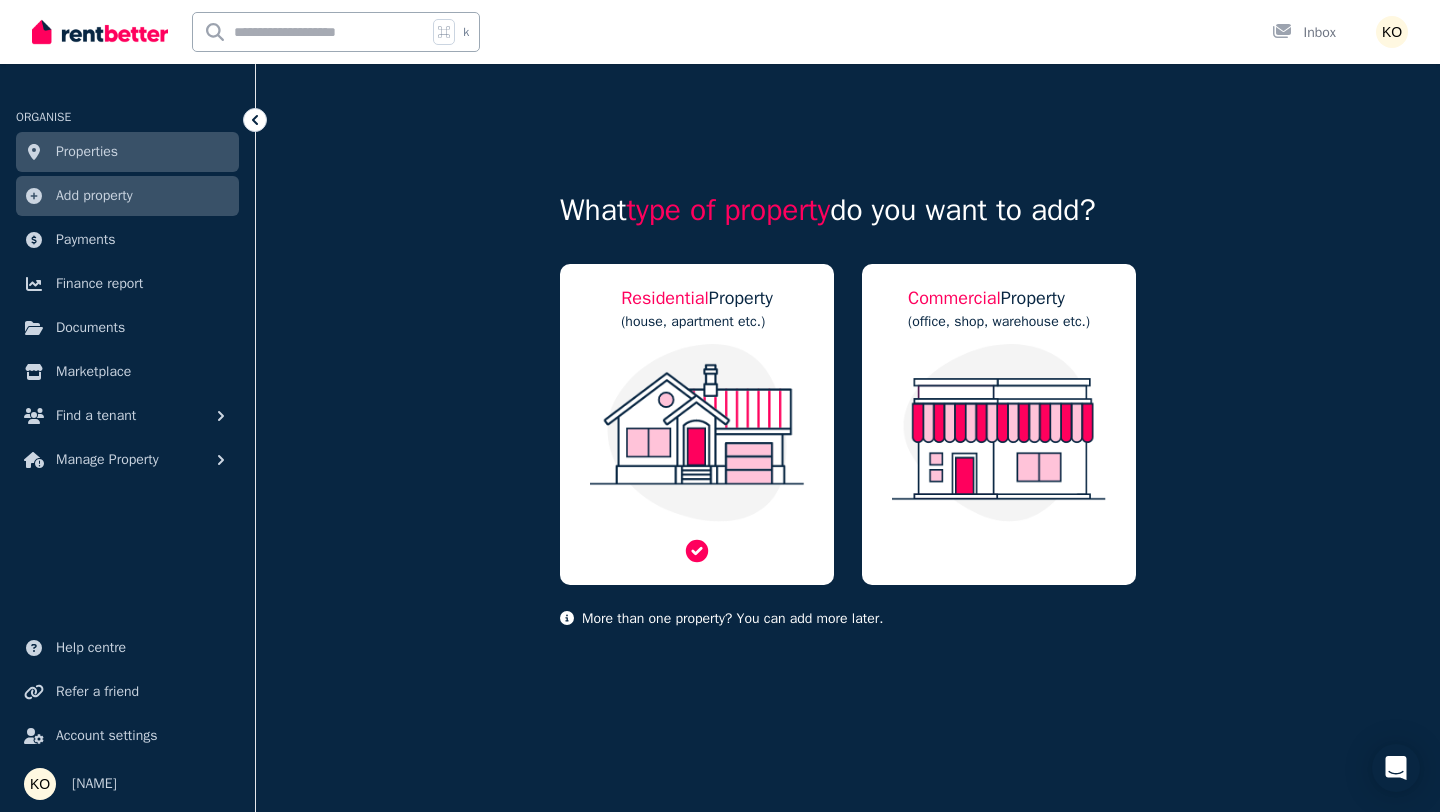 click at bounding box center [697, 433] 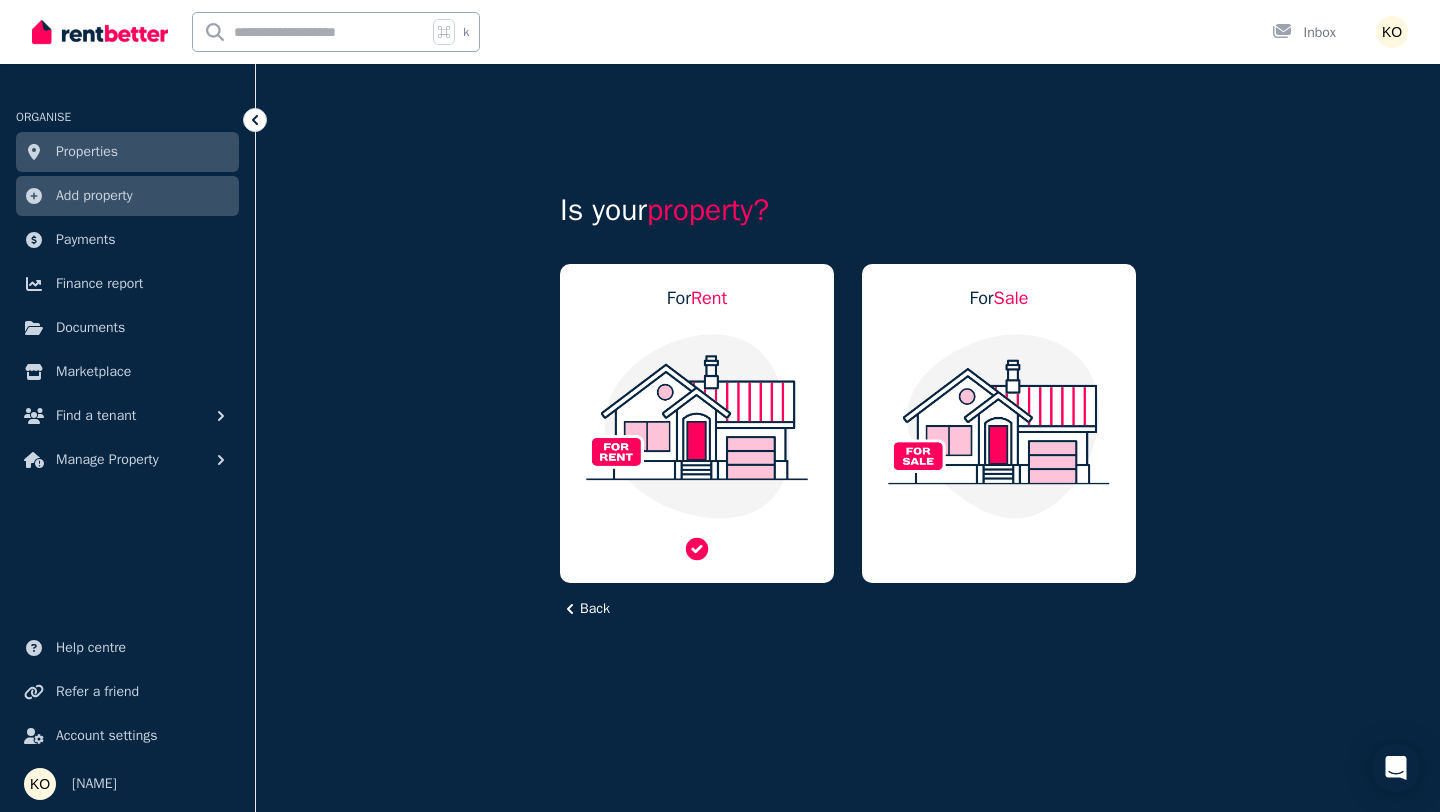 click at bounding box center [697, 426] 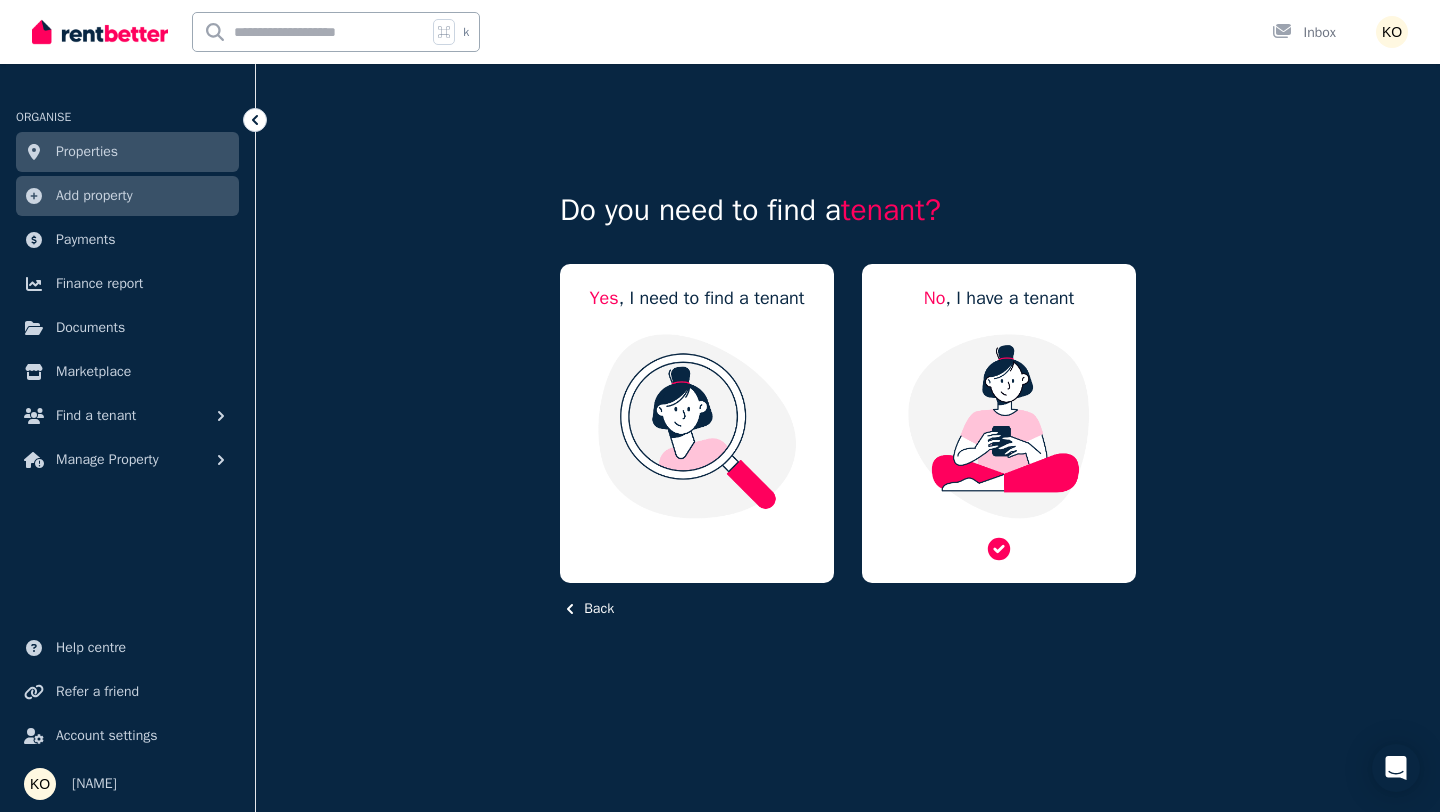 click at bounding box center [999, 426] 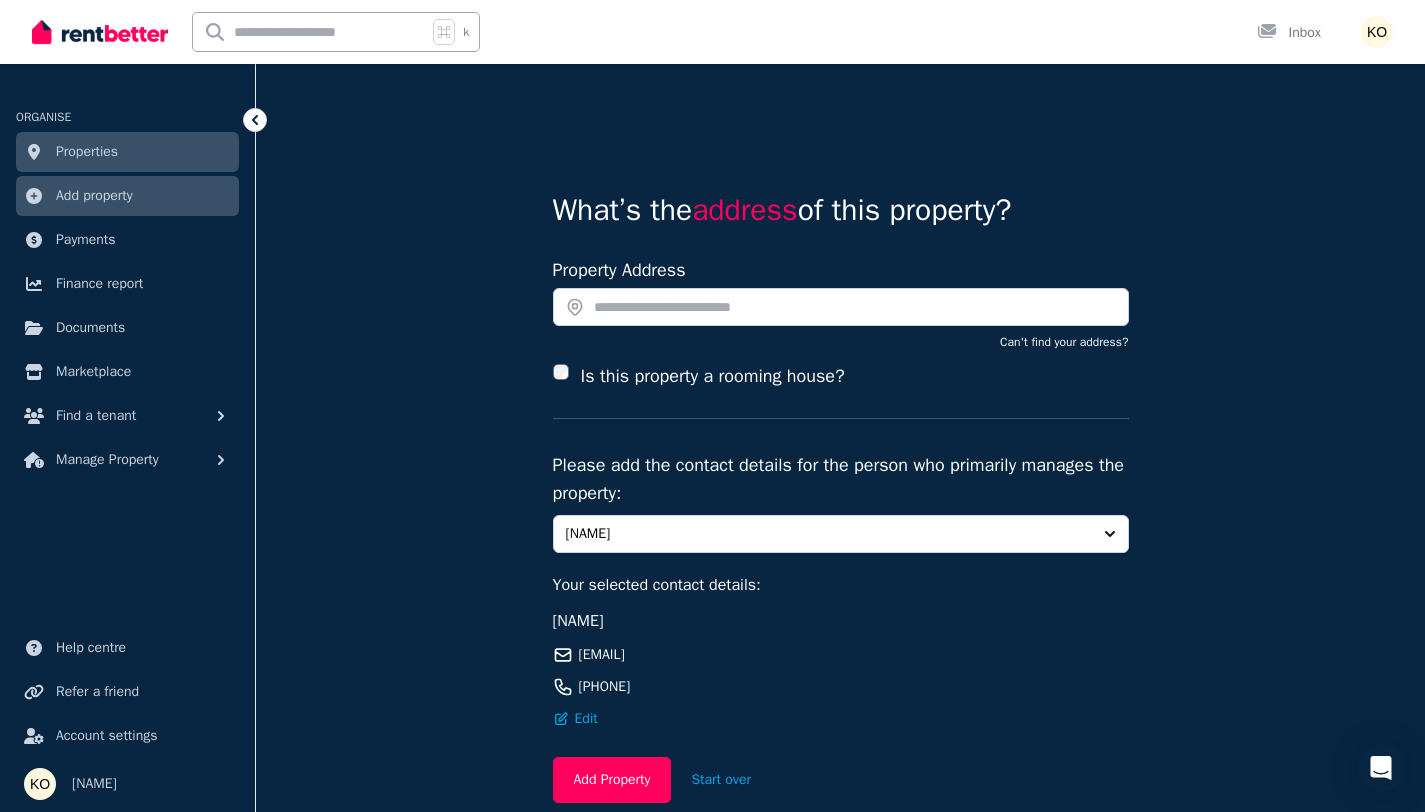 scroll, scrollTop: 103, scrollLeft: 0, axis: vertical 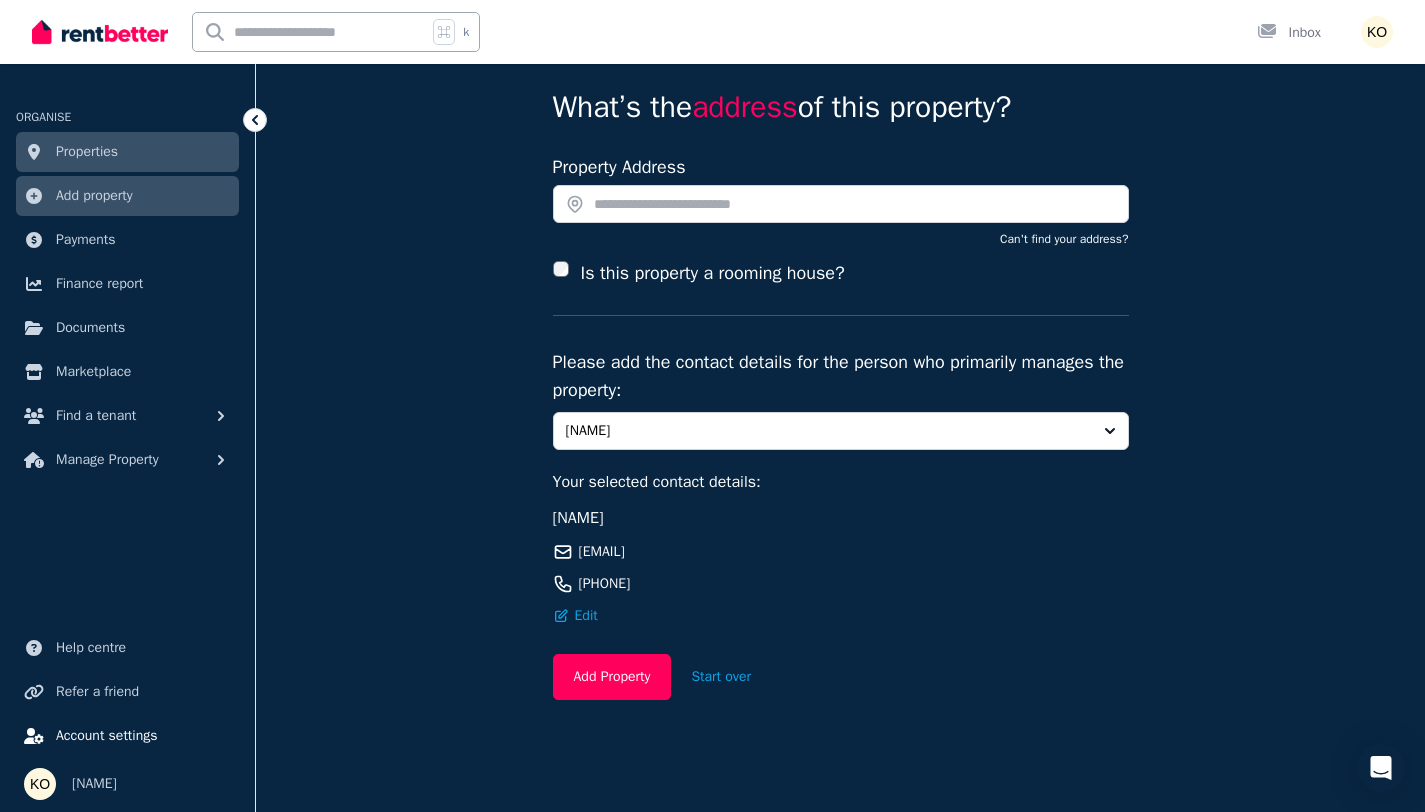 click on "Account settings" at bounding box center [107, 736] 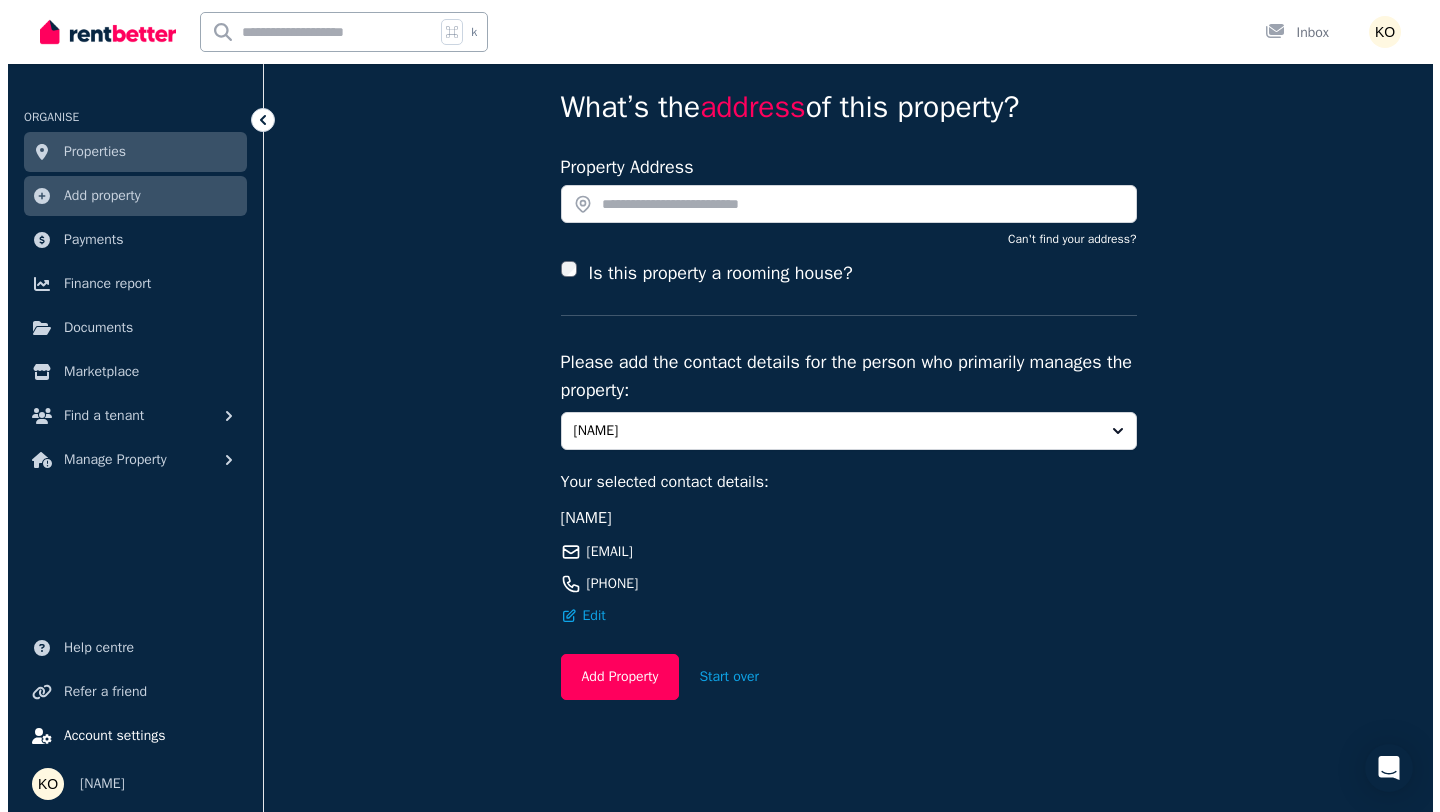 scroll, scrollTop: 0, scrollLeft: 0, axis: both 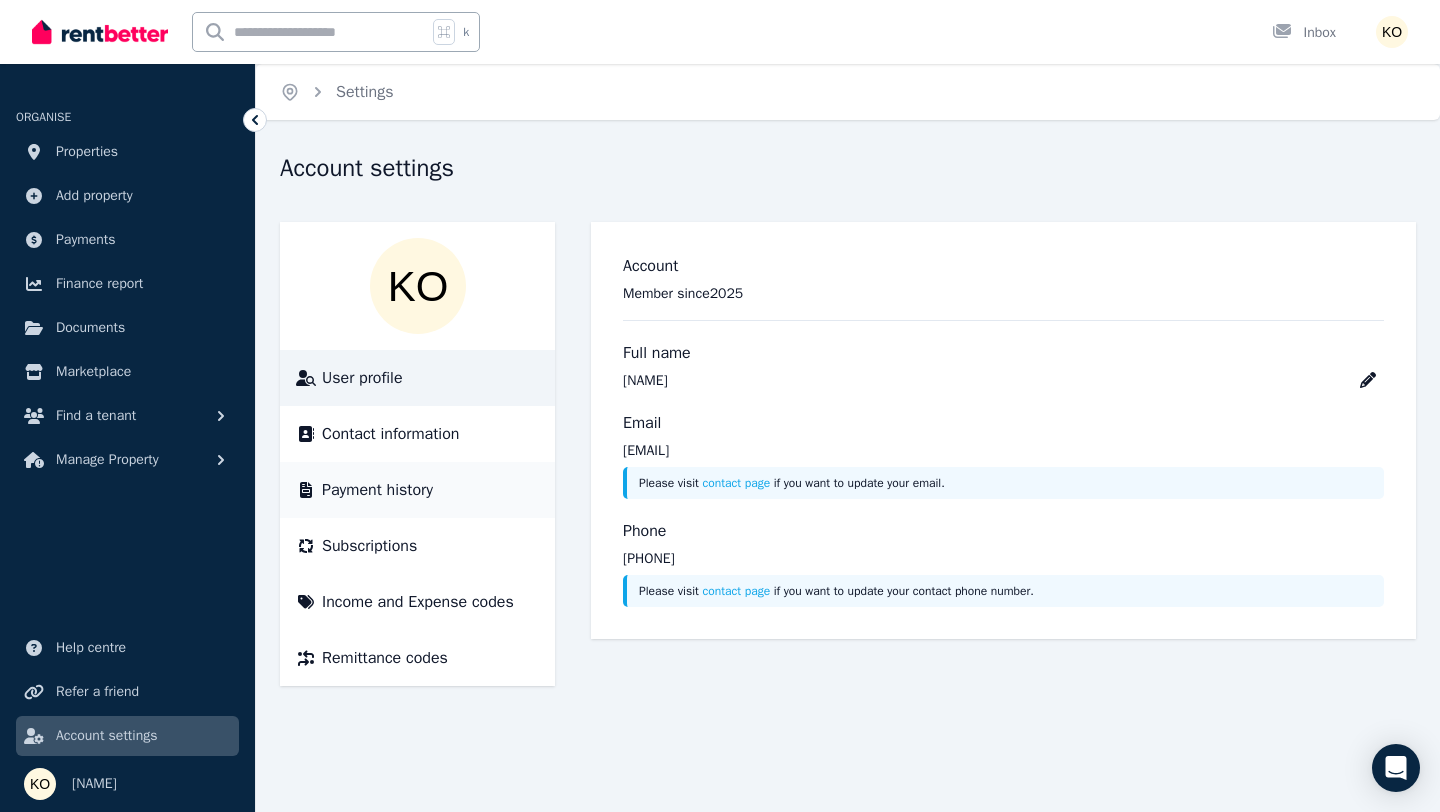 click on "Payment history" at bounding box center (377, 490) 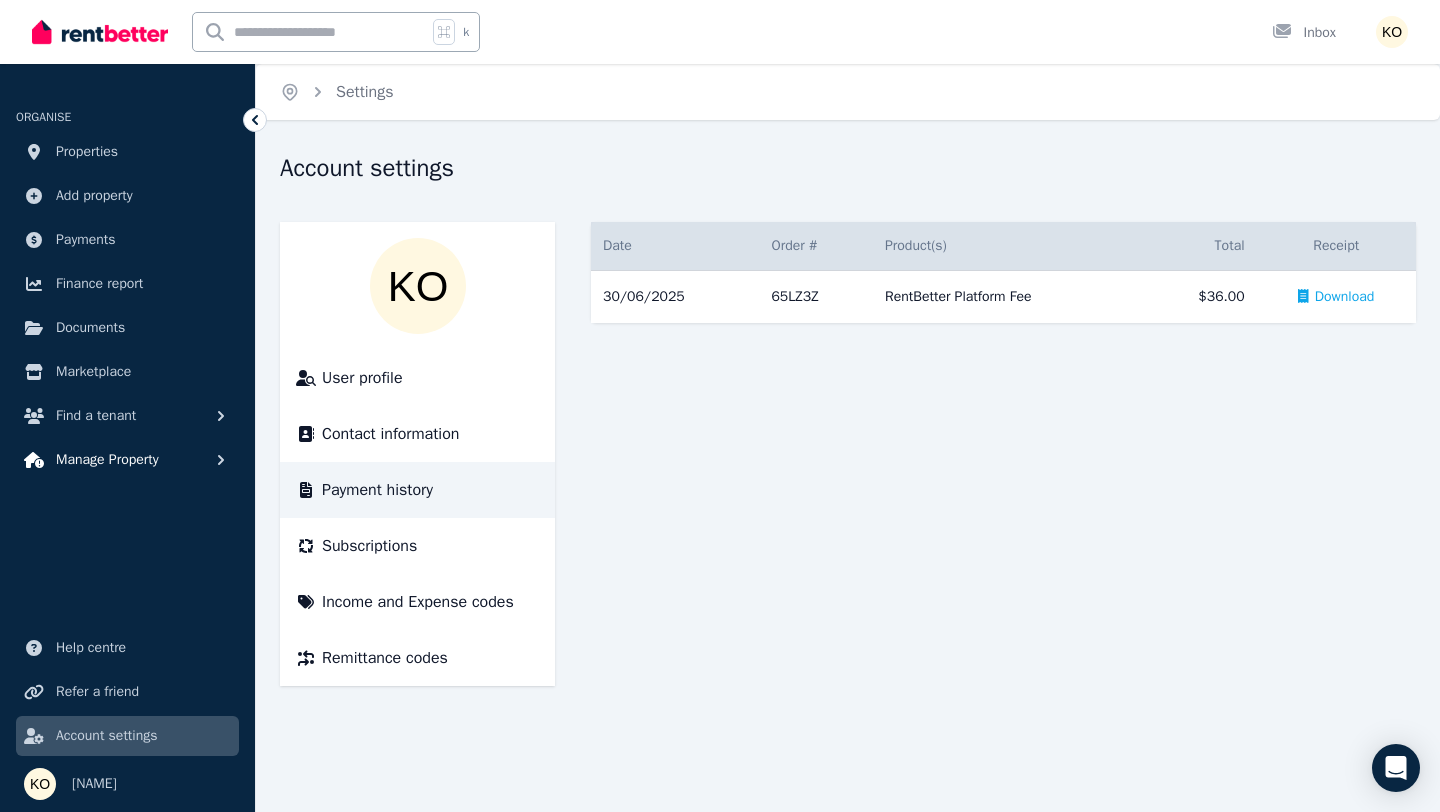 click on "Manage Property" at bounding box center (107, 460) 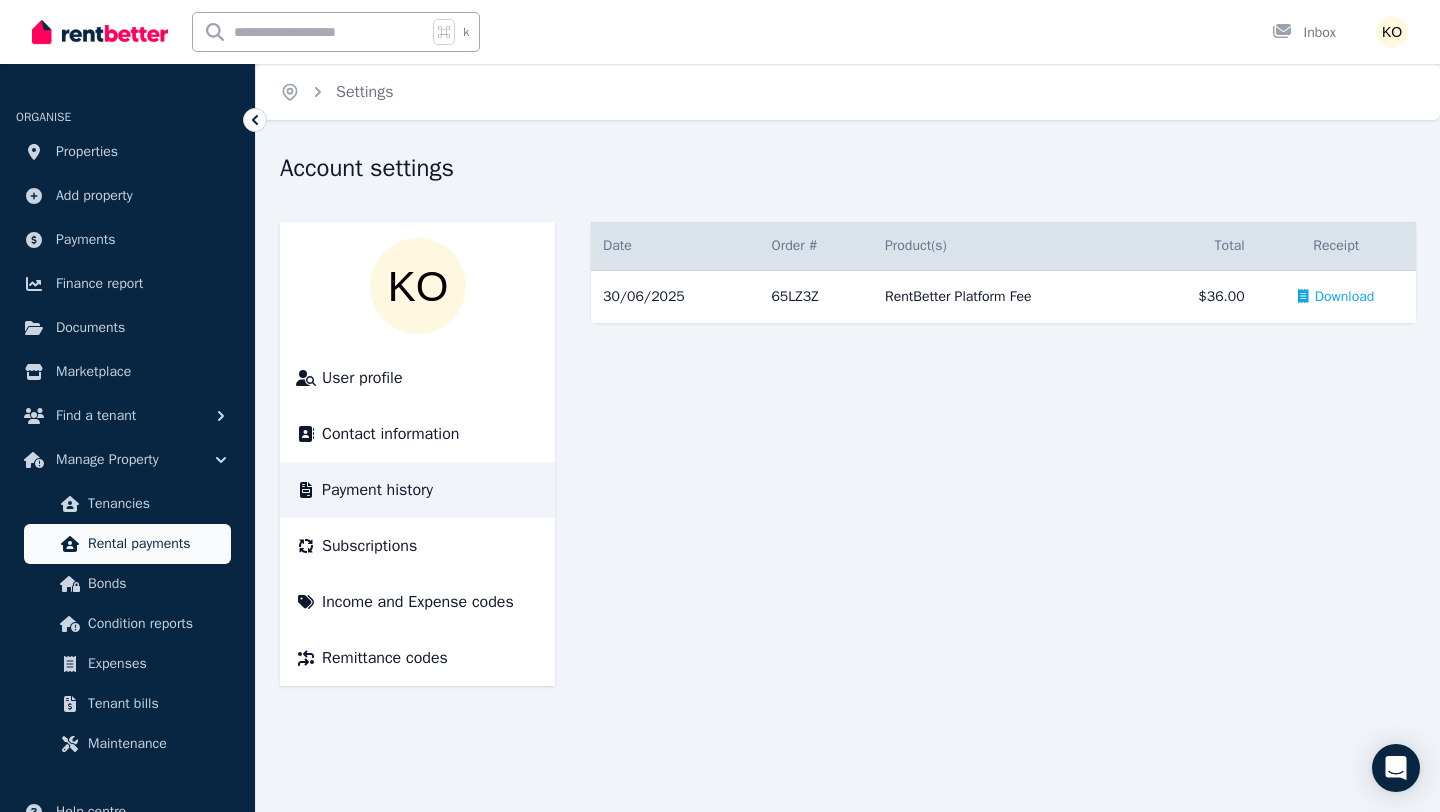 click on "Rental payments" at bounding box center [155, 544] 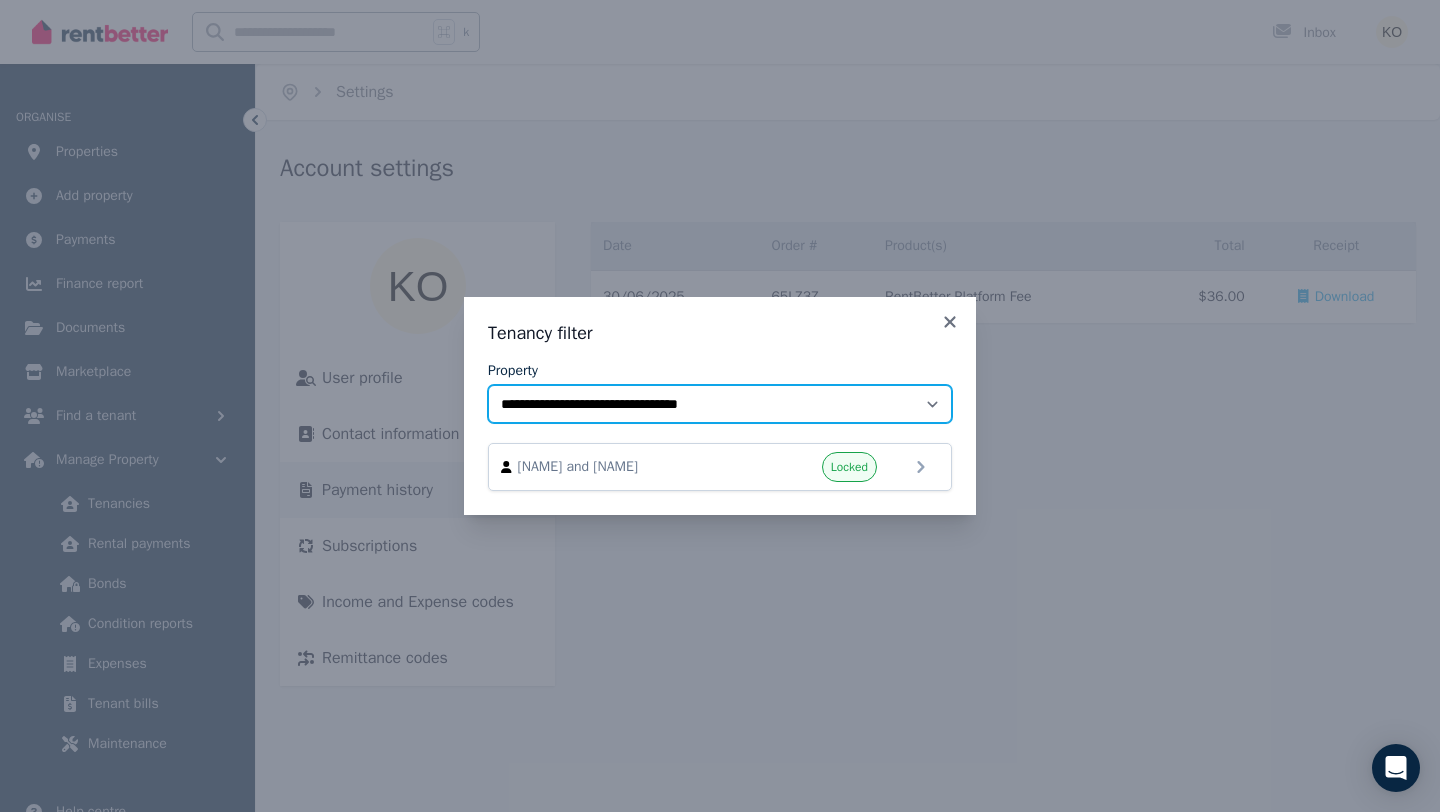 click on "**********" at bounding box center [720, 404] 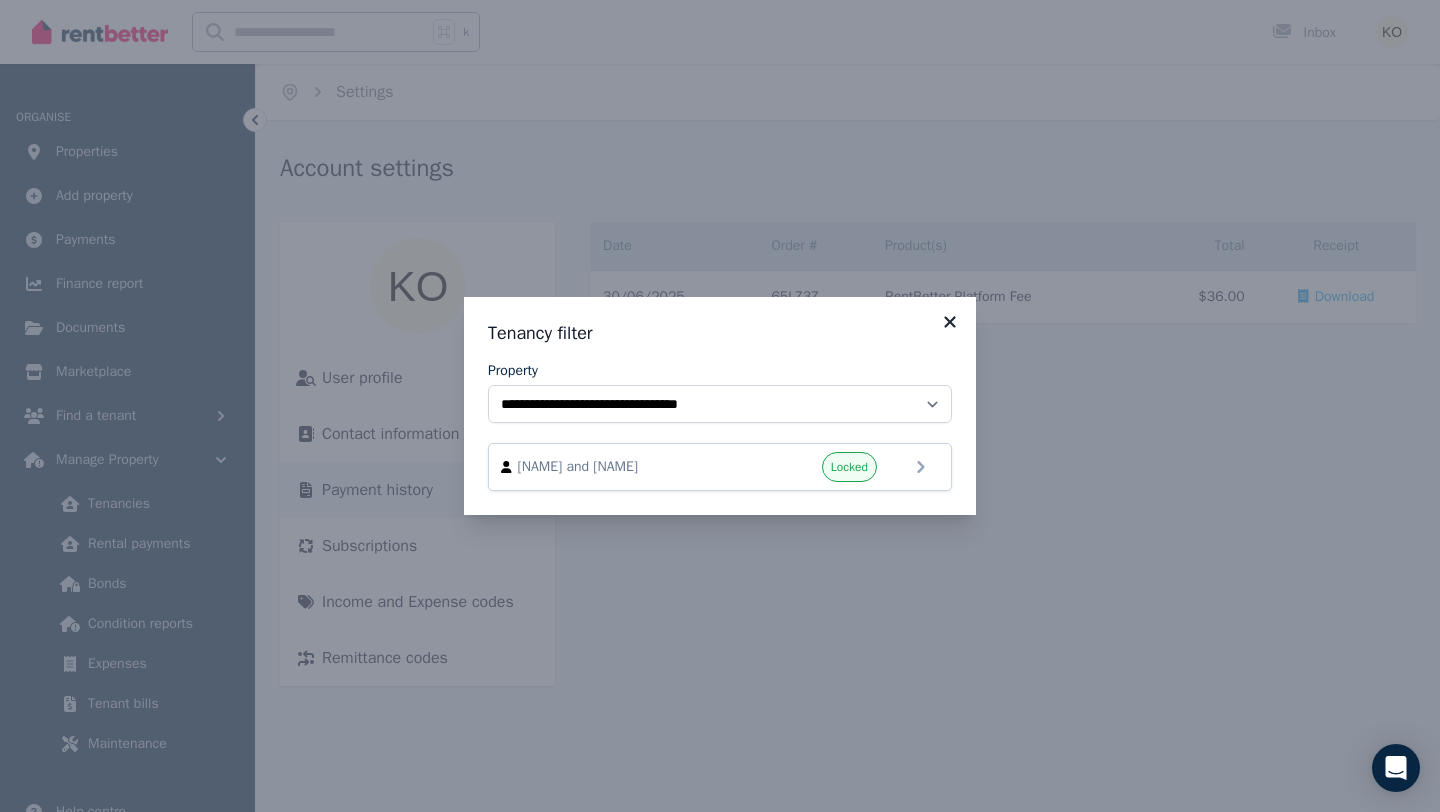 click 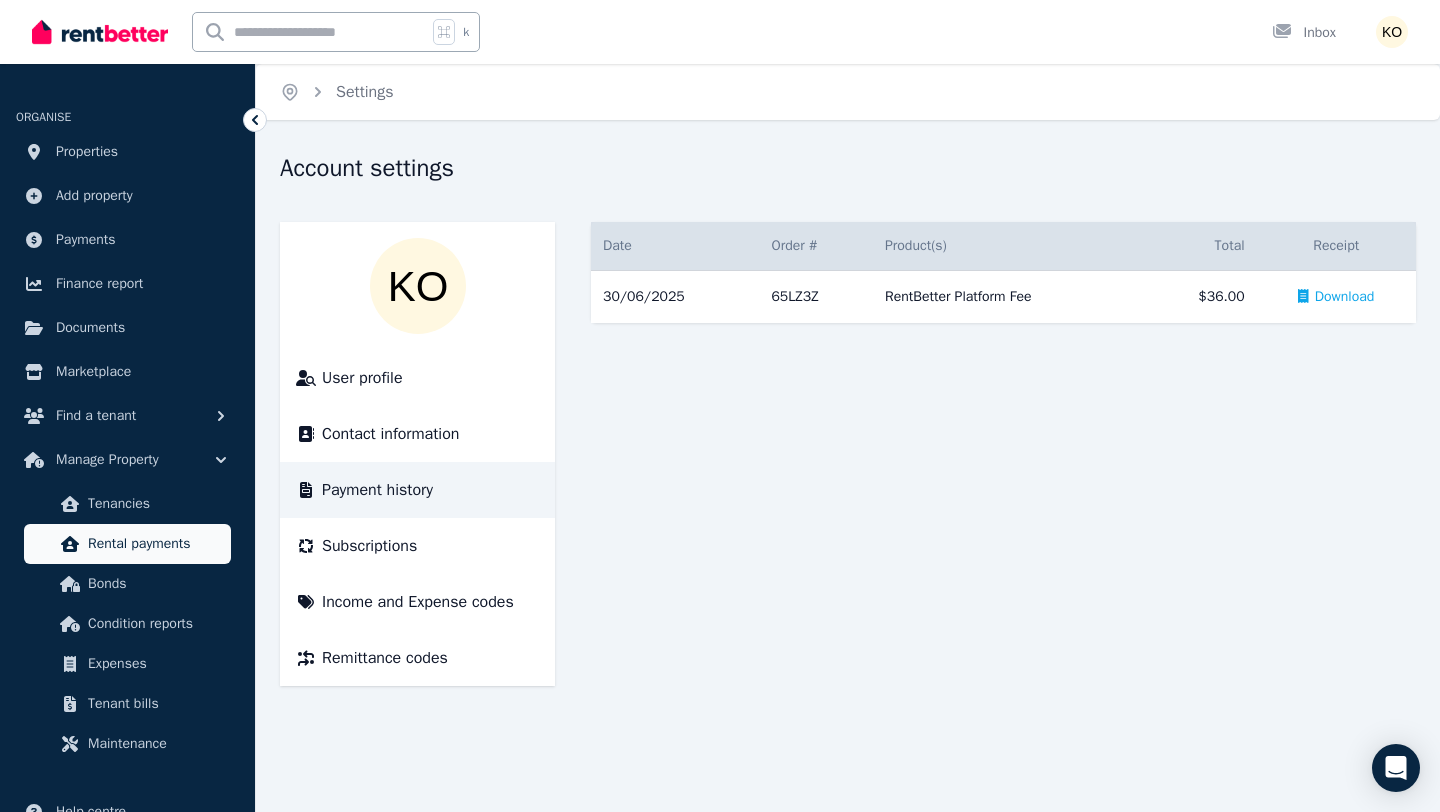 click on "Rental payments" at bounding box center [155, 544] 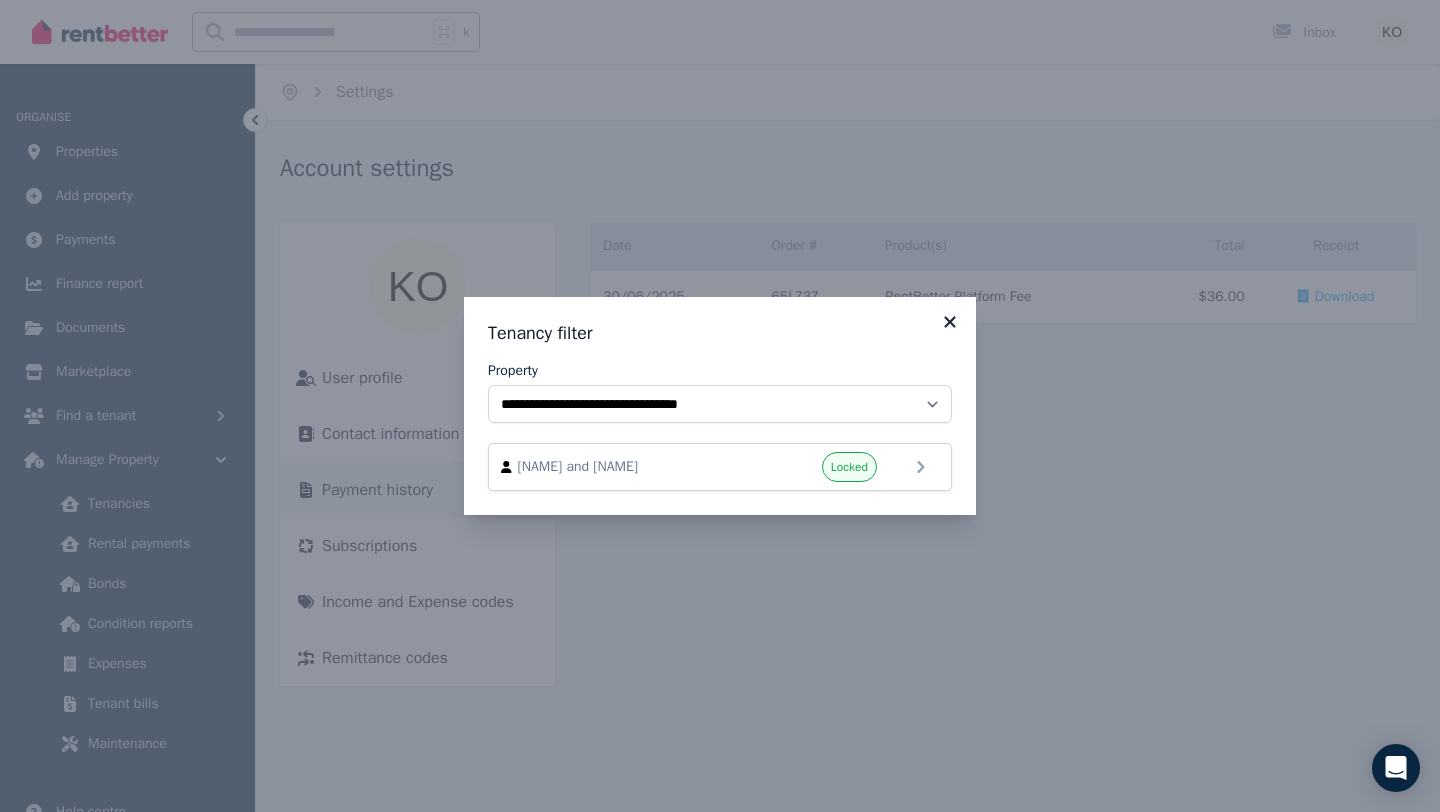 click 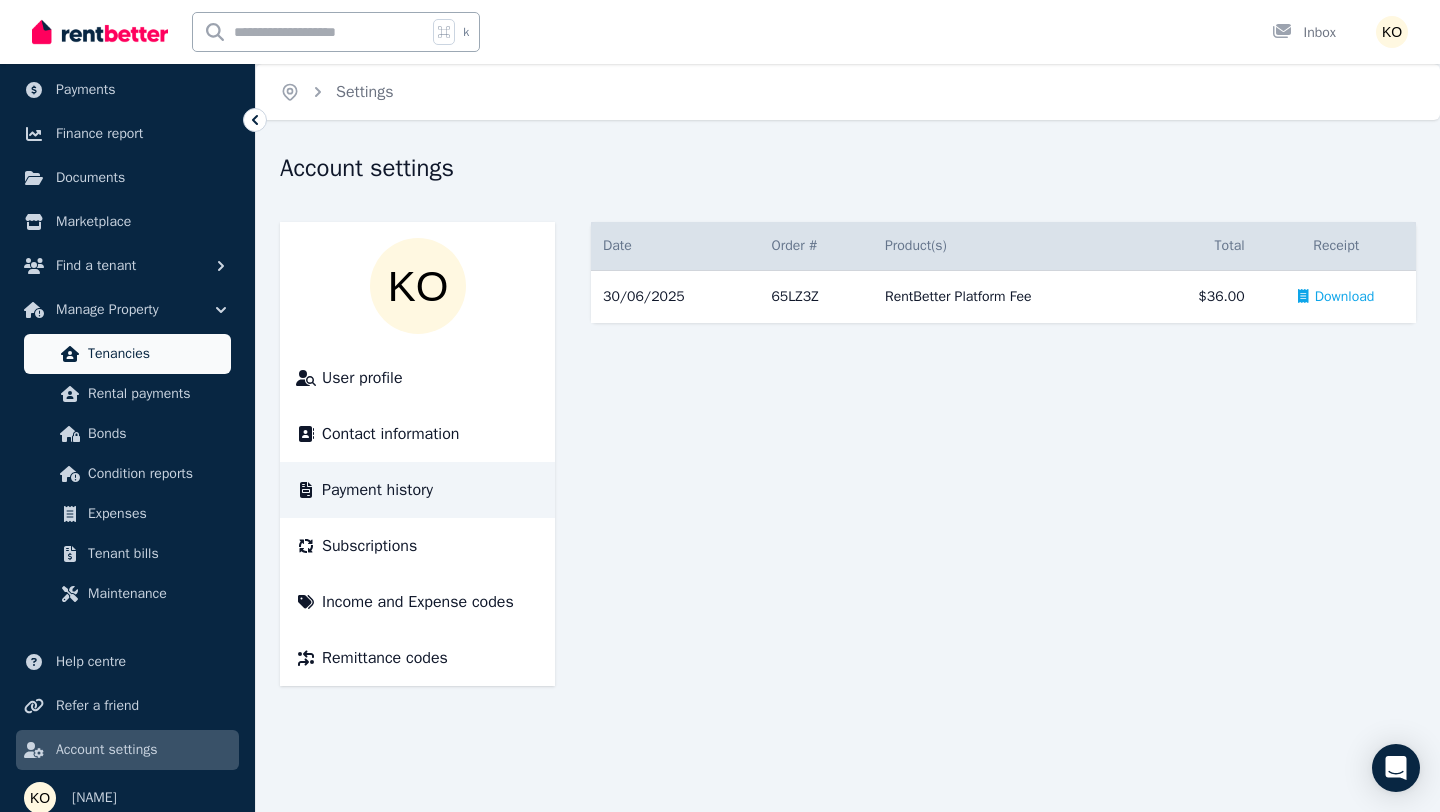 scroll, scrollTop: 164, scrollLeft: 0, axis: vertical 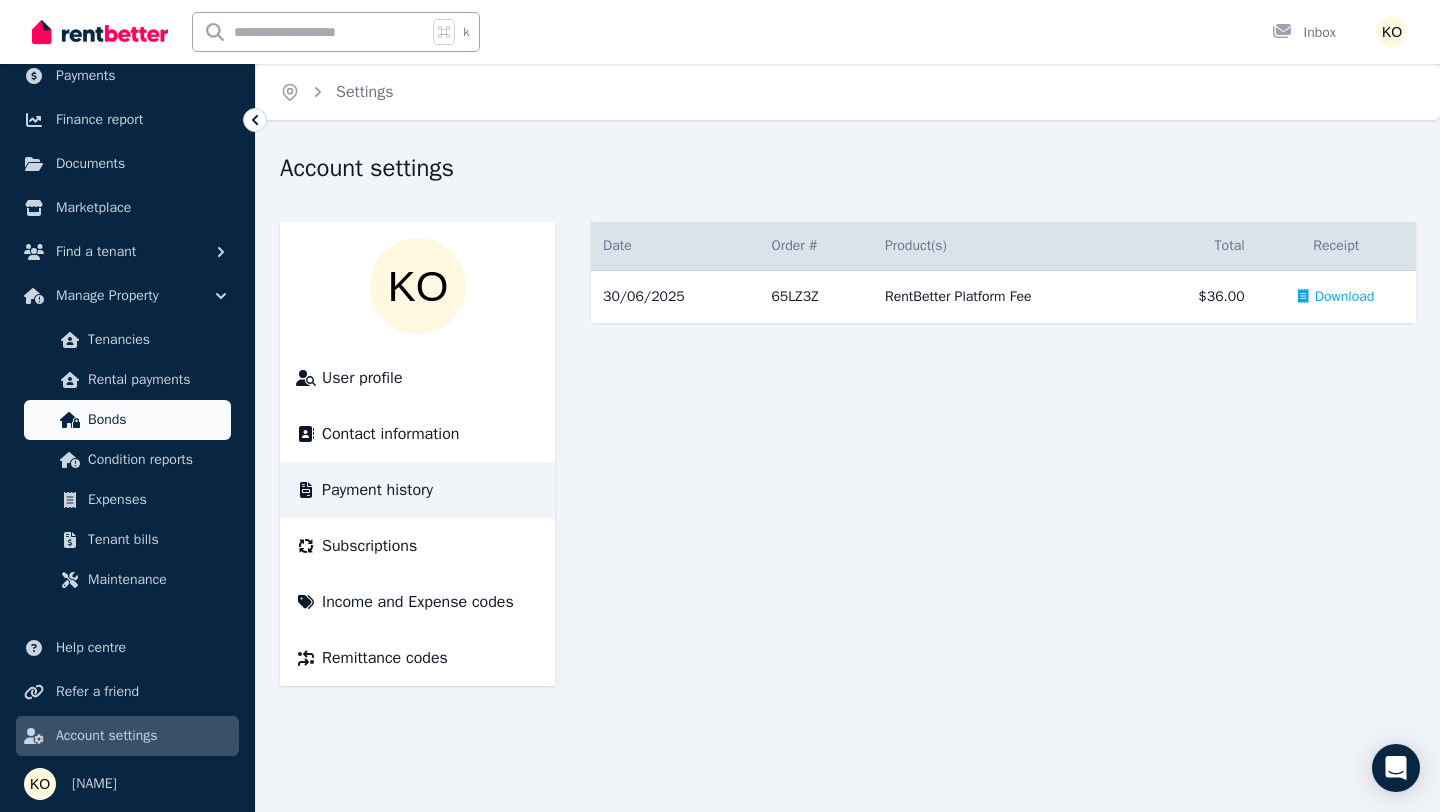 click on "Bonds" at bounding box center [155, 420] 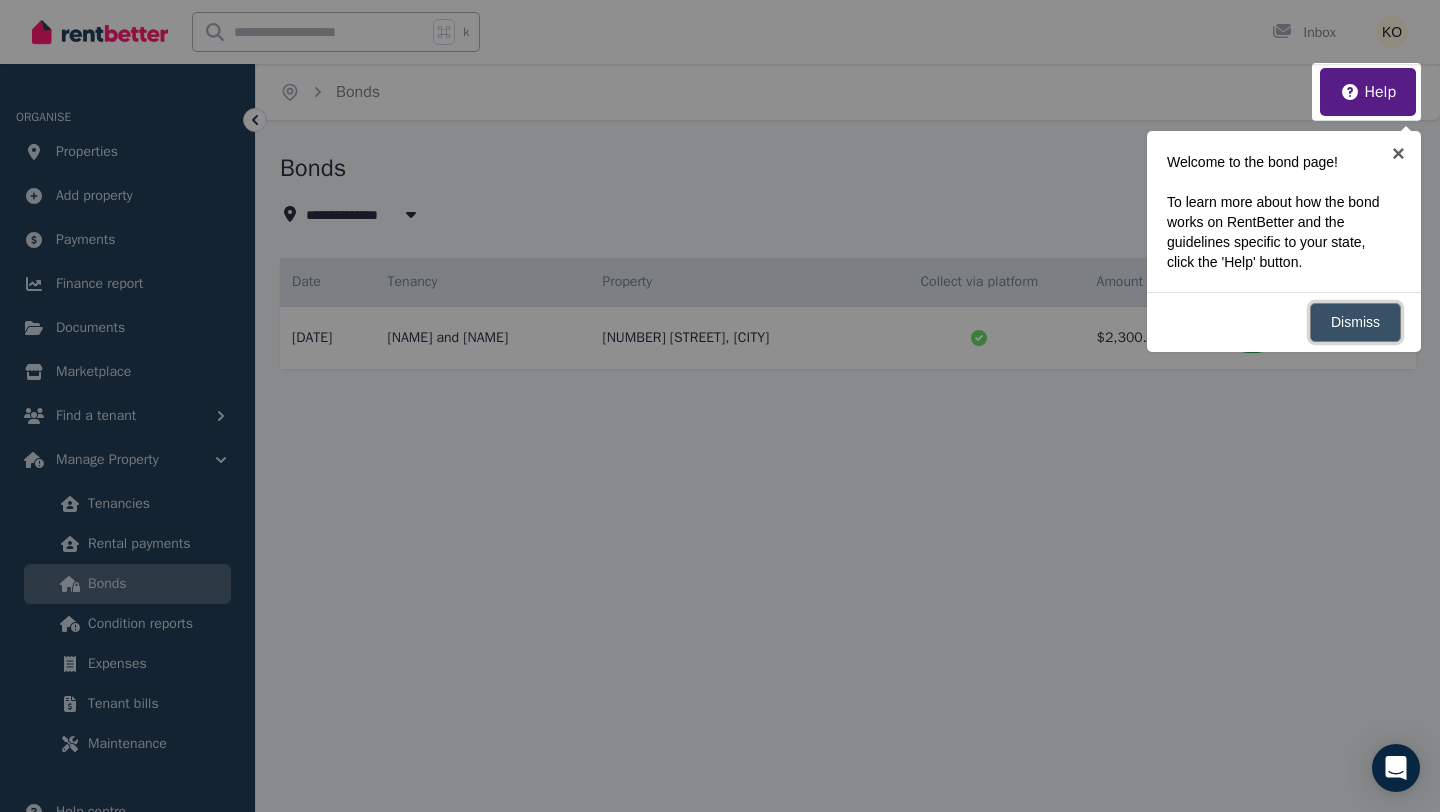 click on "Dismiss" at bounding box center (1355, 322) 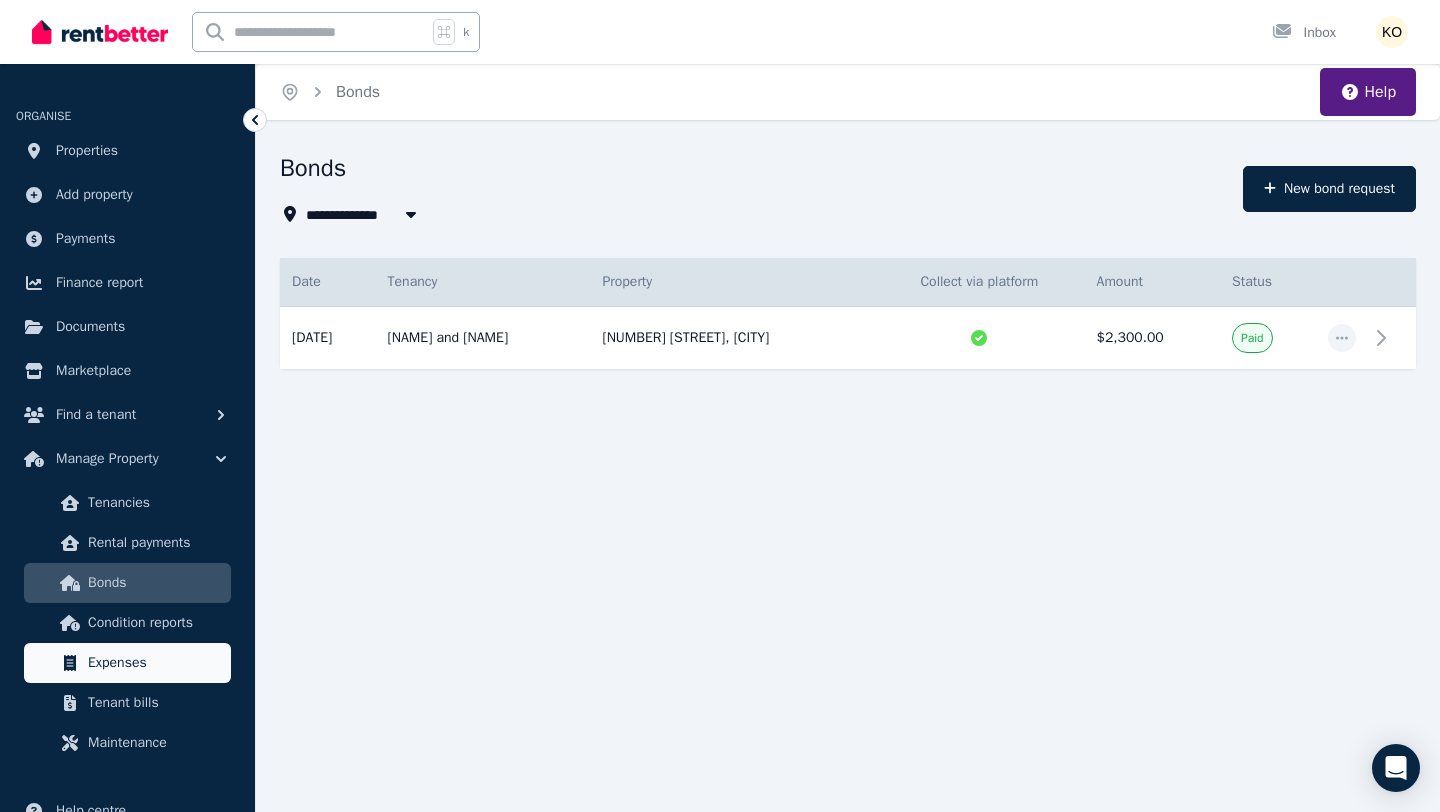 scroll, scrollTop: 0, scrollLeft: 0, axis: both 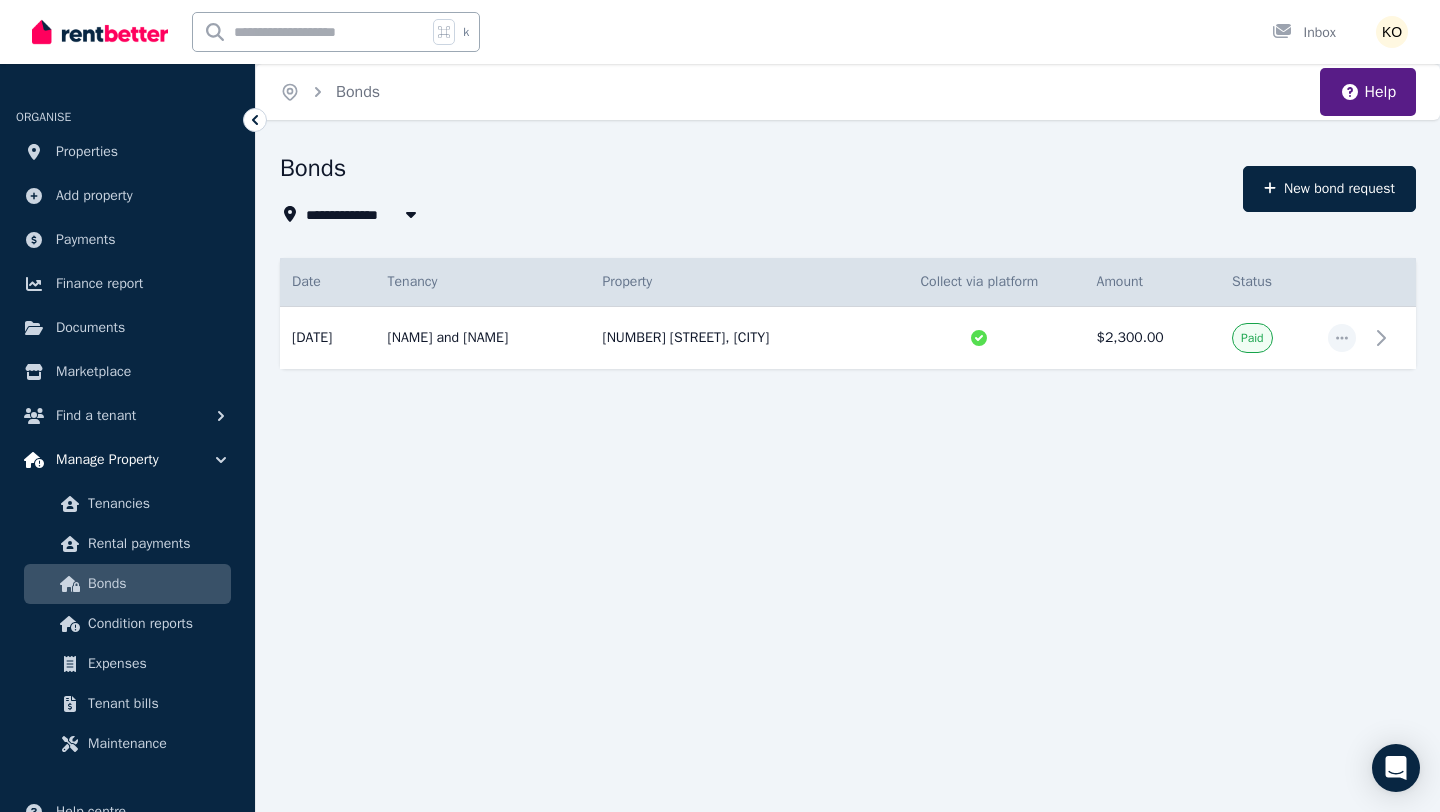 click 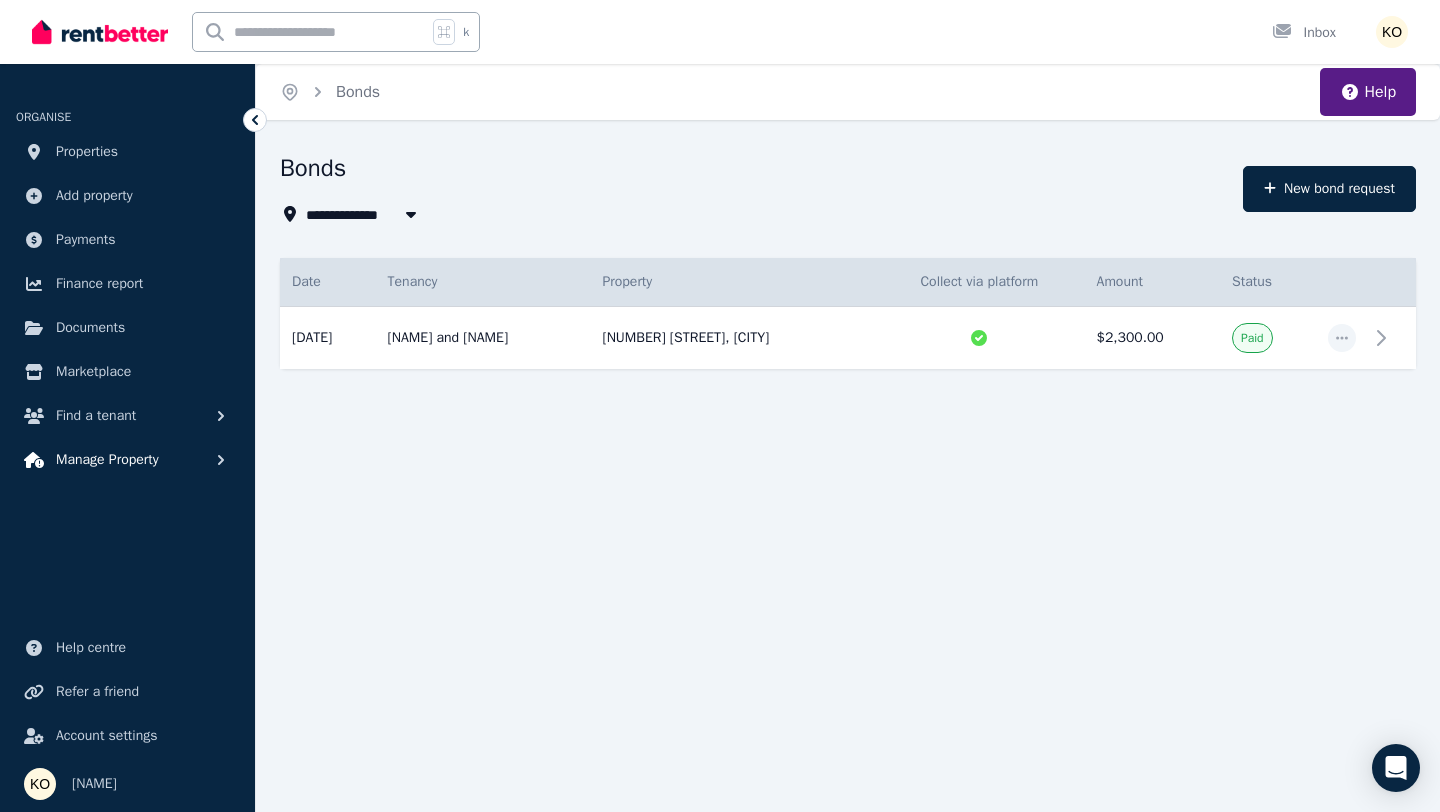 click 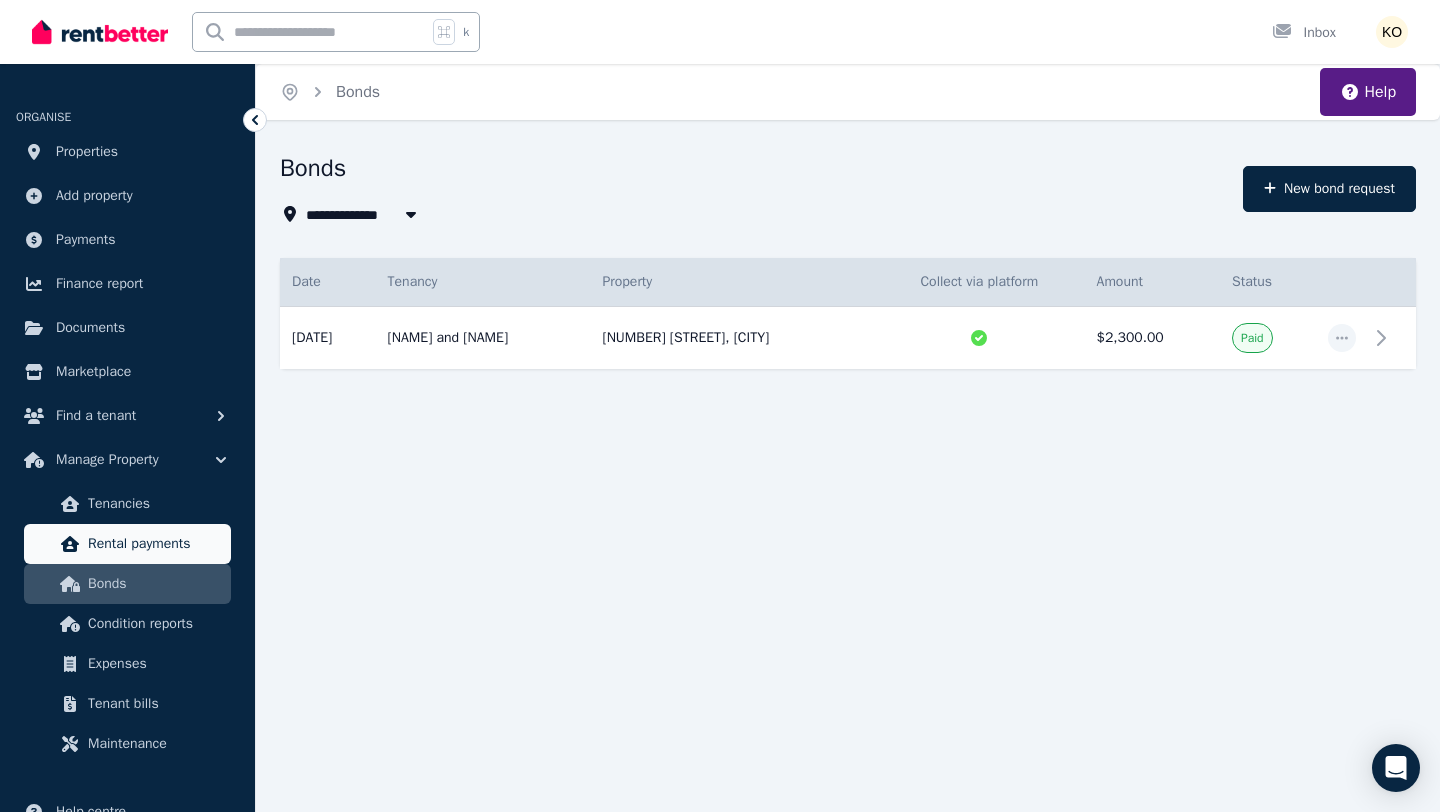 click on "Rental payments" at bounding box center [155, 544] 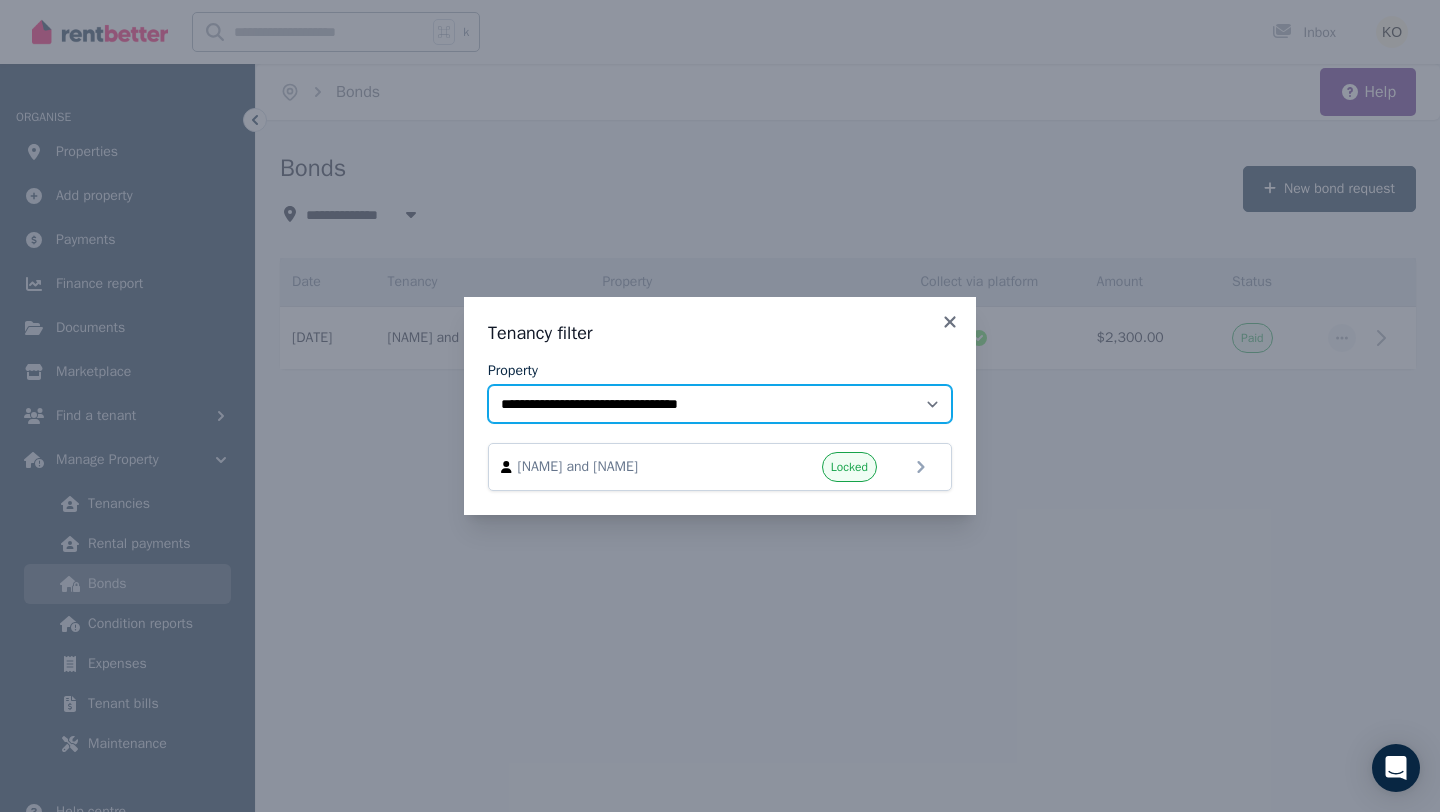 click on "**********" at bounding box center [720, 404] 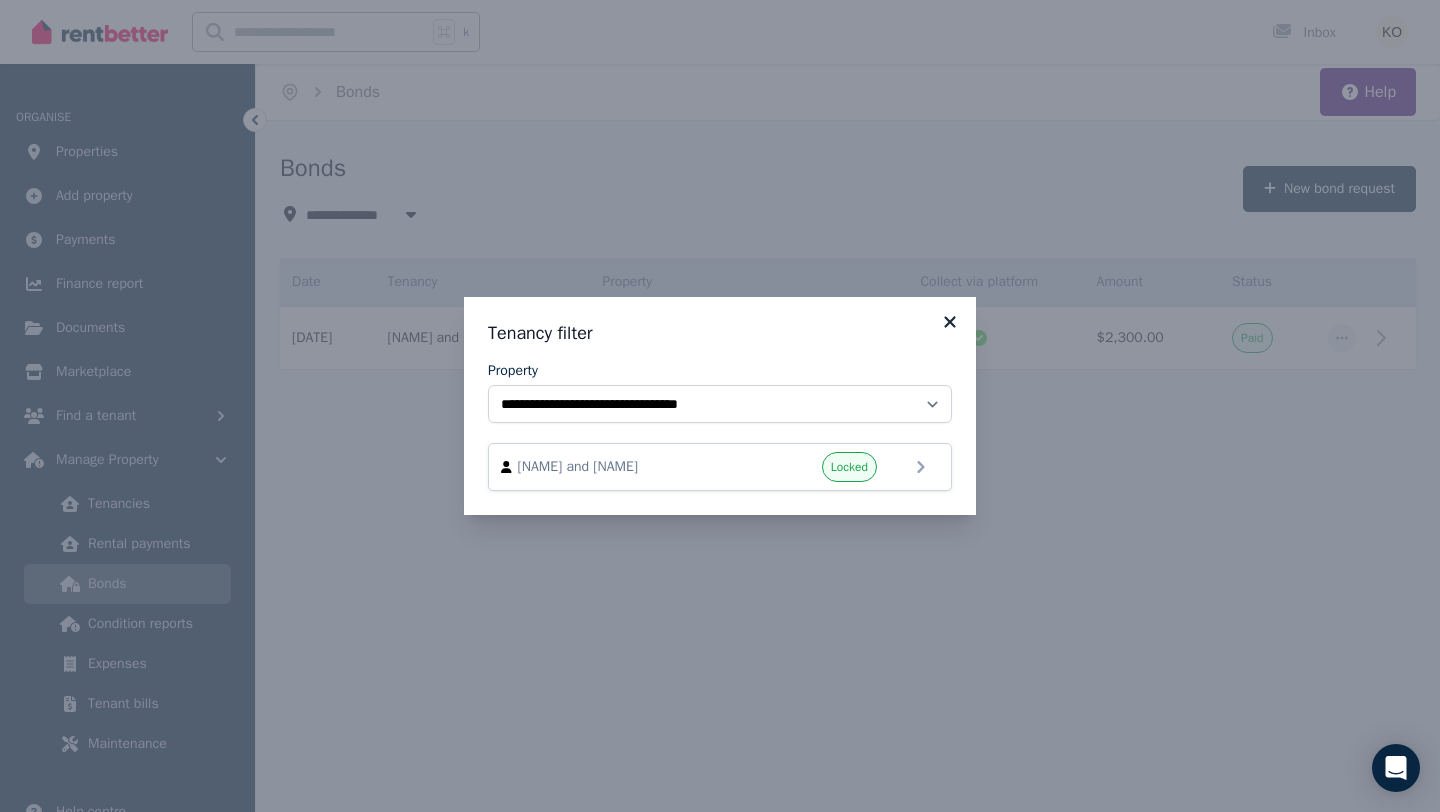 click 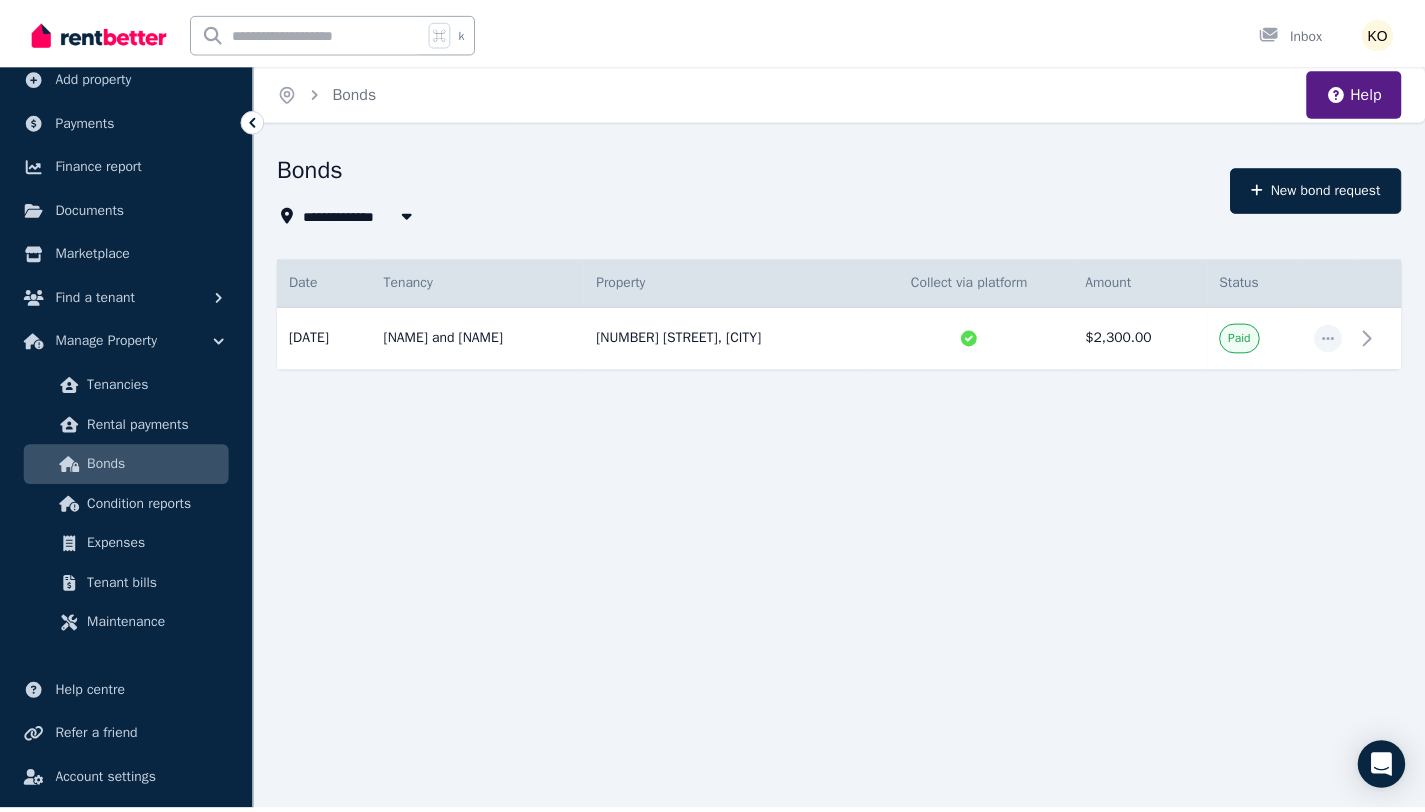 scroll, scrollTop: 129, scrollLeft: 0, axis: vertical 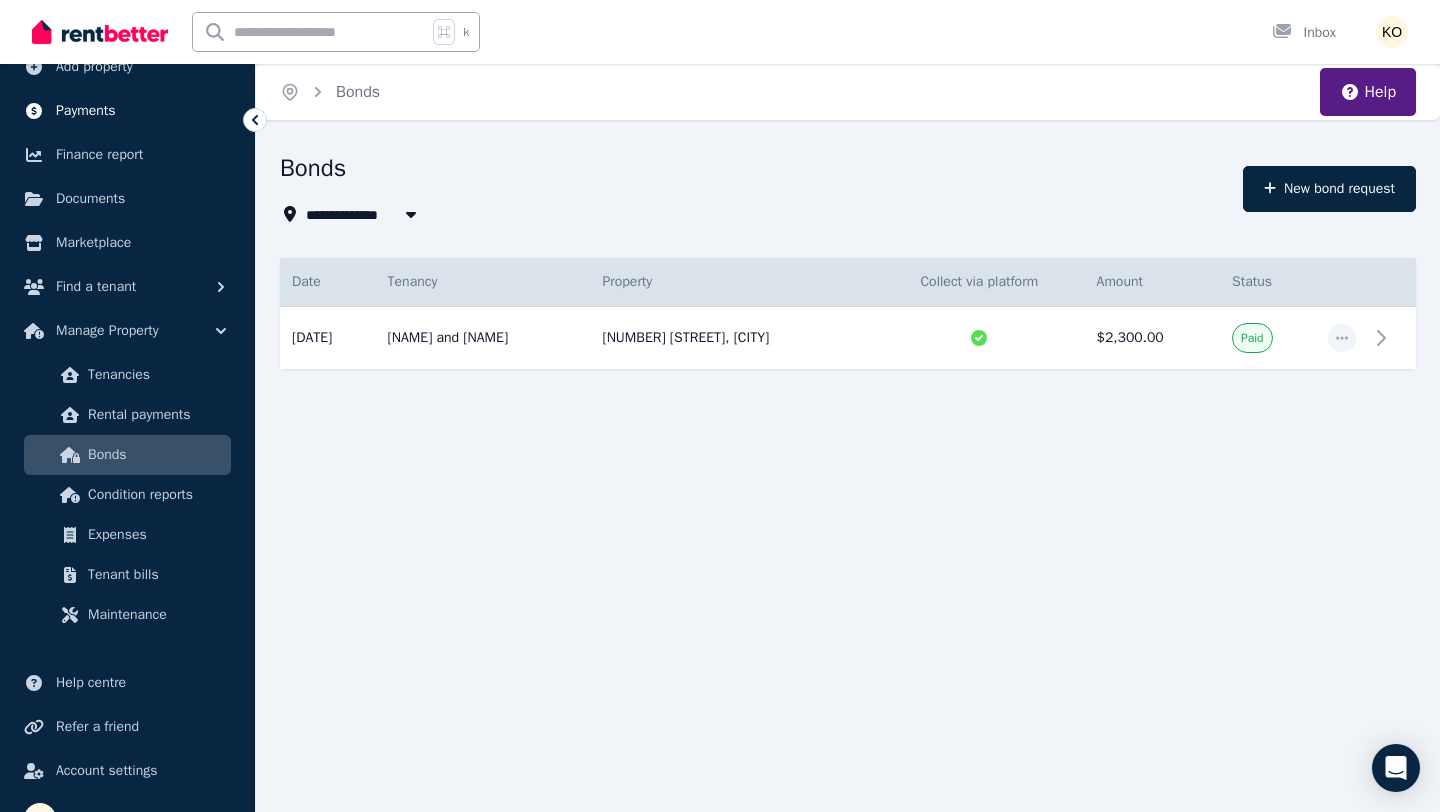 click on "Payments" at bounding box center (86, 111) 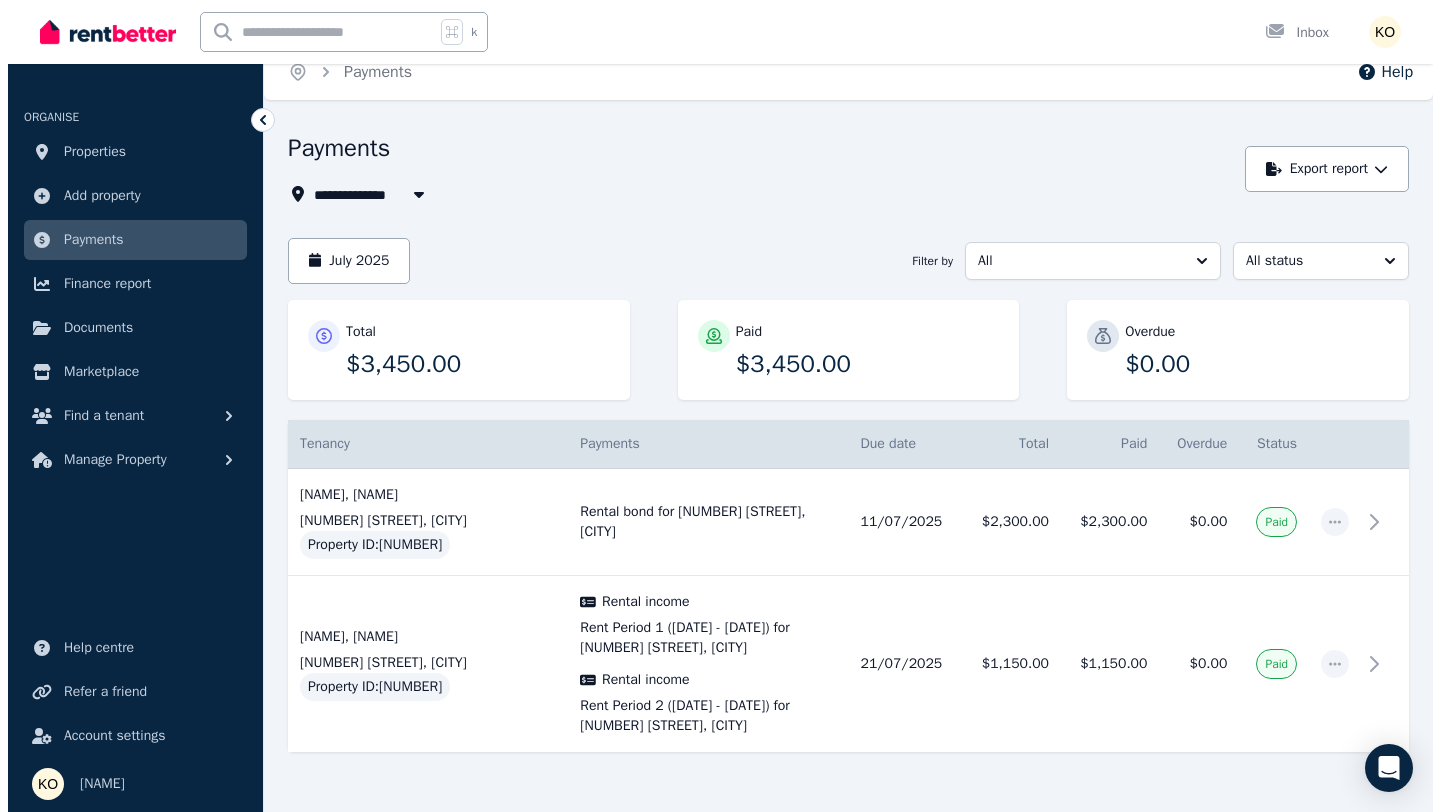 scroll, scrollTop: 0, scrollLeft: 0, axis: both 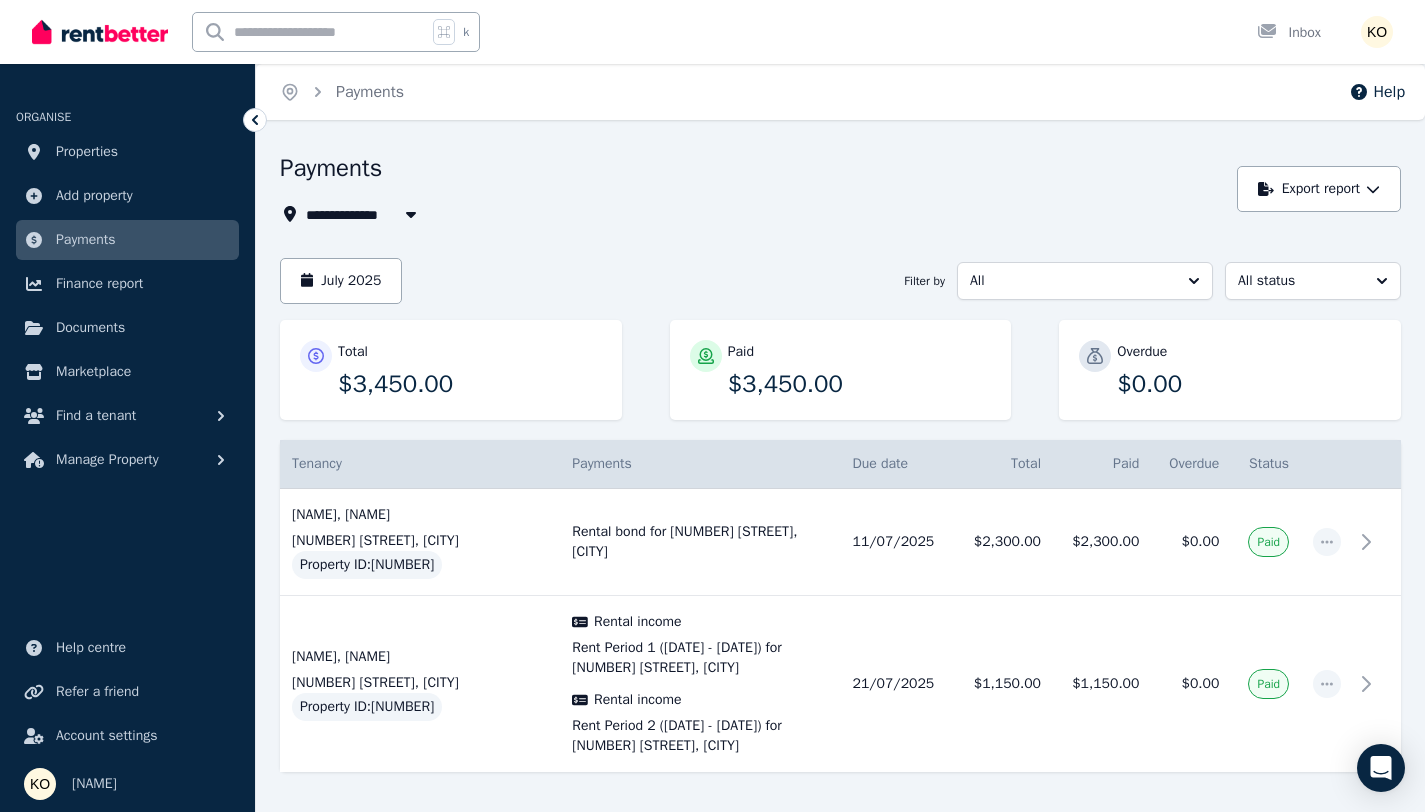 click 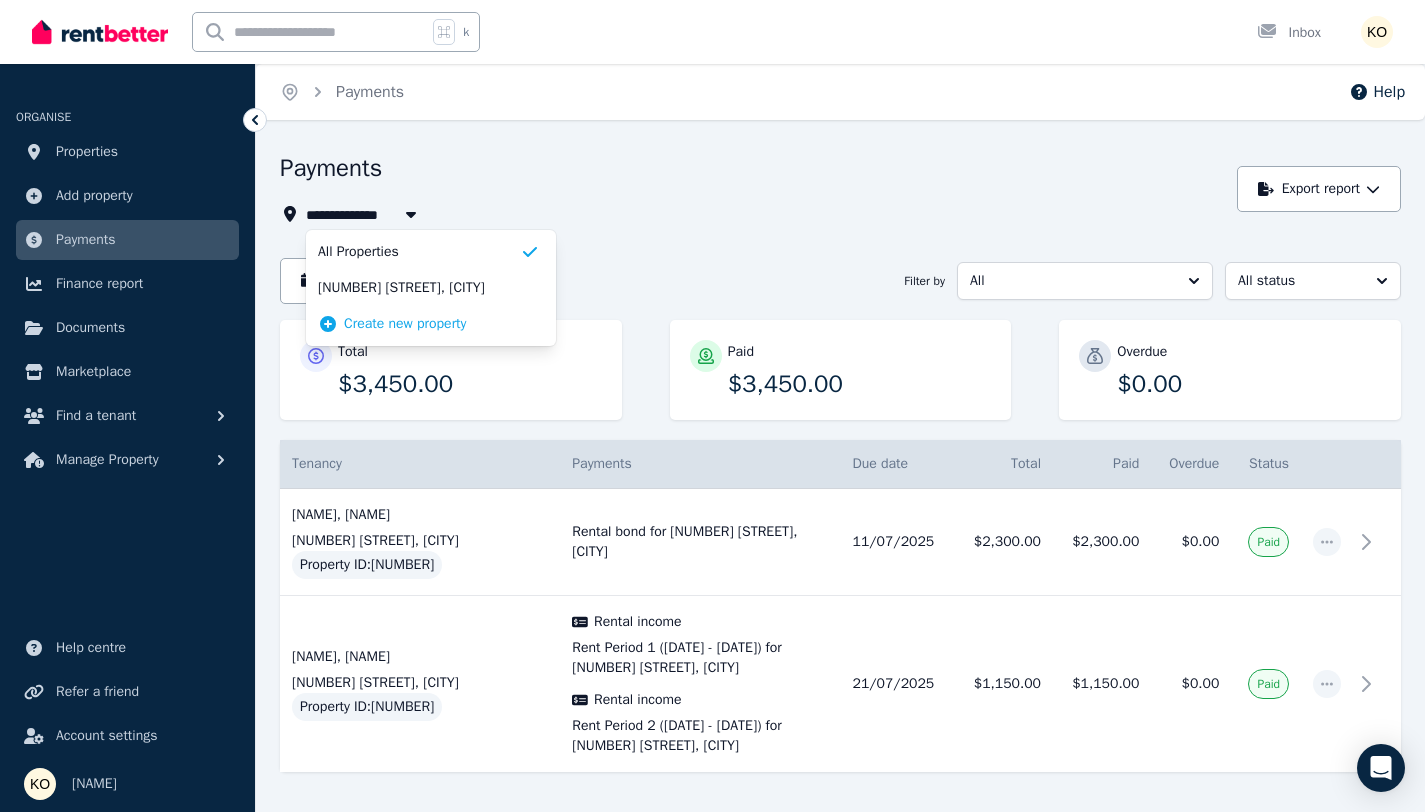 click on "**********" at bounding box center (753, 189) 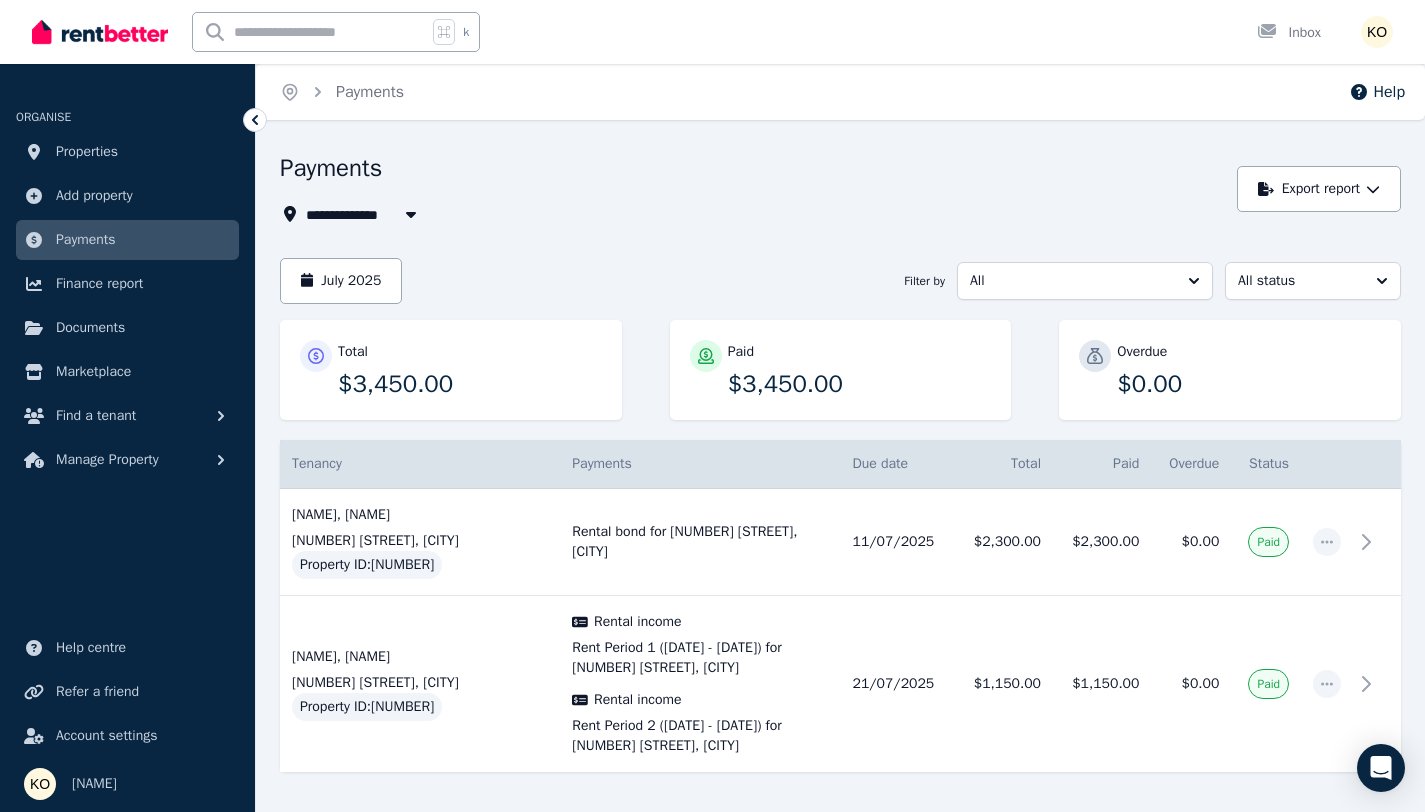 click at bounding box center (310, 32) 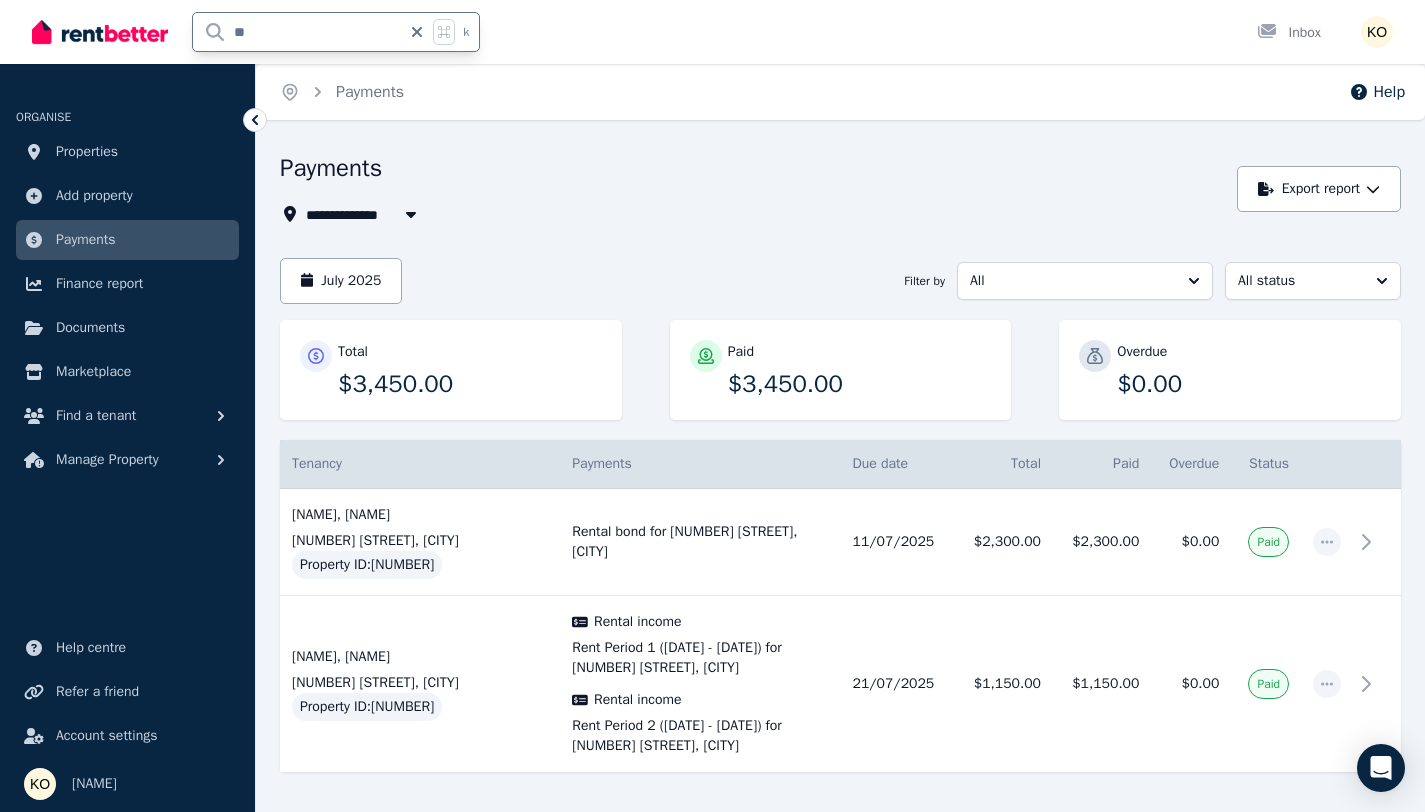 type on "*" 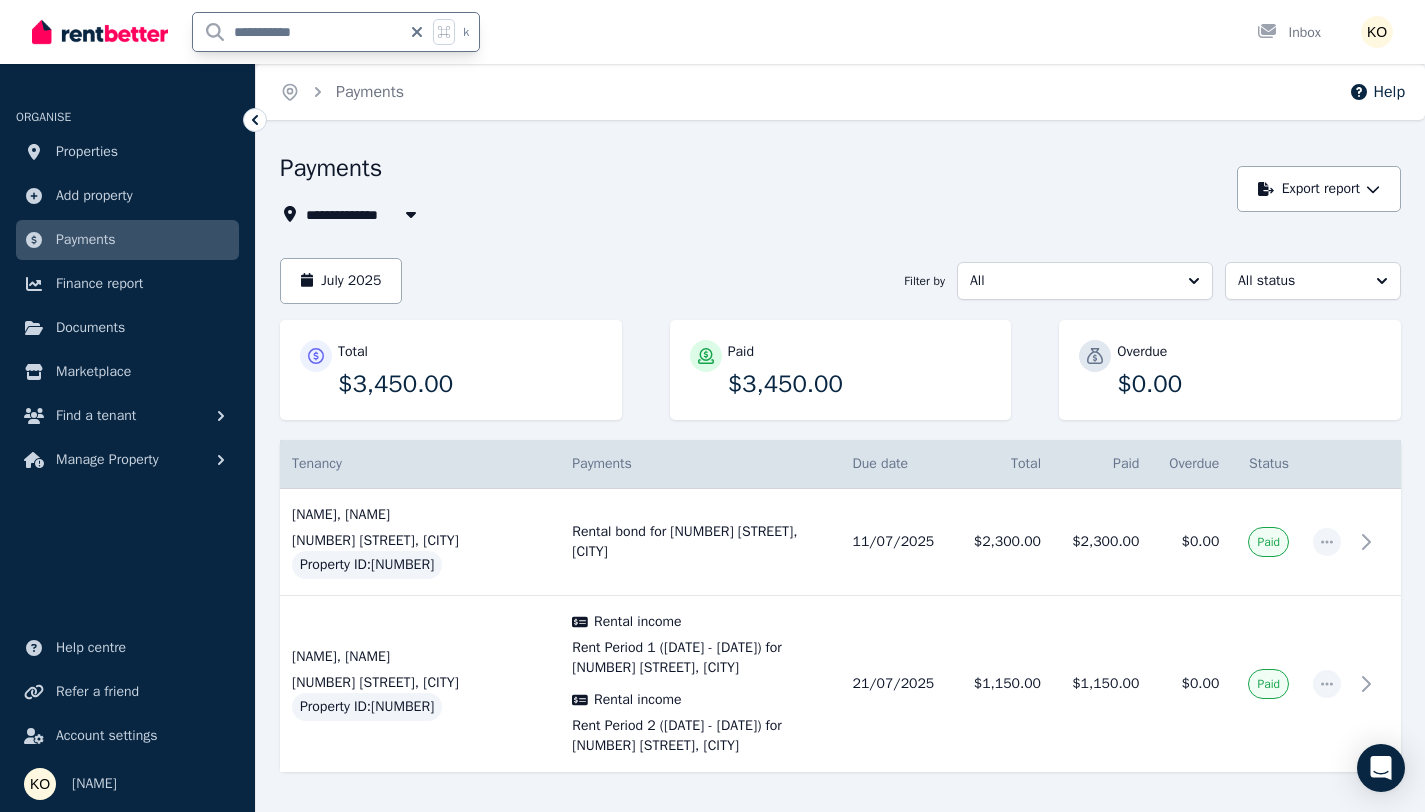 type on "**********" 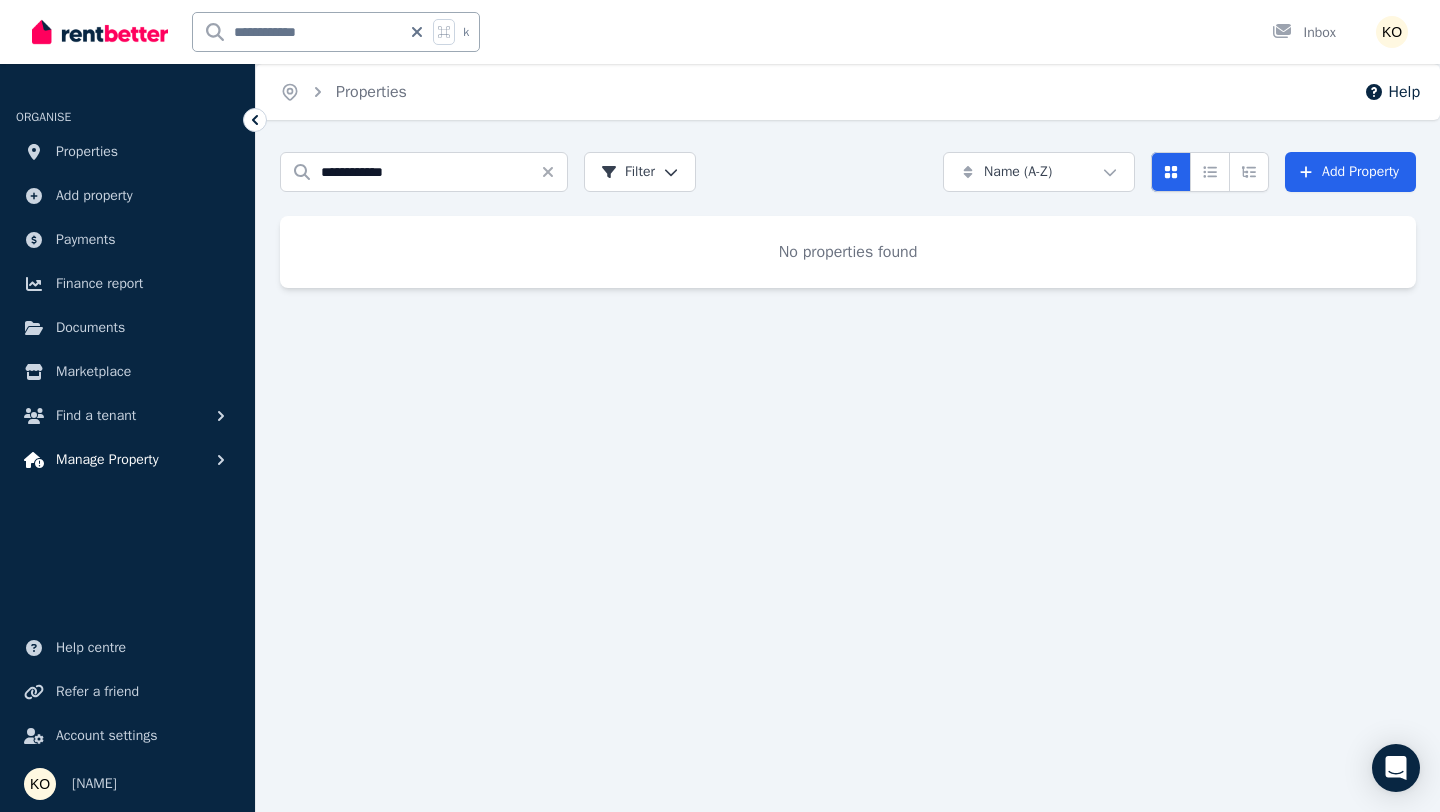 click on "Manage Property" at bounding box center (107, 460) 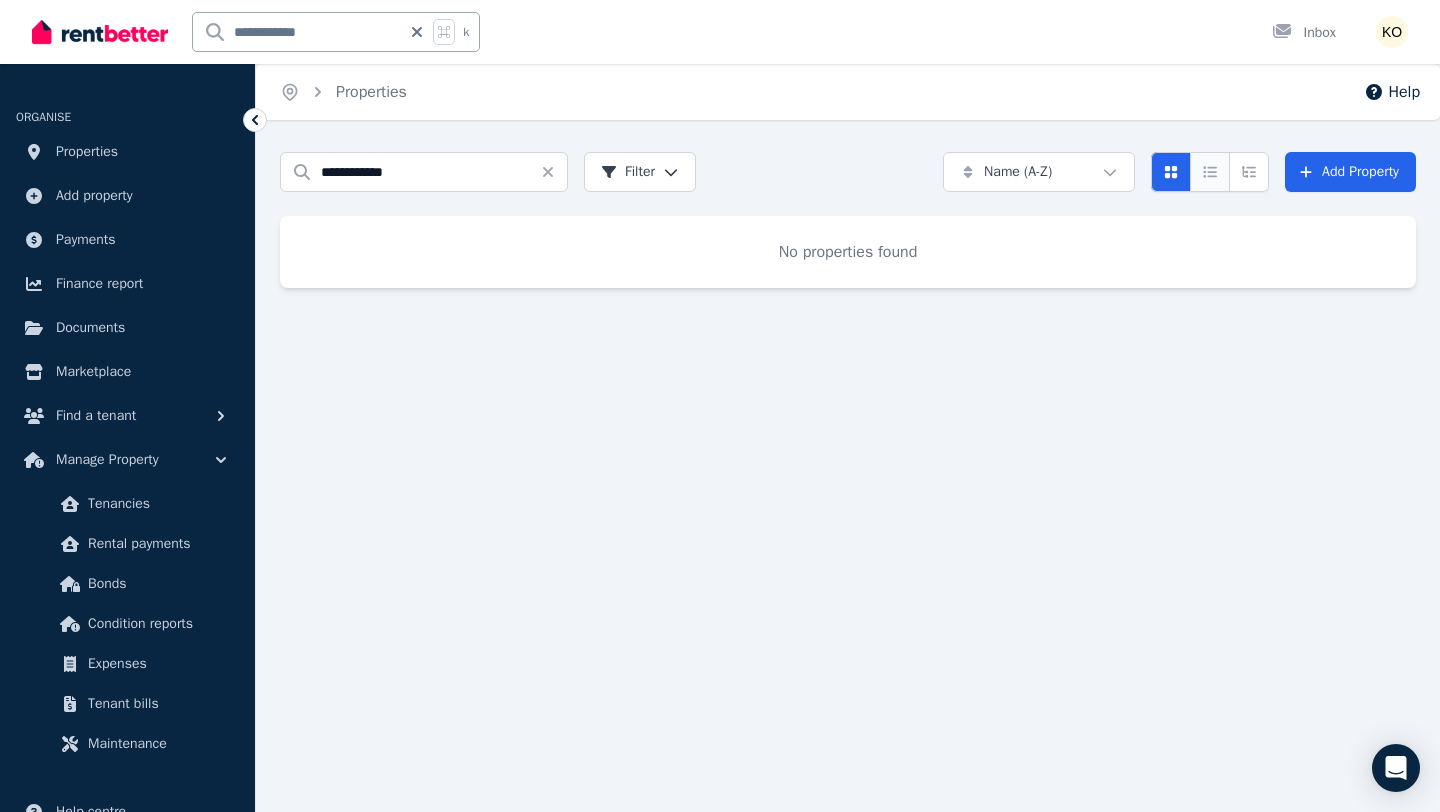 click 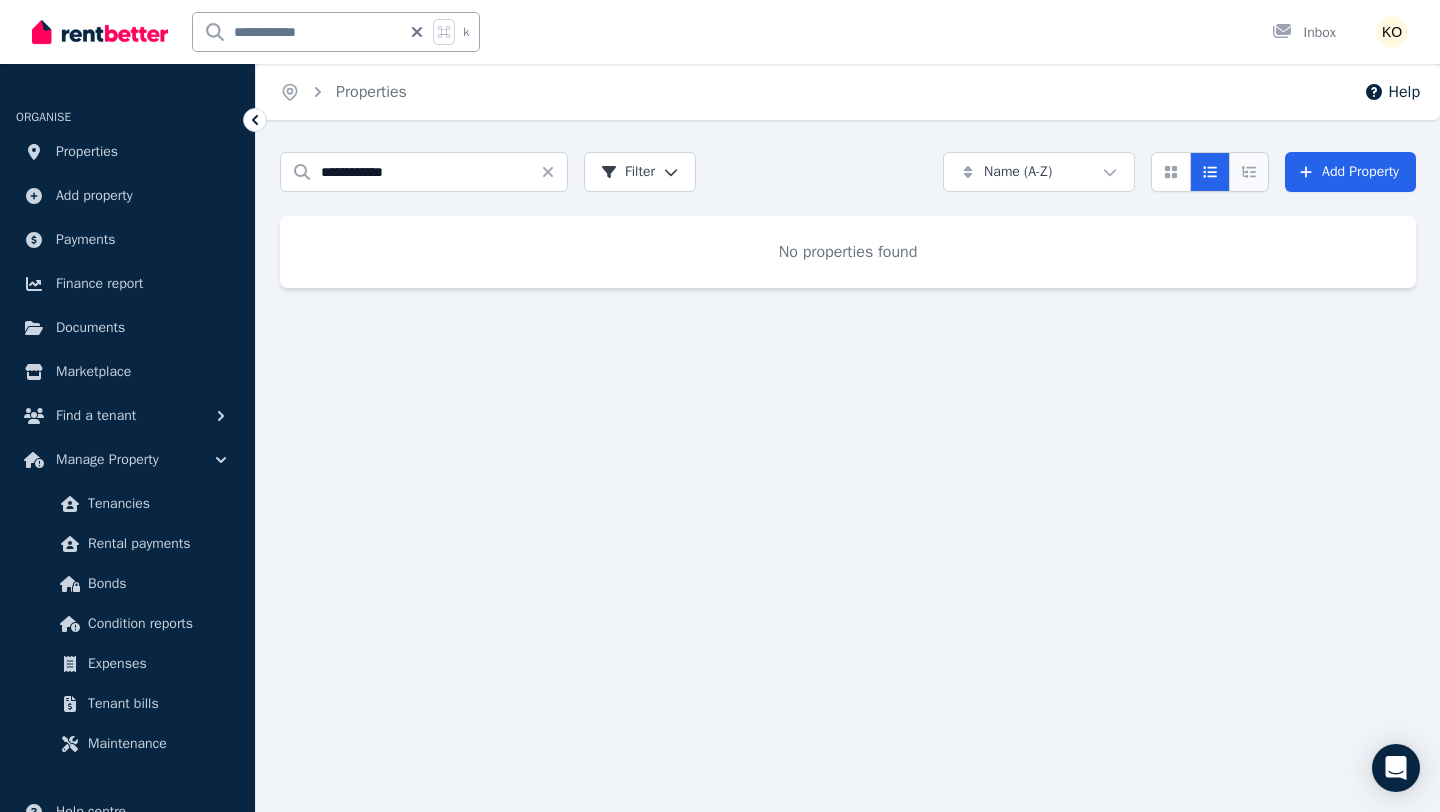 click 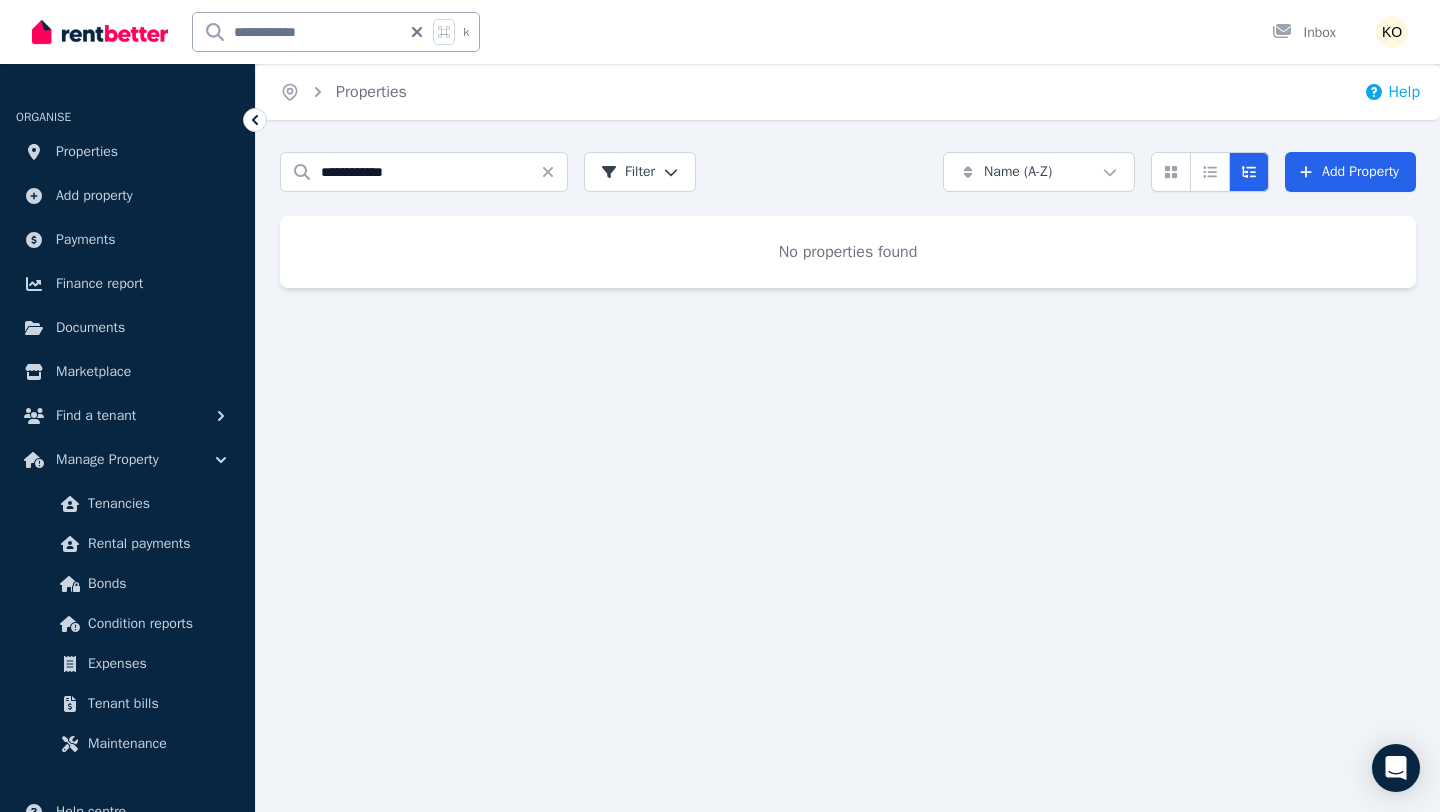 click on "Help" at bounding box center [1392, 92] 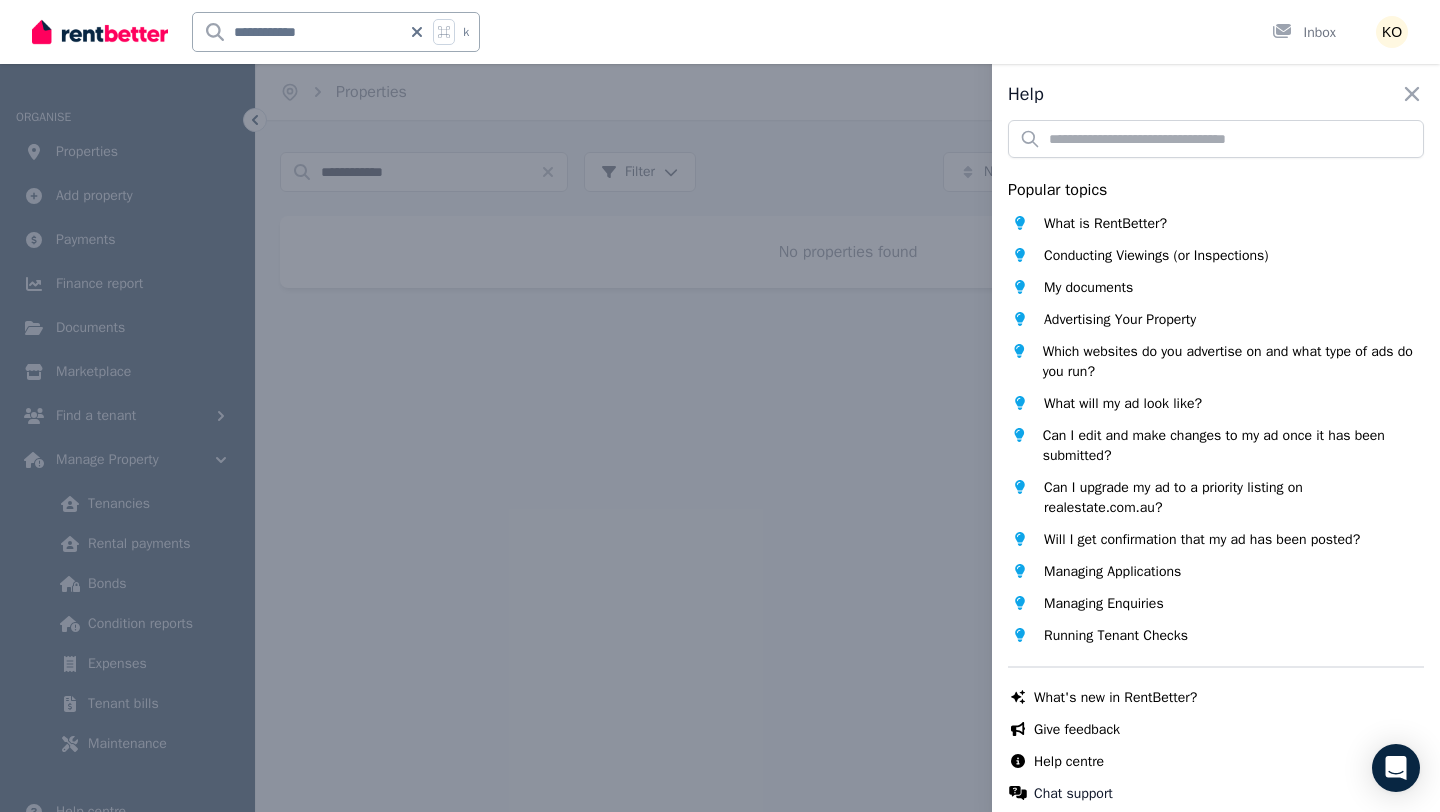 scroll, scrollTop: 12, scrollLeft: 0, axis: vertical 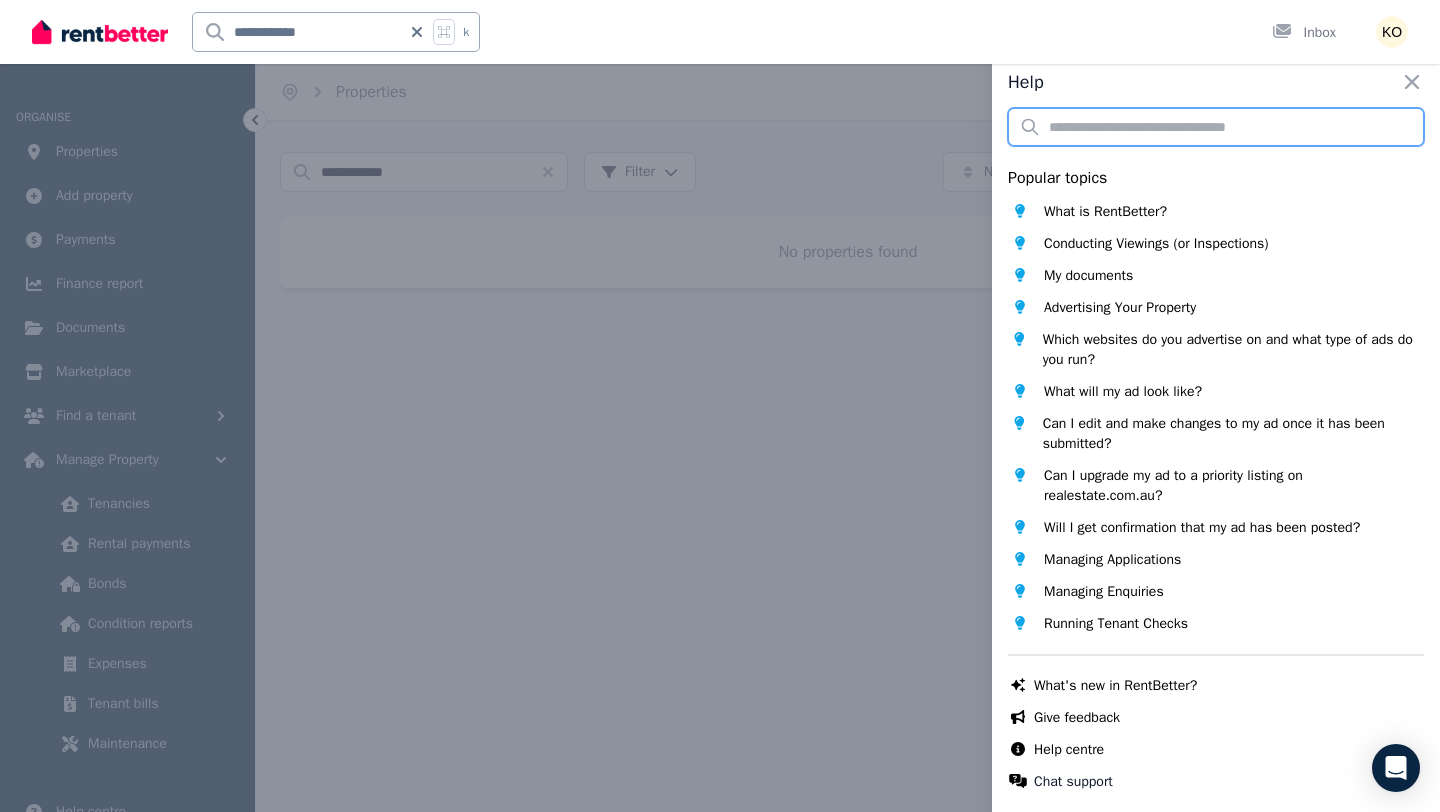 click at bounding box center (1216, 127) 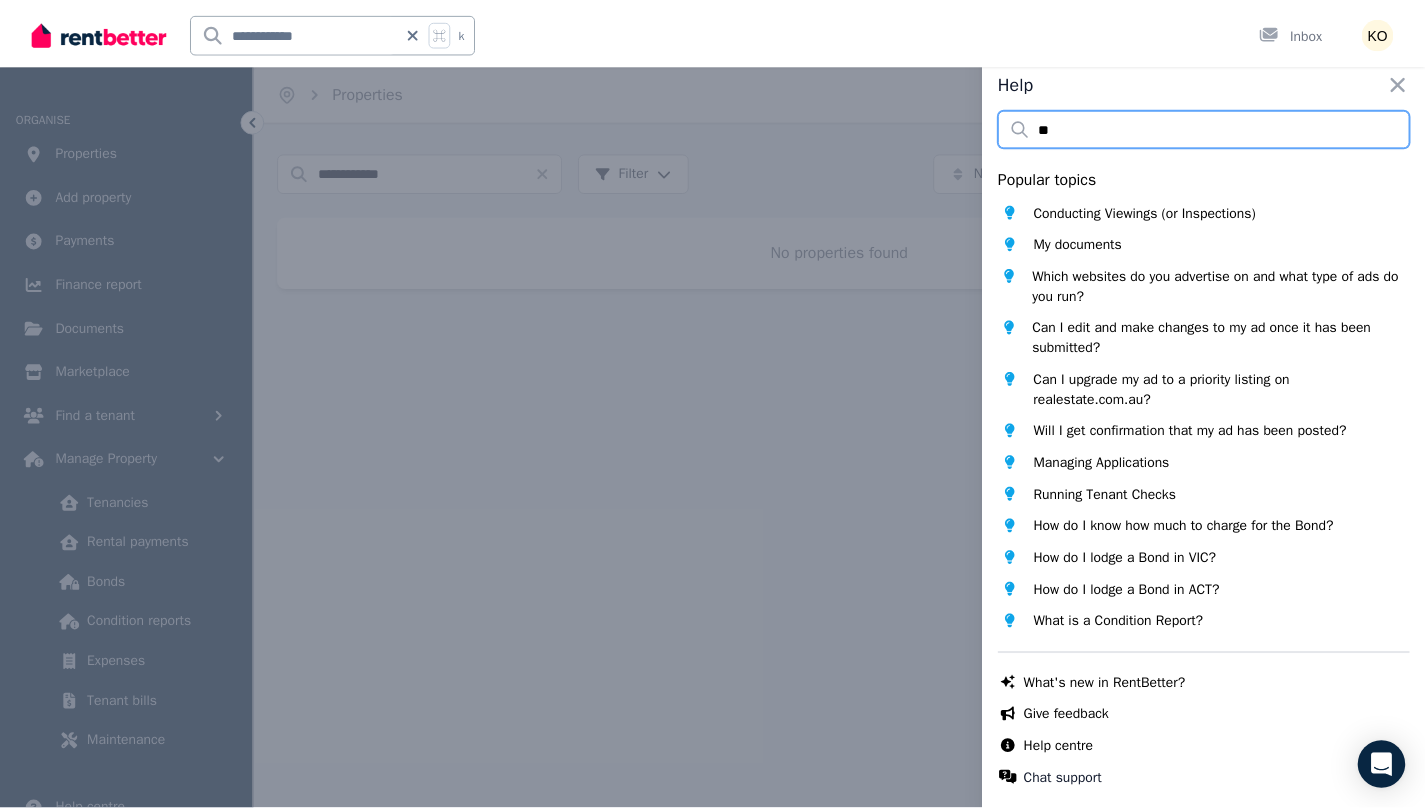 scroll, scrollTop: 0, scrollLeft: 0, axis: both 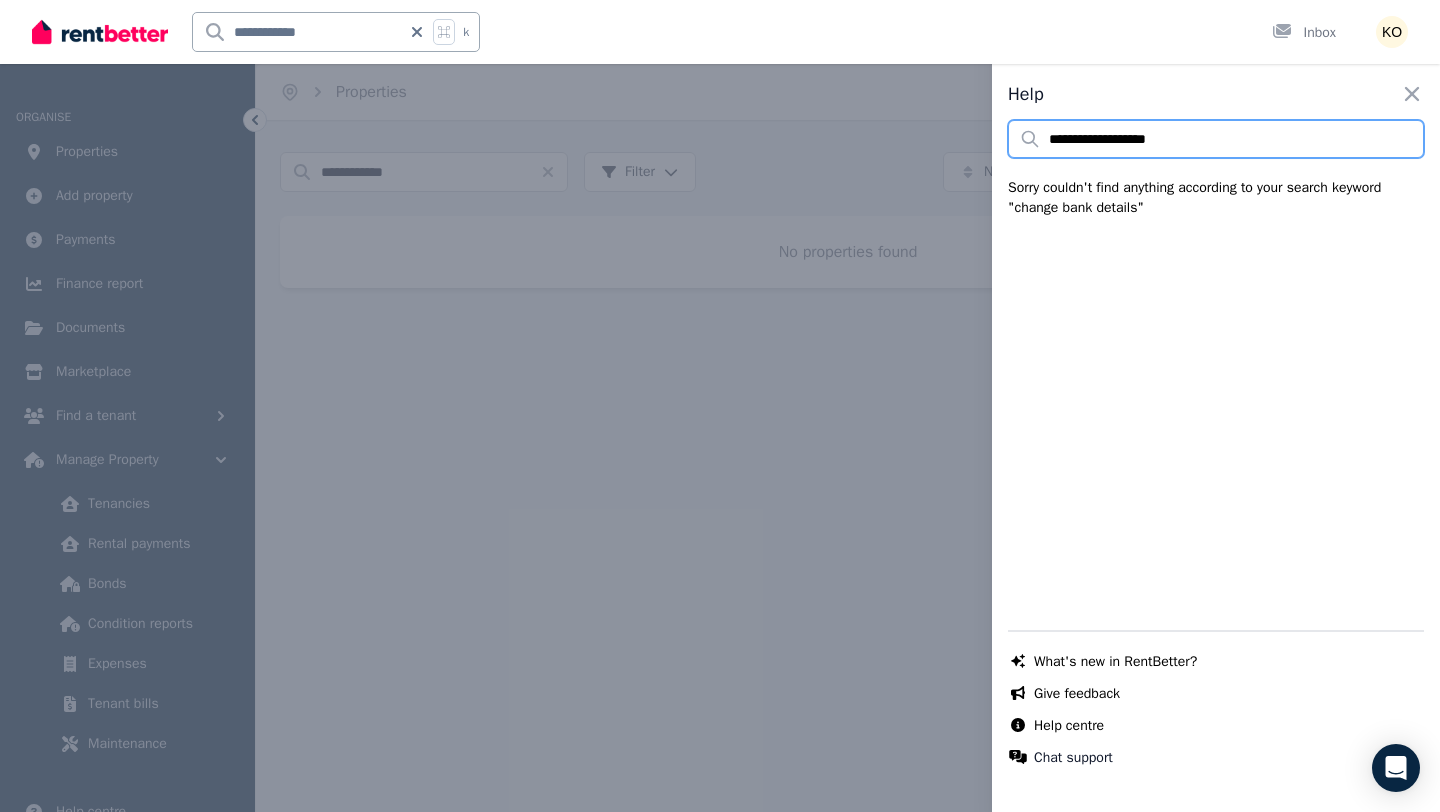 type on "**********" 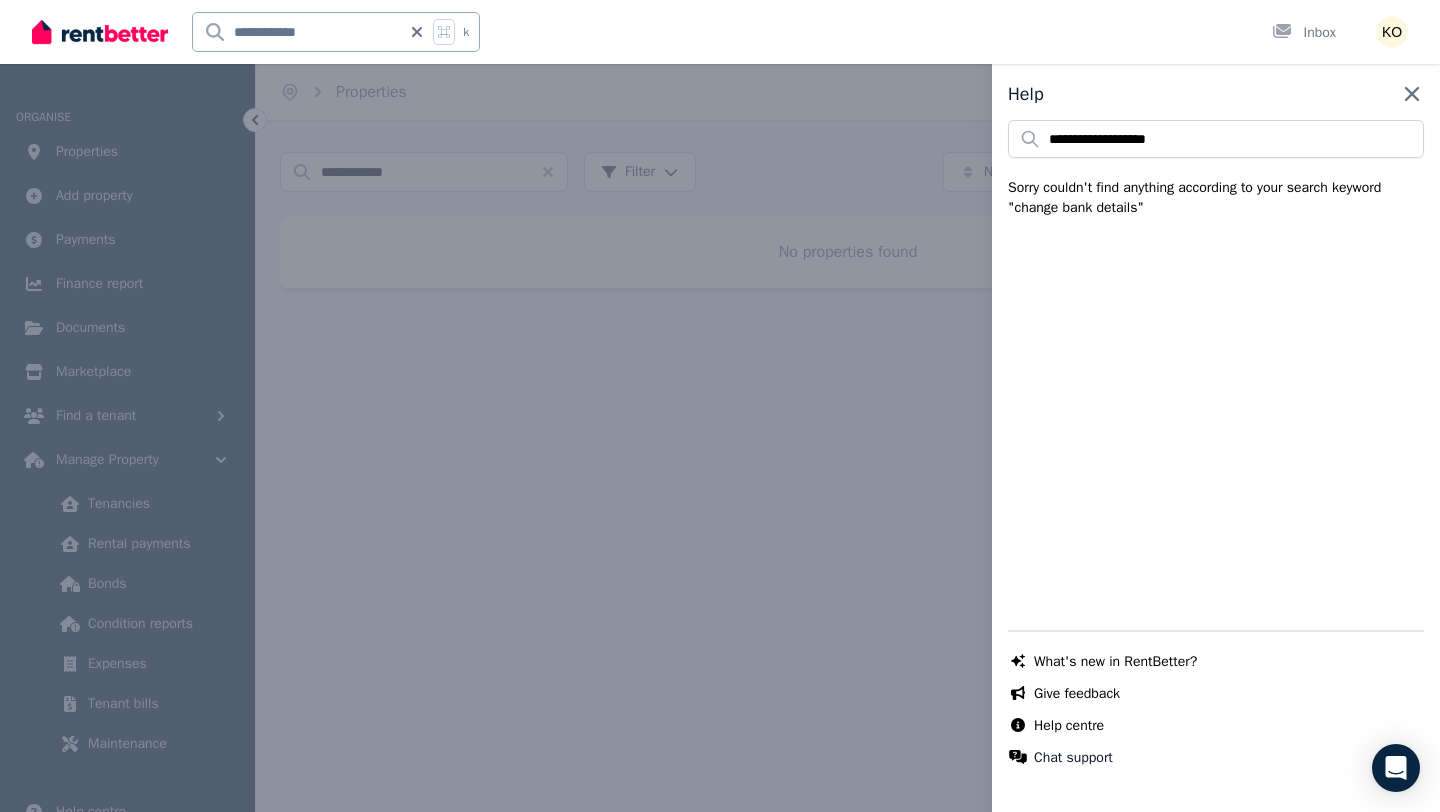 click 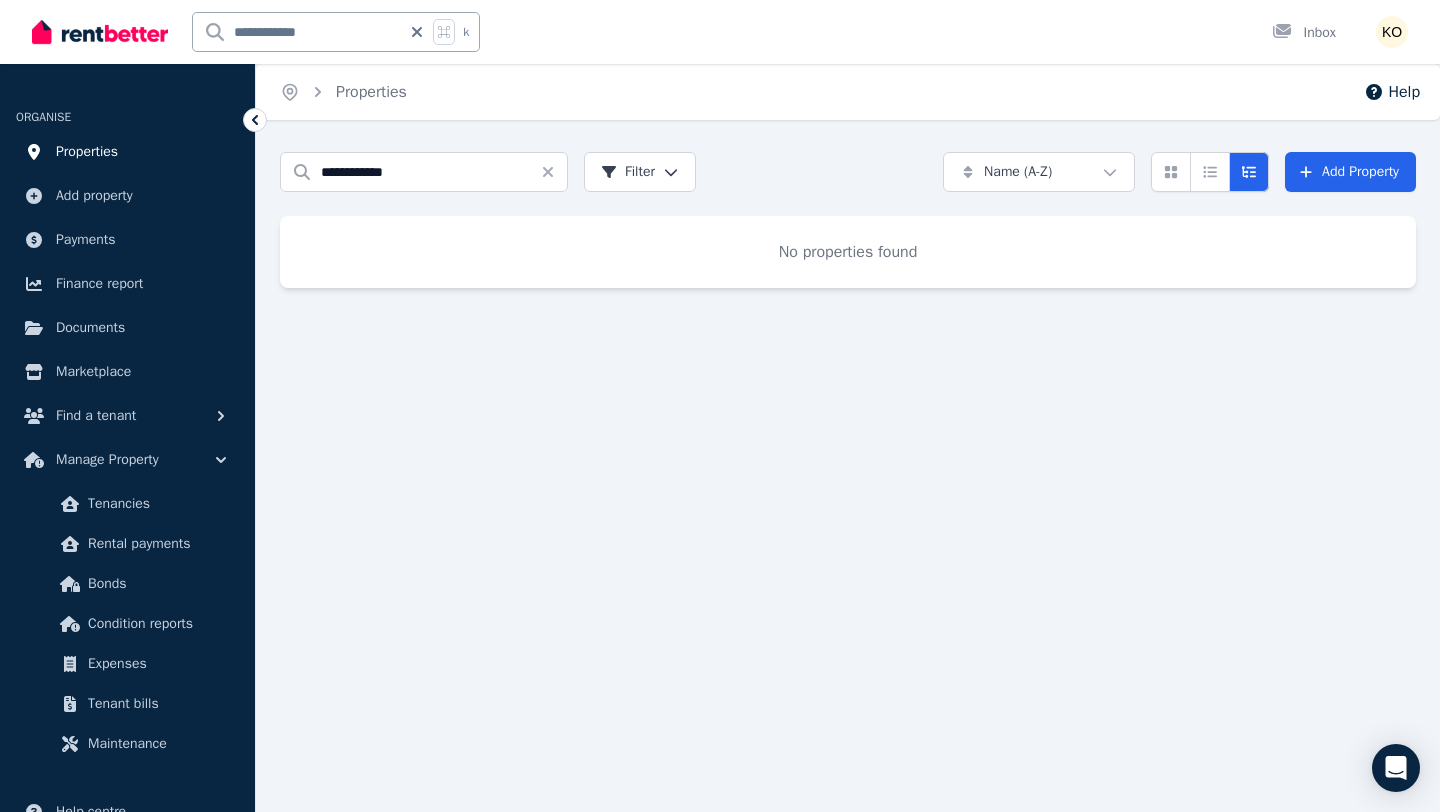 click on "Properties" at bounding box center [87, 152] 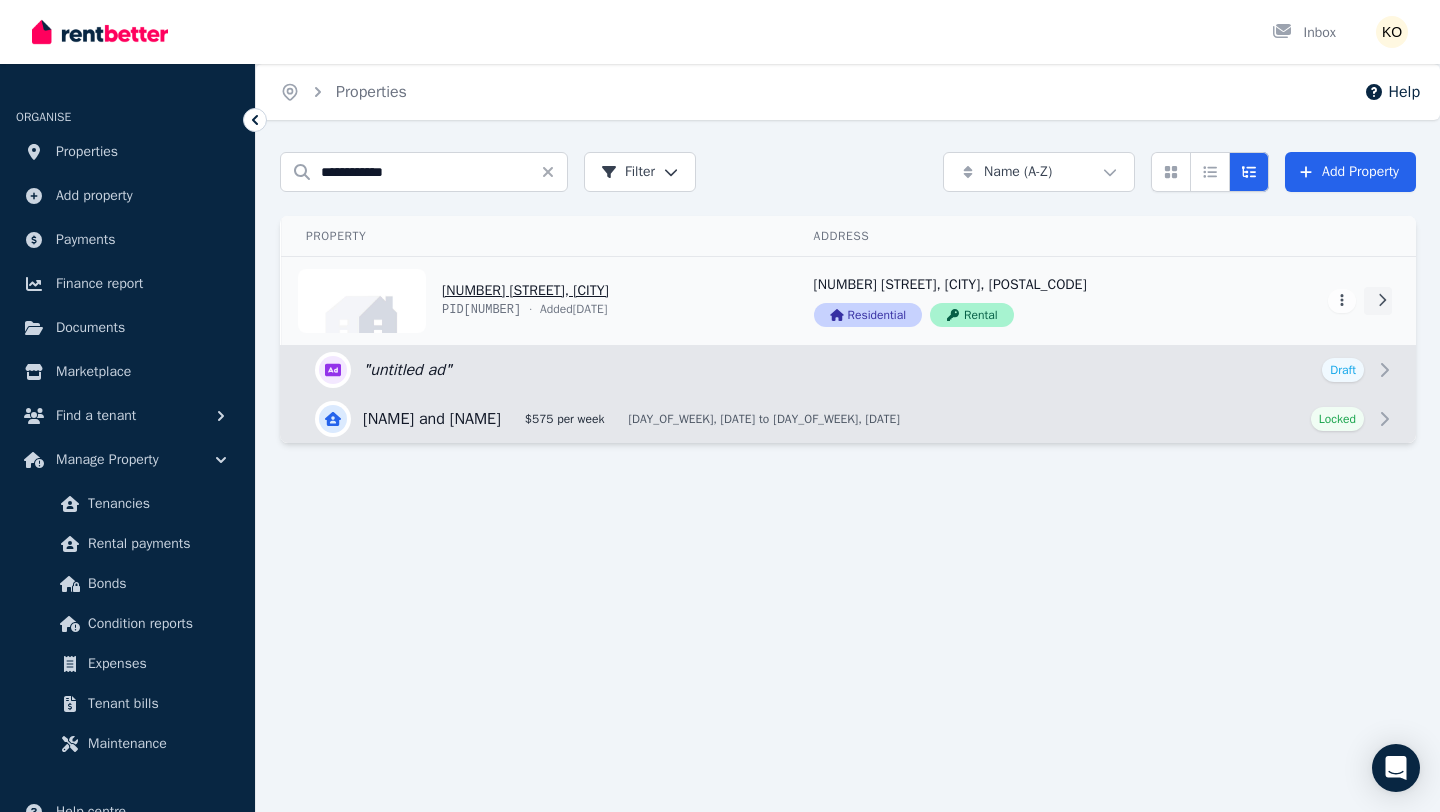 click 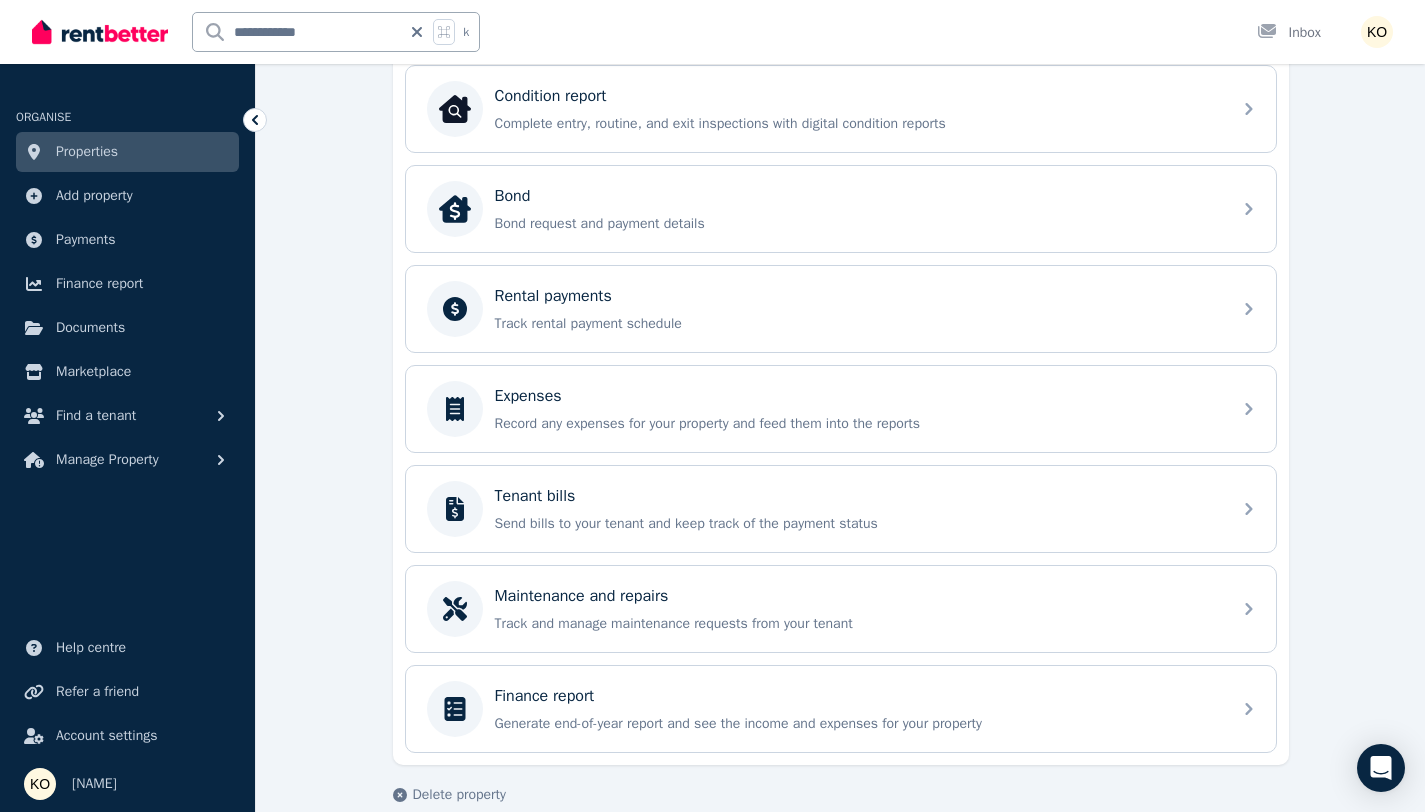 scroll, scrollTop: 674, scrollLeft: 0, axis: vertical 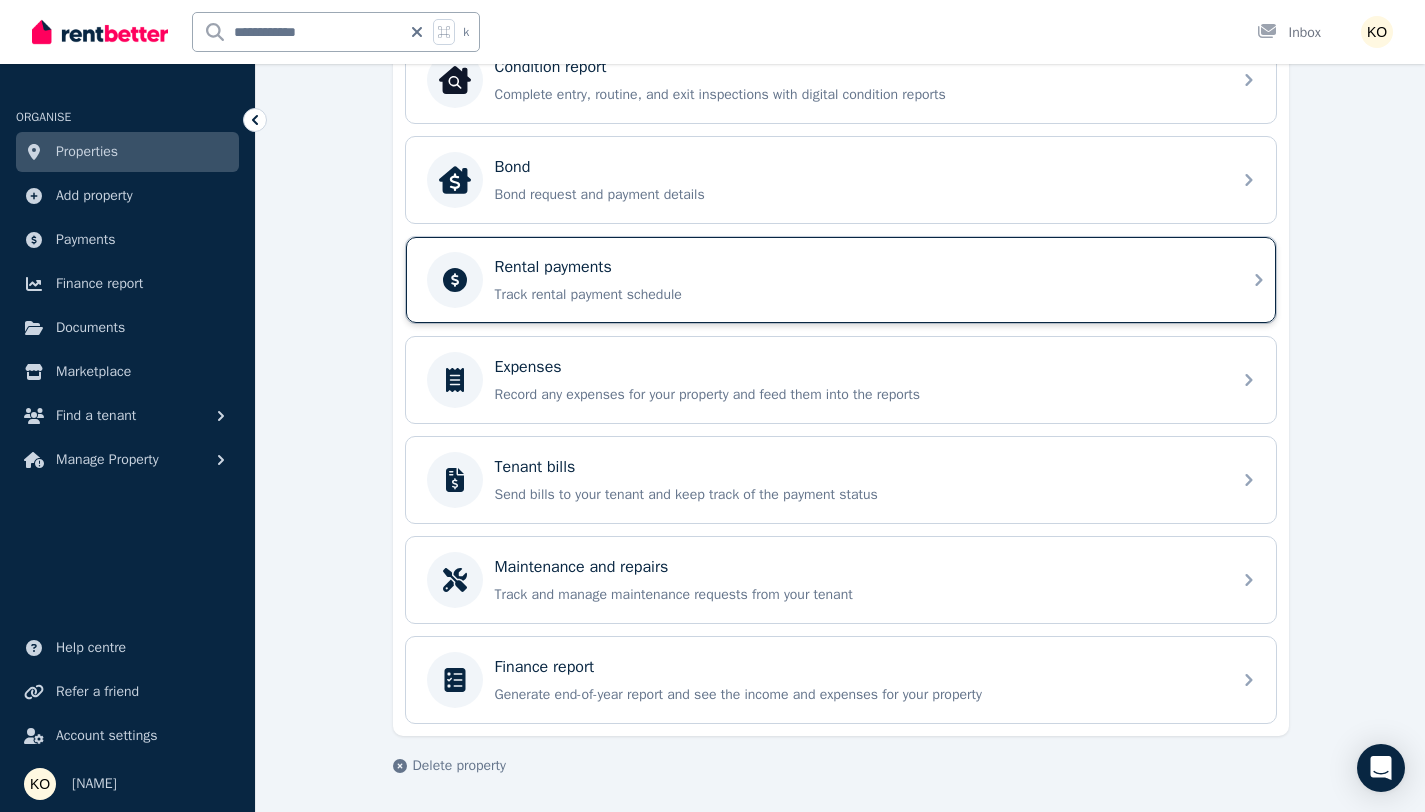 click on "Rental payments" at bounding box center [857, 267] 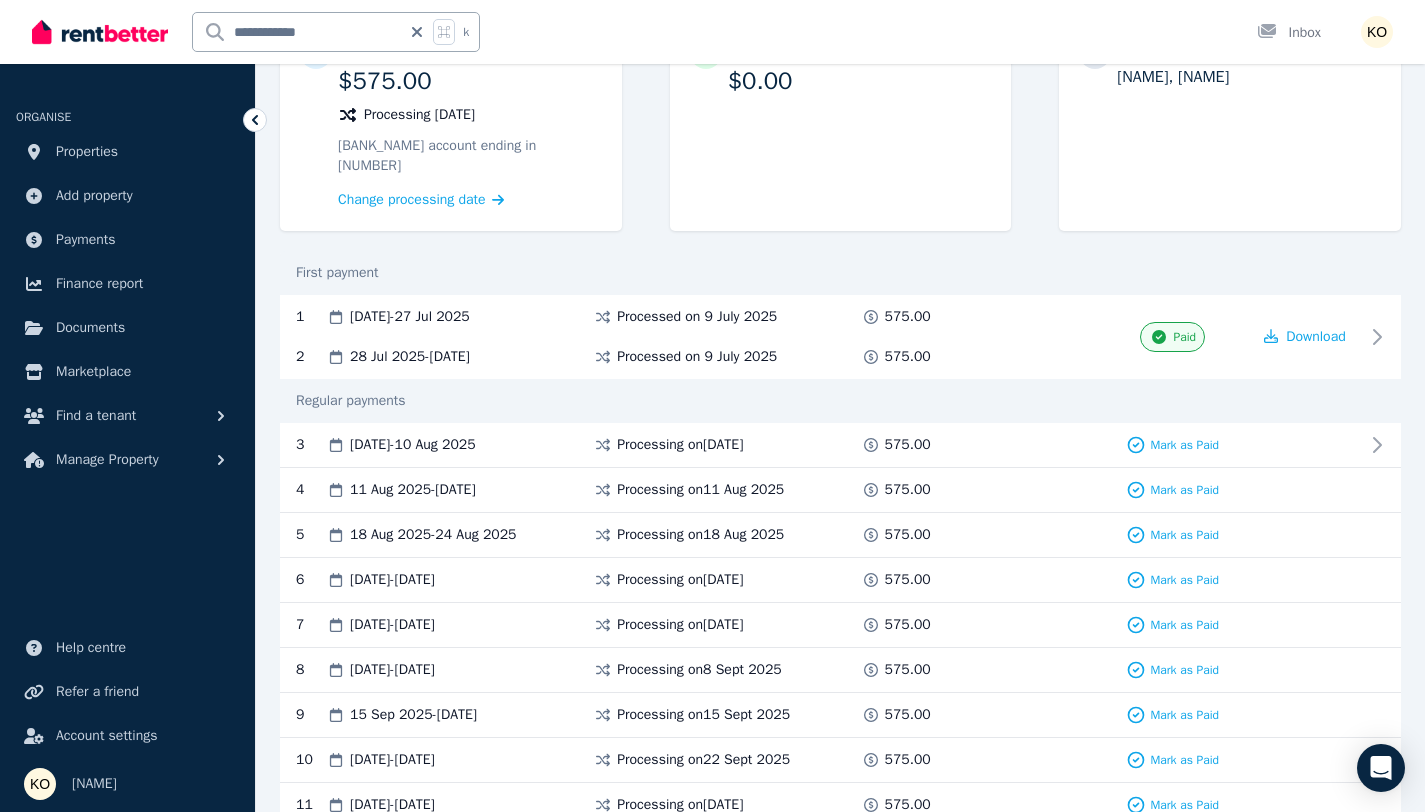 scroll, scrollTop: 0, scrollLeft: 0, axis: both 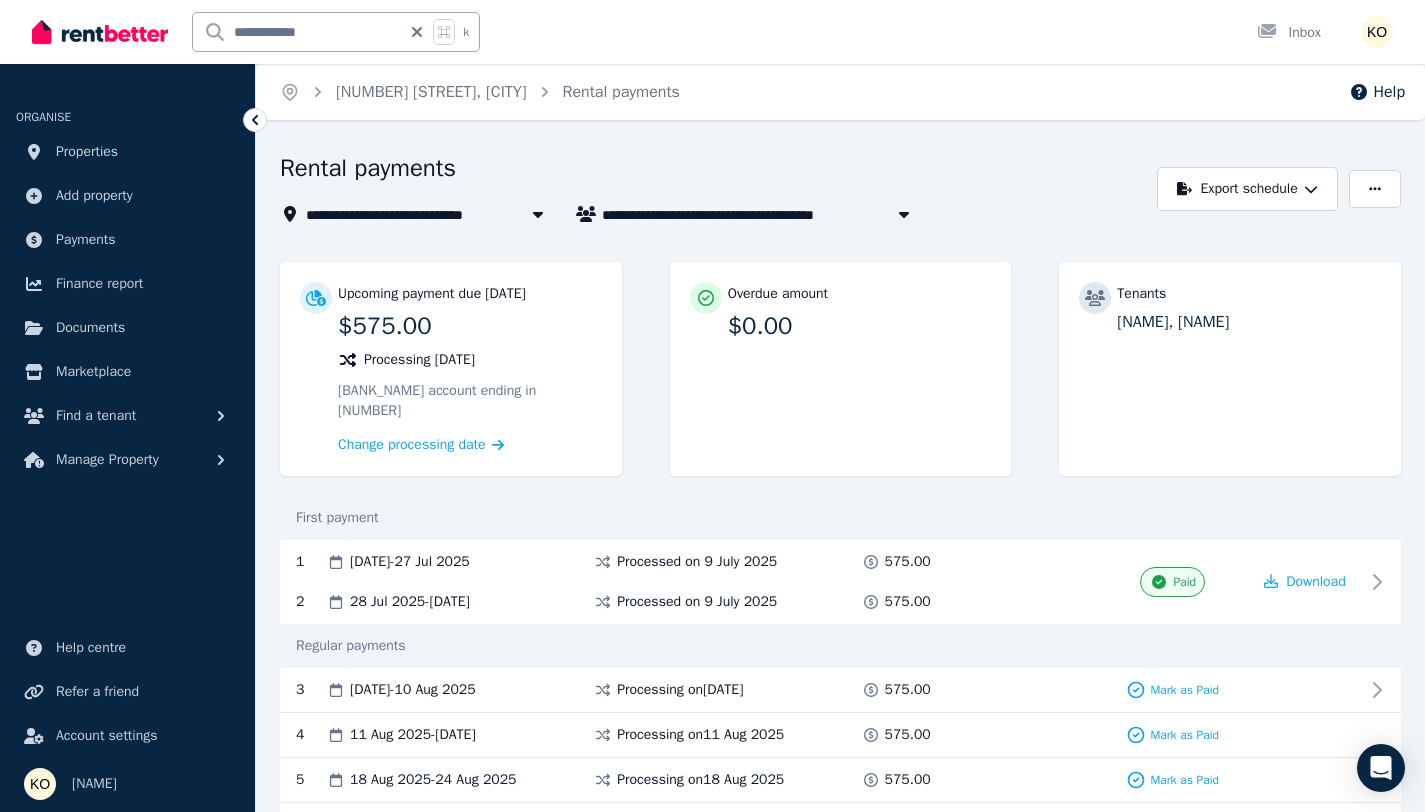 click 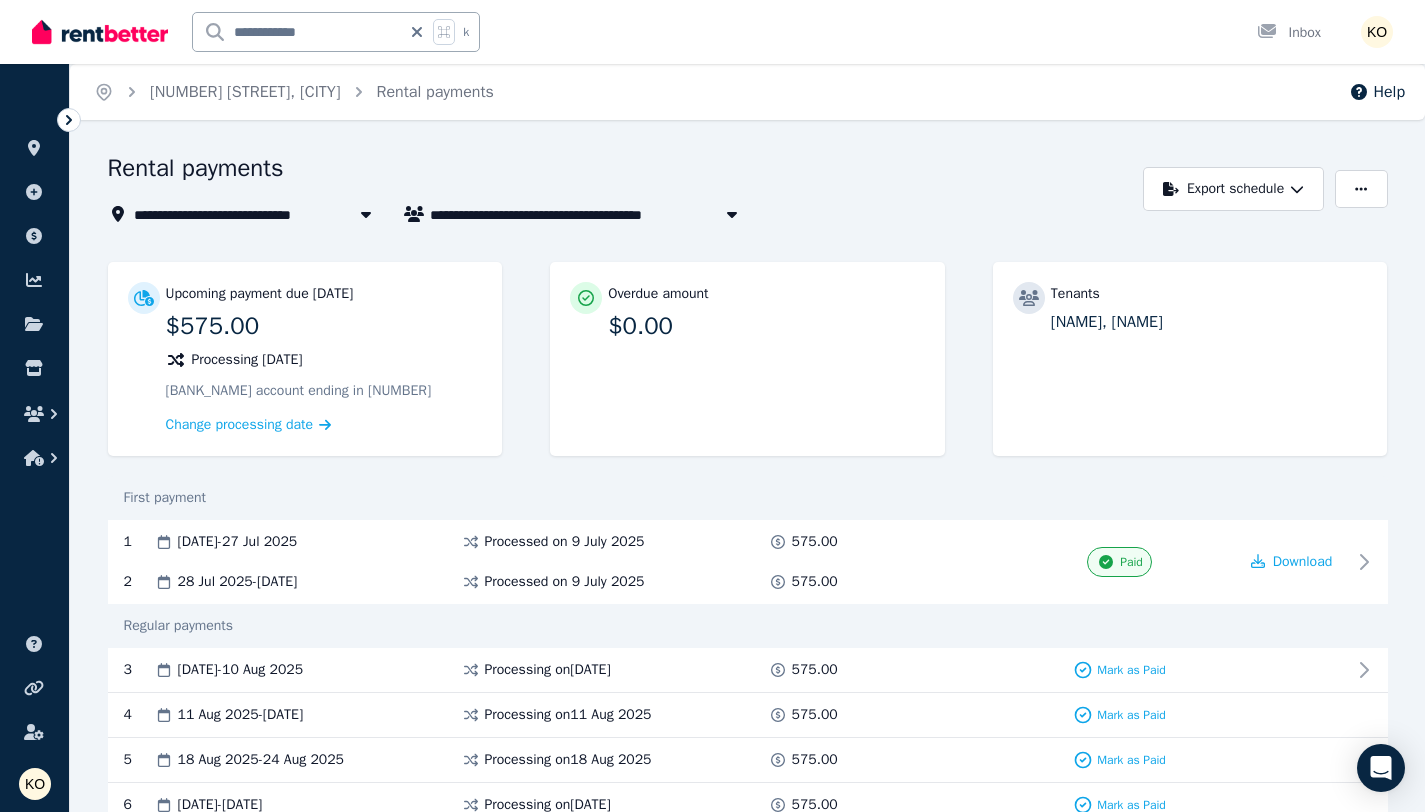 click 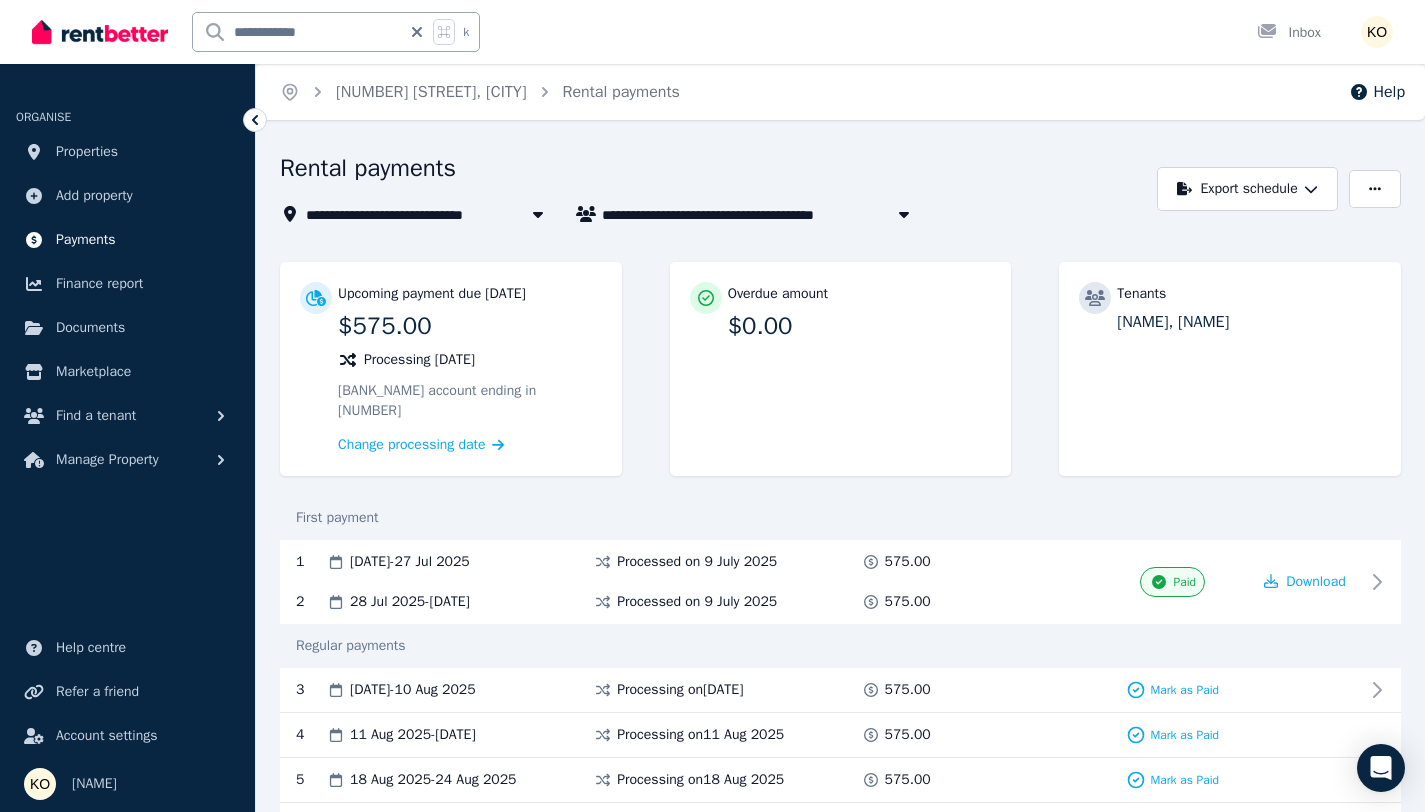 click on "Payments" at bounding box center (86, 240) 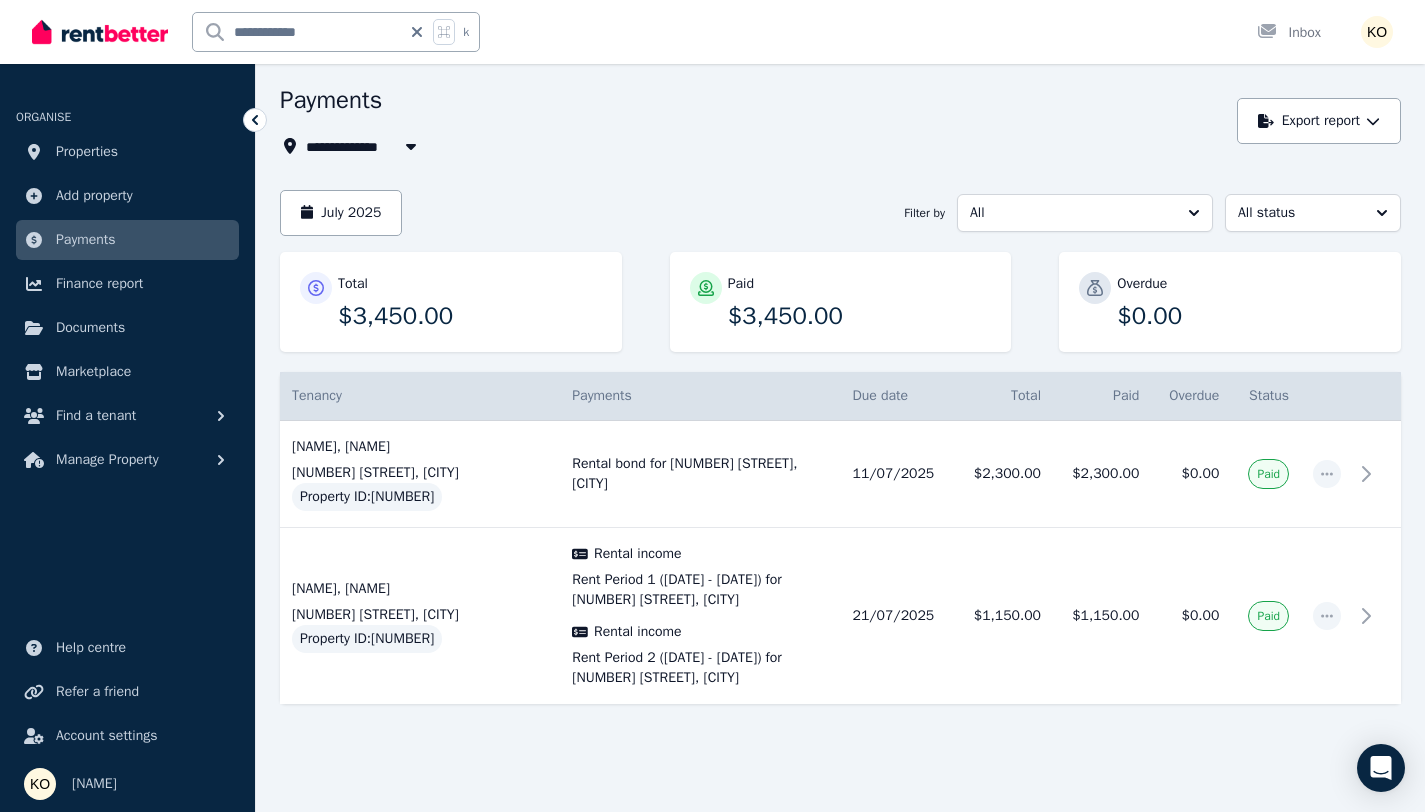 scroll, scrollTop: 128, scrollLeft: 0, axis: vertical 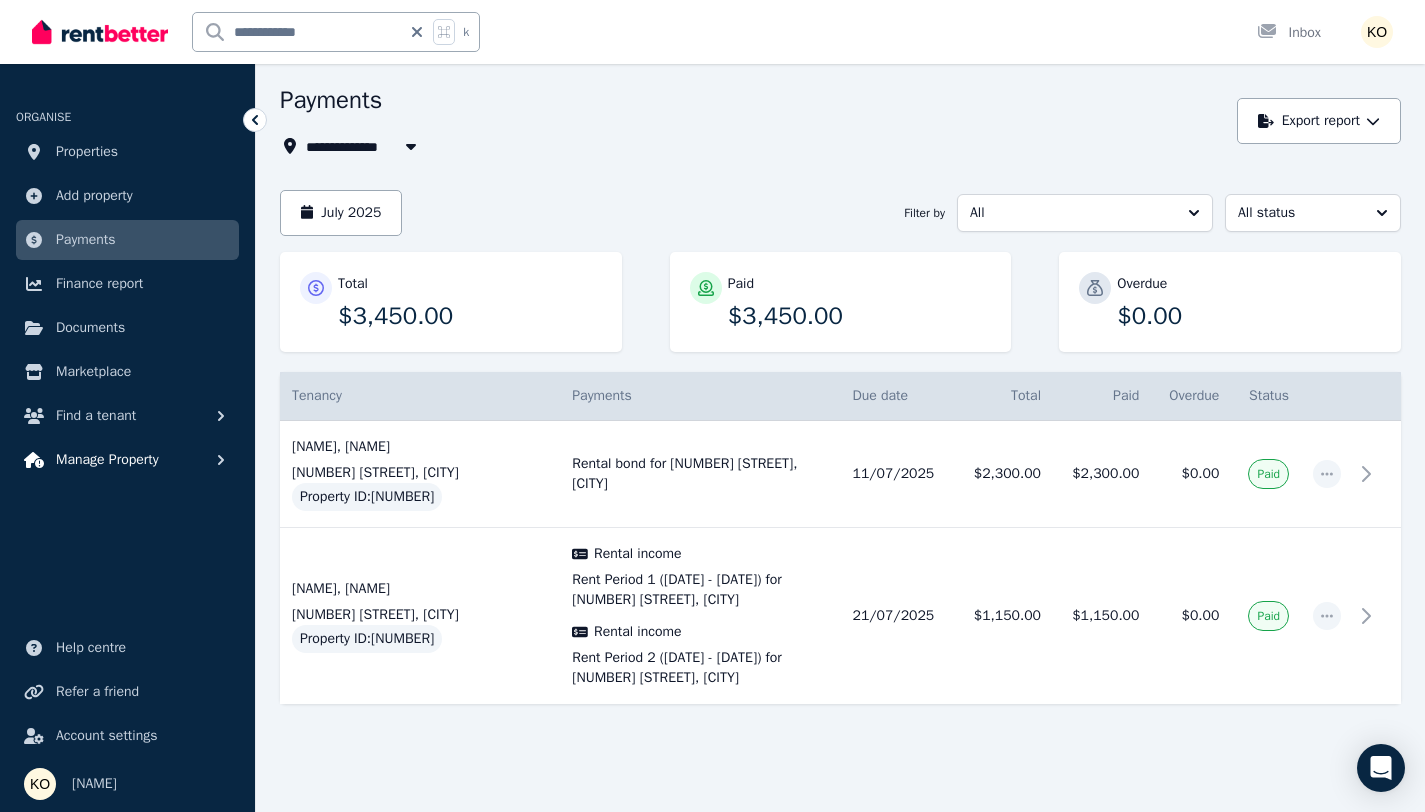 click on "Manage Property" at bounding box center [107, 460] 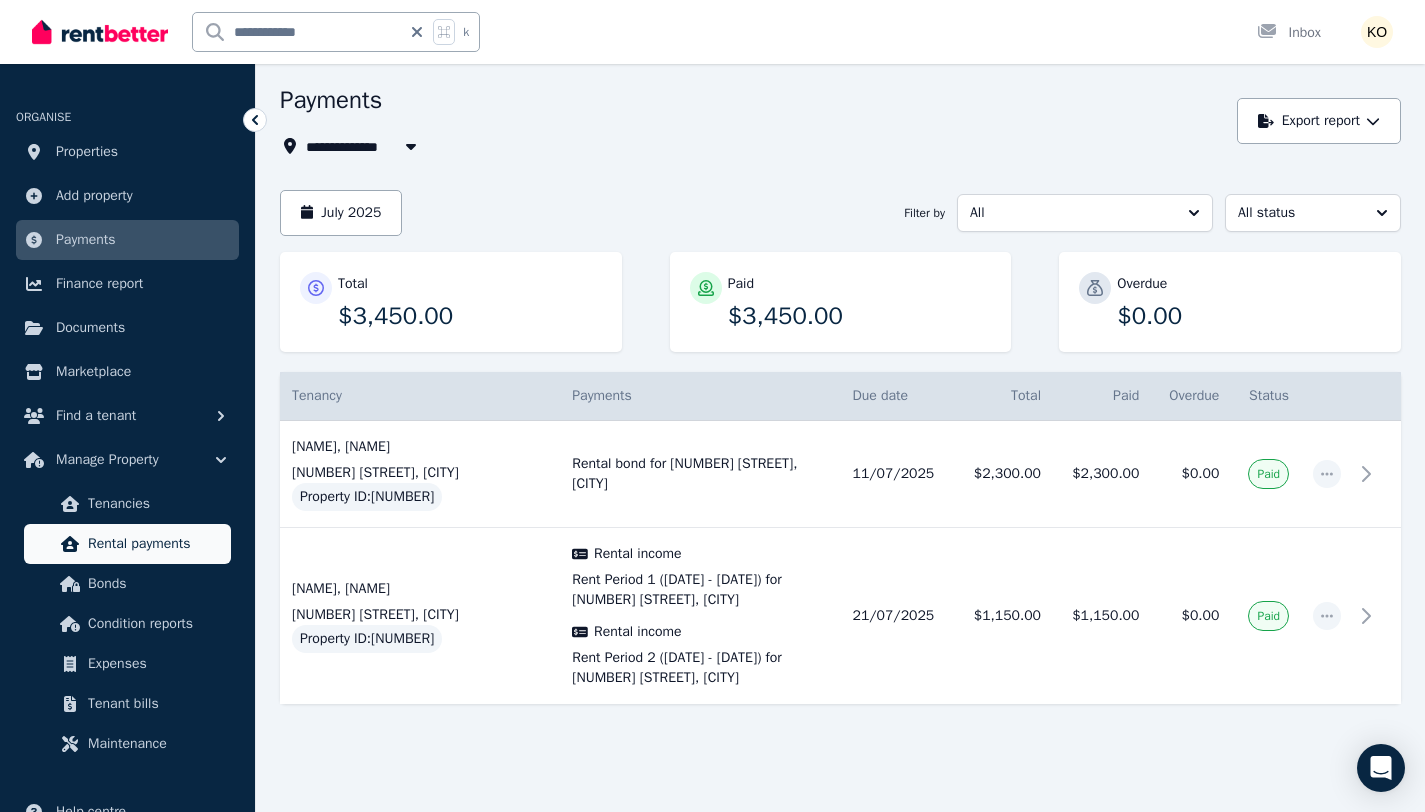 click on "Rental payments" at bounding box center [155, 544] 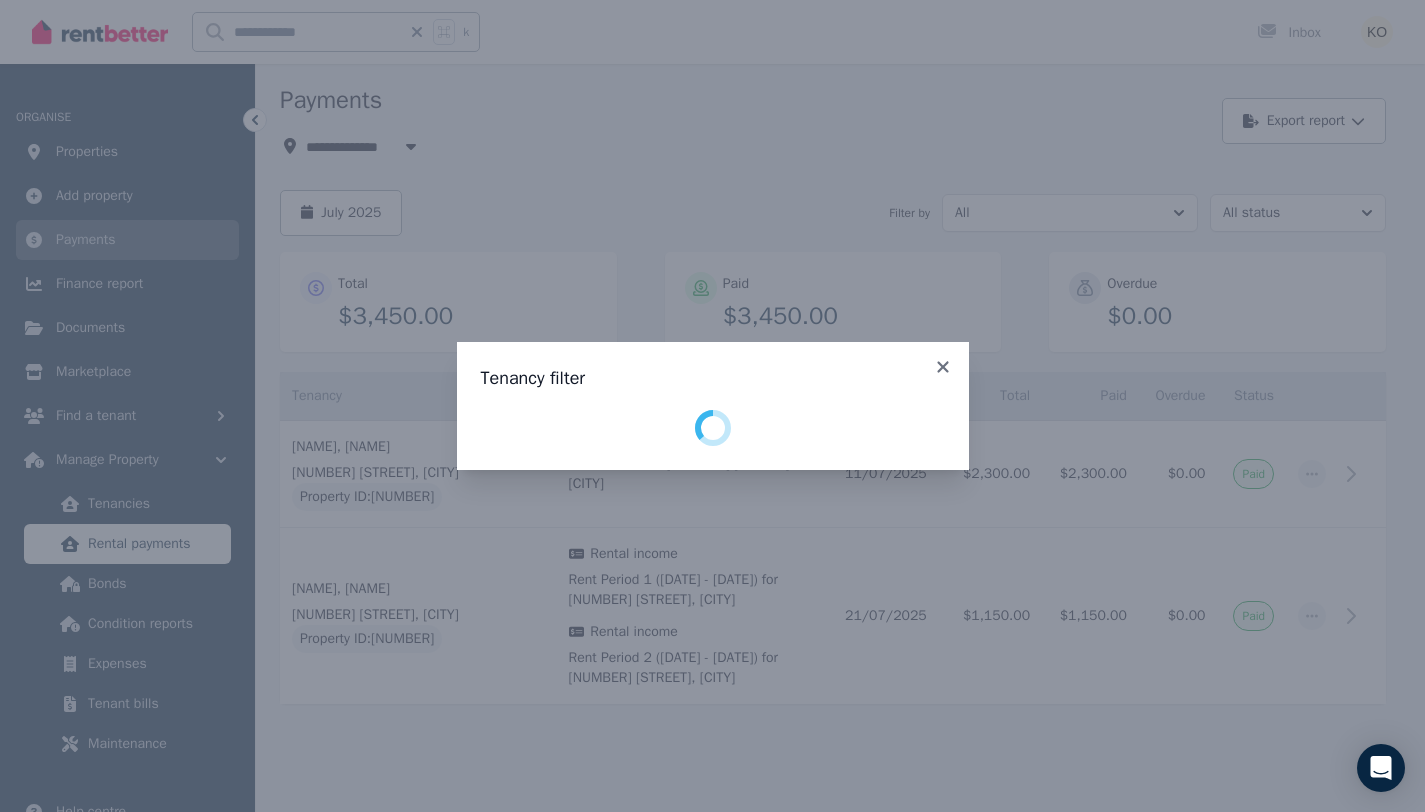 scroll, scrollTop: 108, scrollLeft: 0, axis: vertical 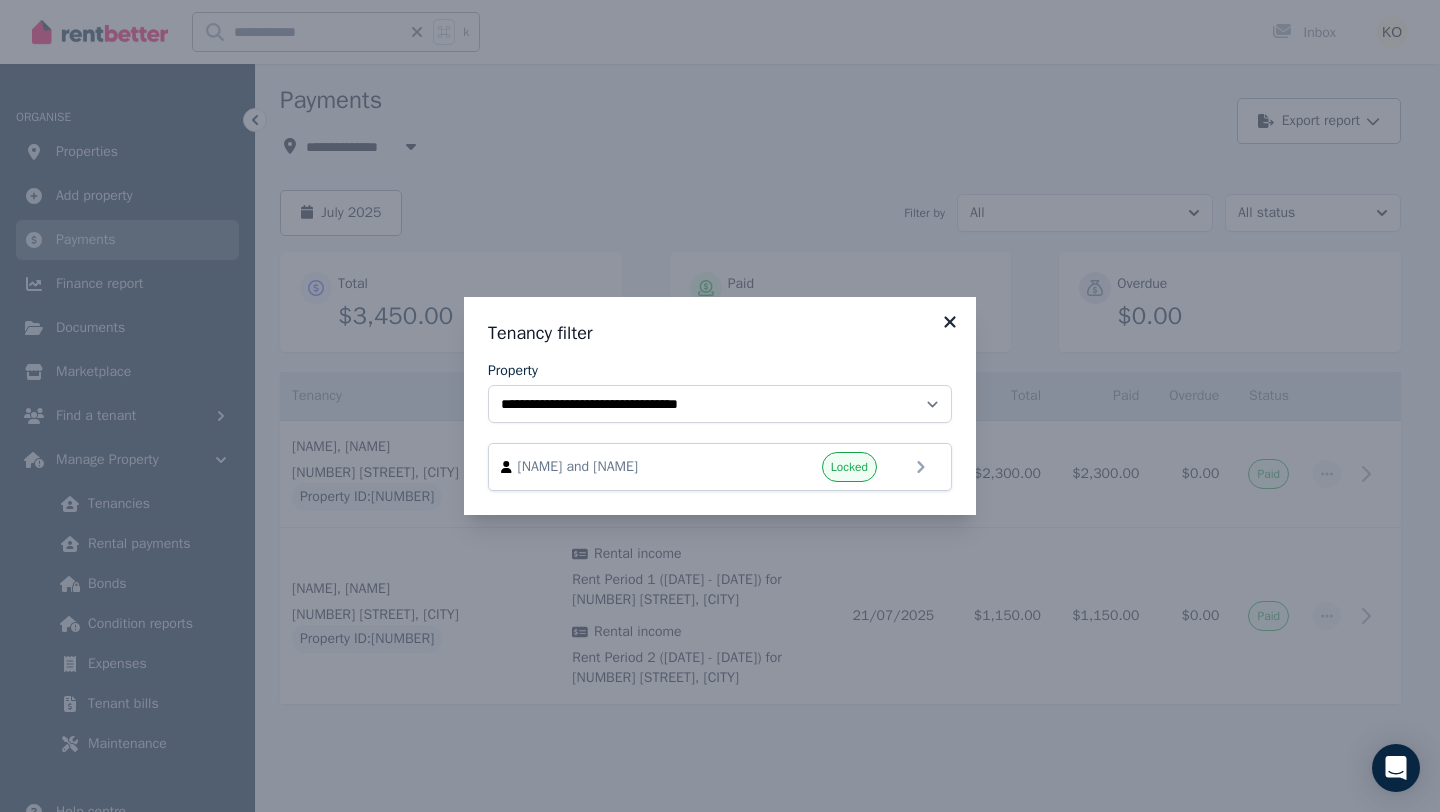 click 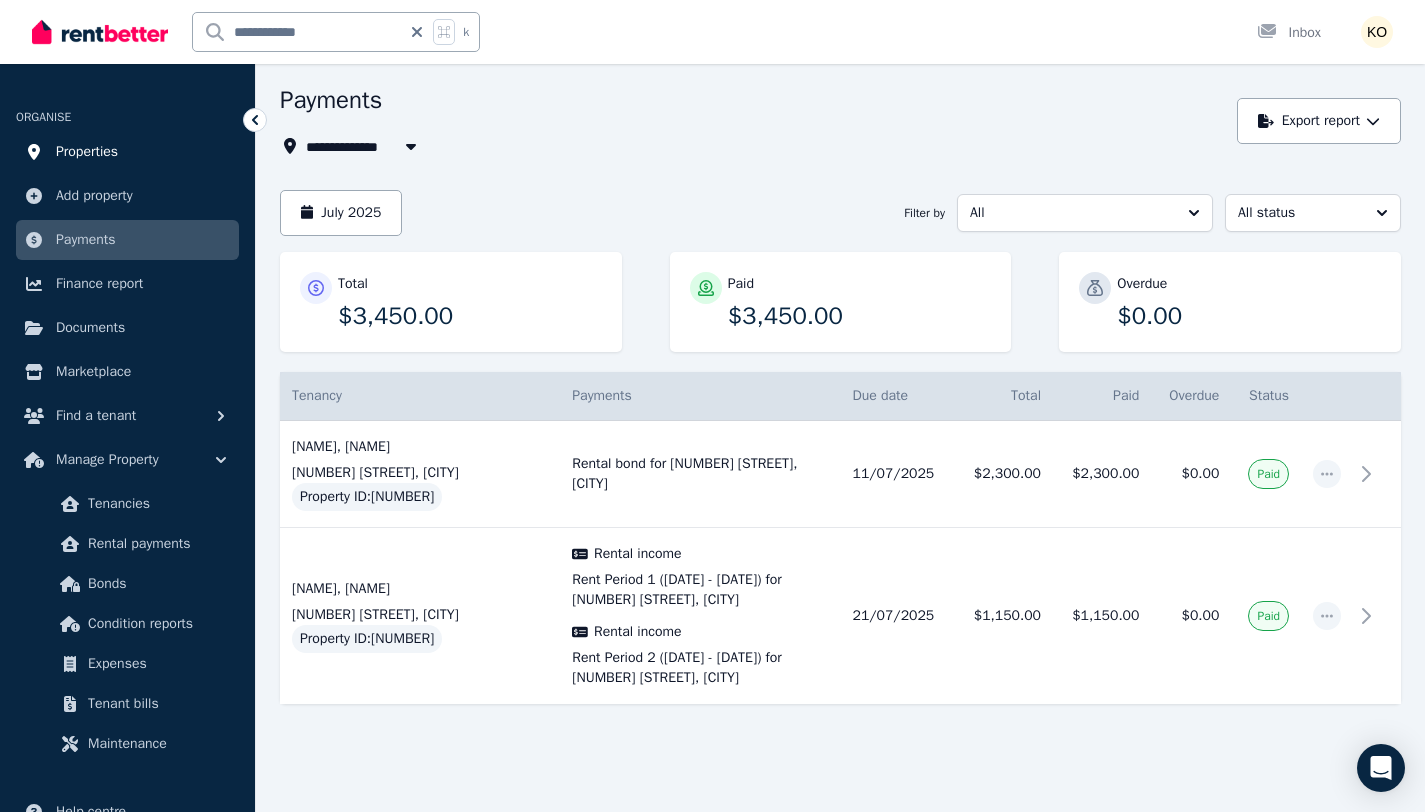 click on "Properties" at bounding box center [87, 152] 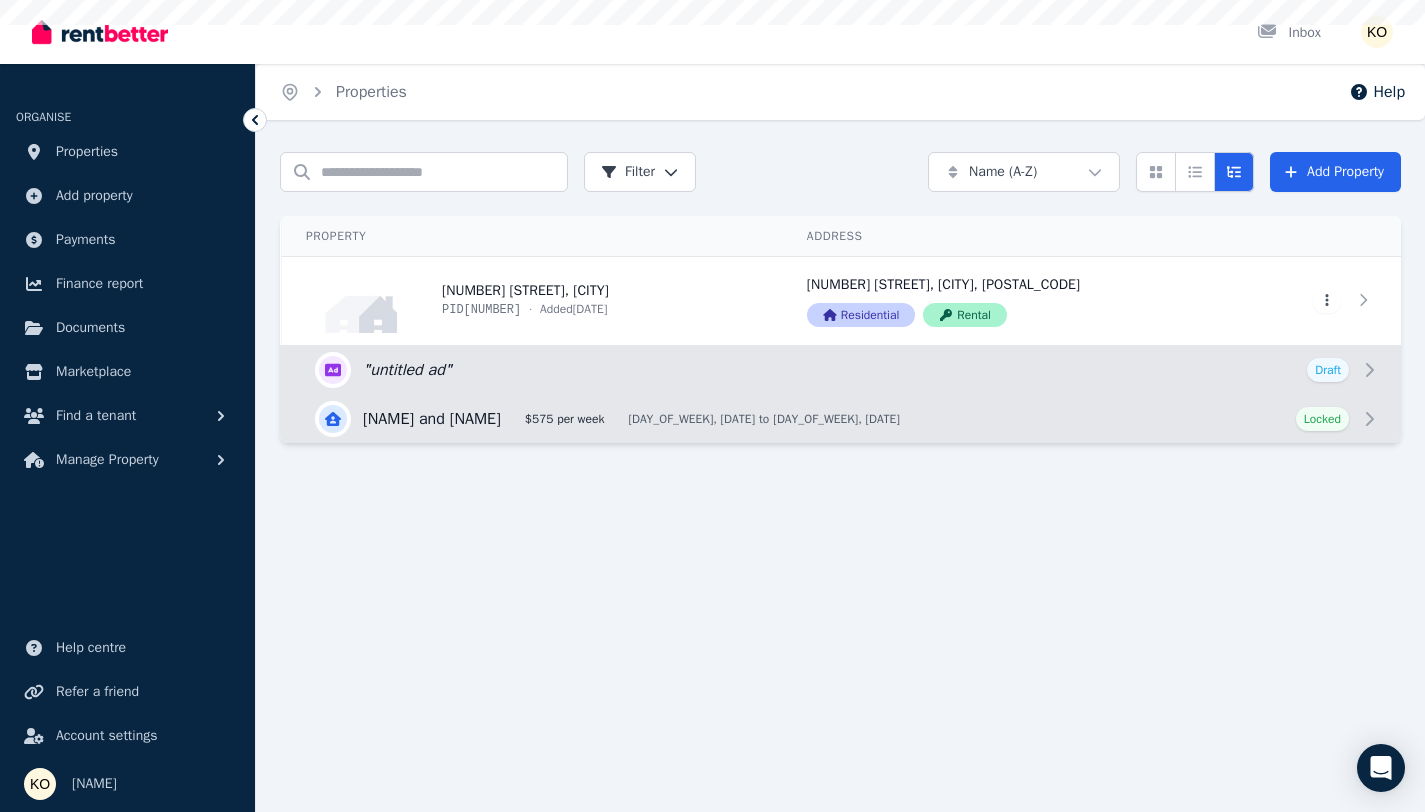 scroll, scrollTop: 0, scrollLeft: 0, axis: both 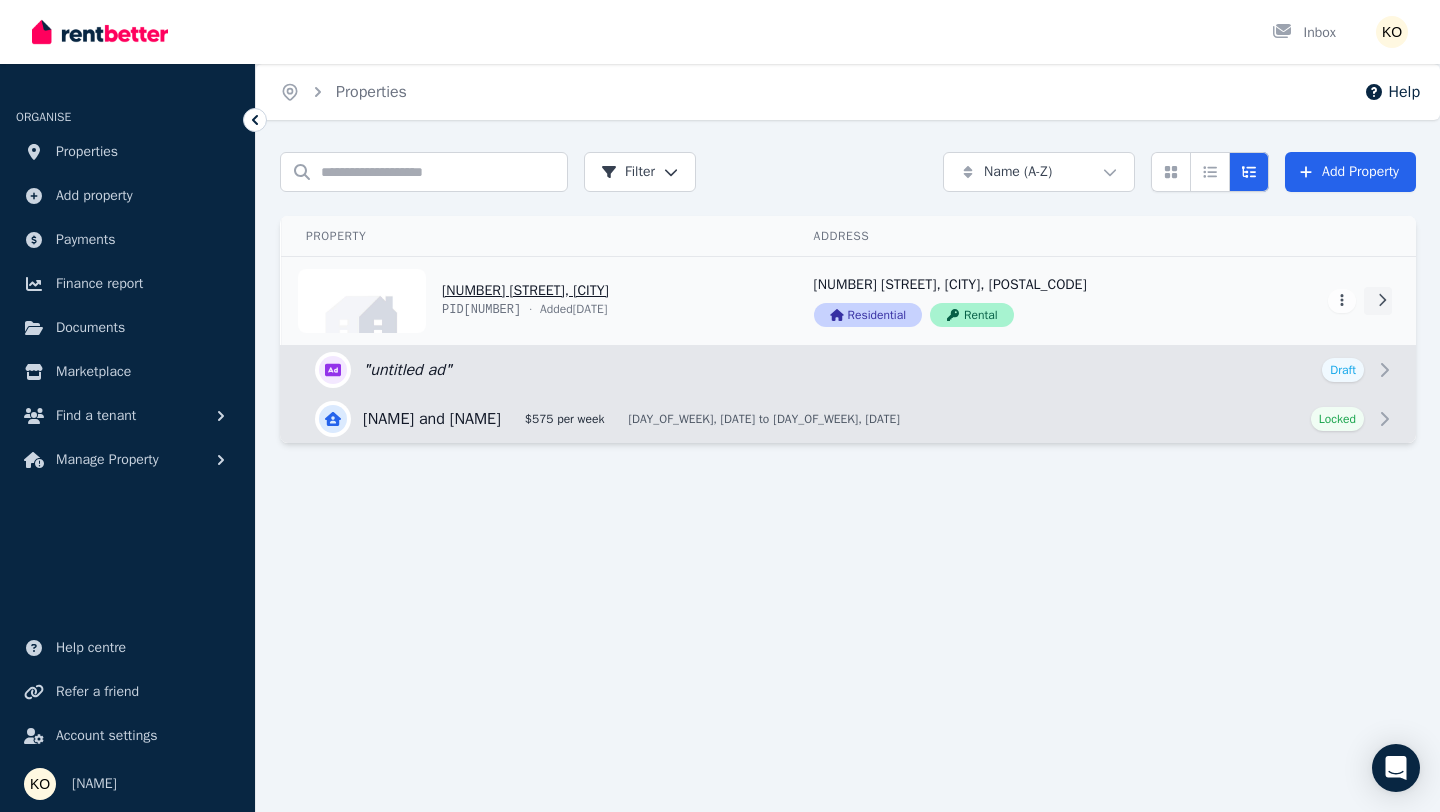 click 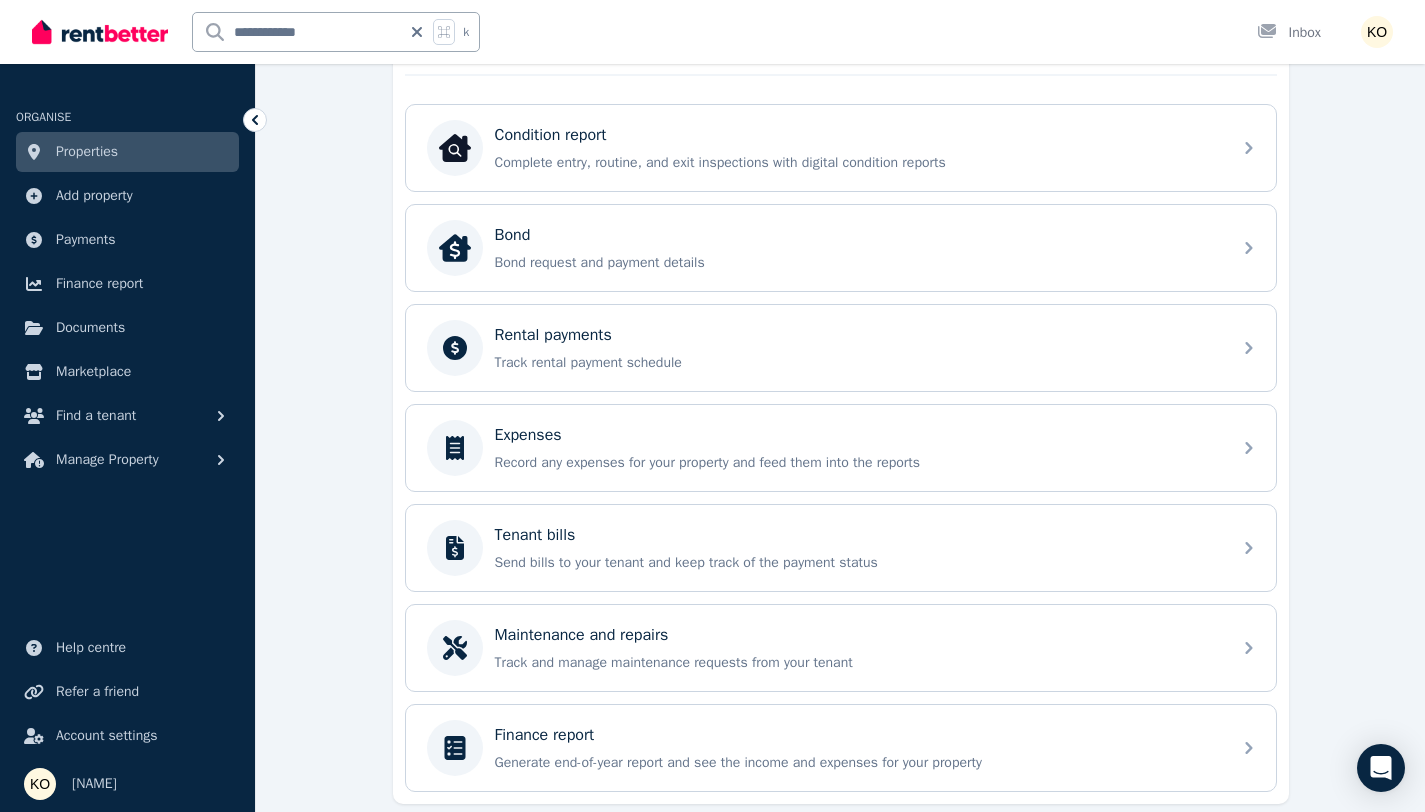 scroll, scrollTop: 674, scrollLeft: 0, axis: vertical 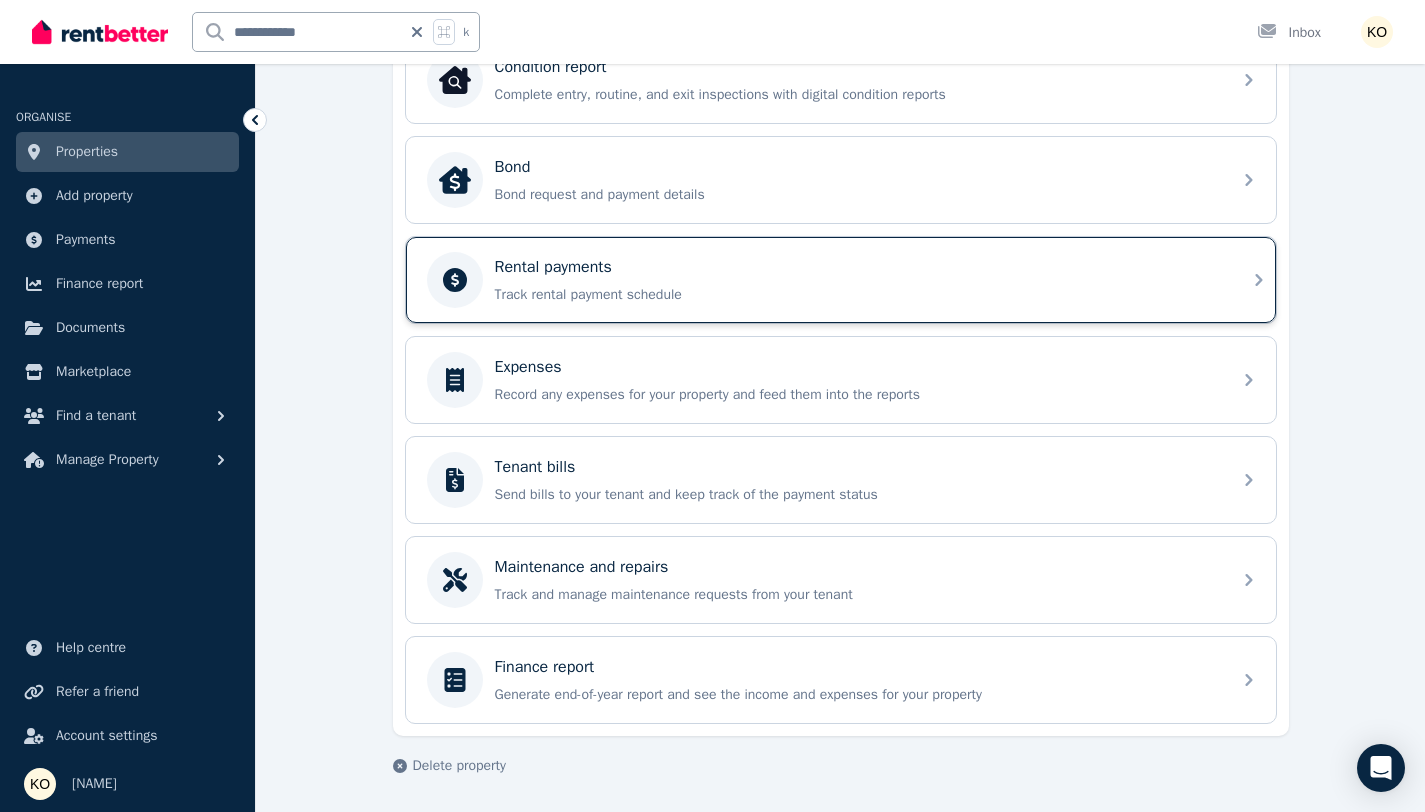 click on "Rental payments Track rental payment schedule" at bounding box center (857, 280) 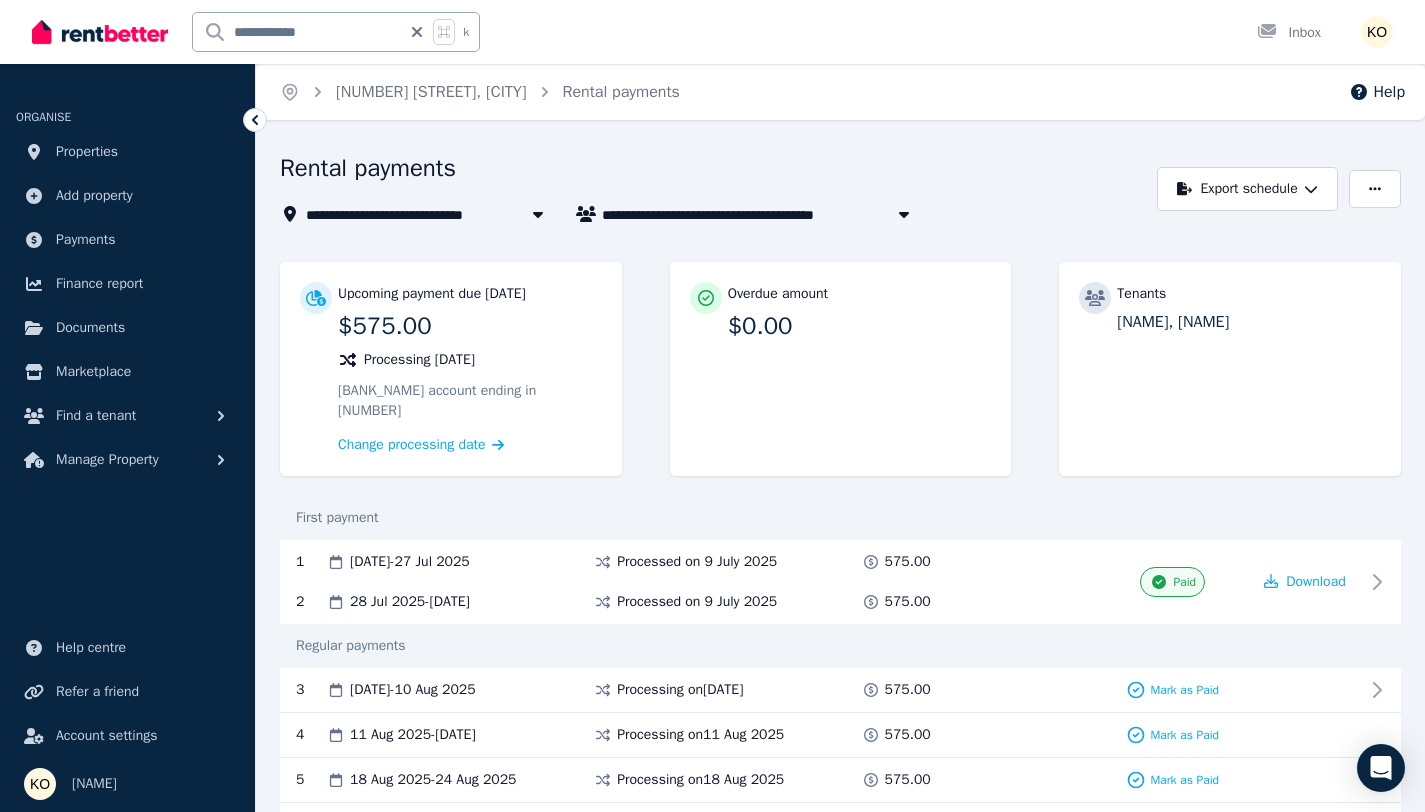 click 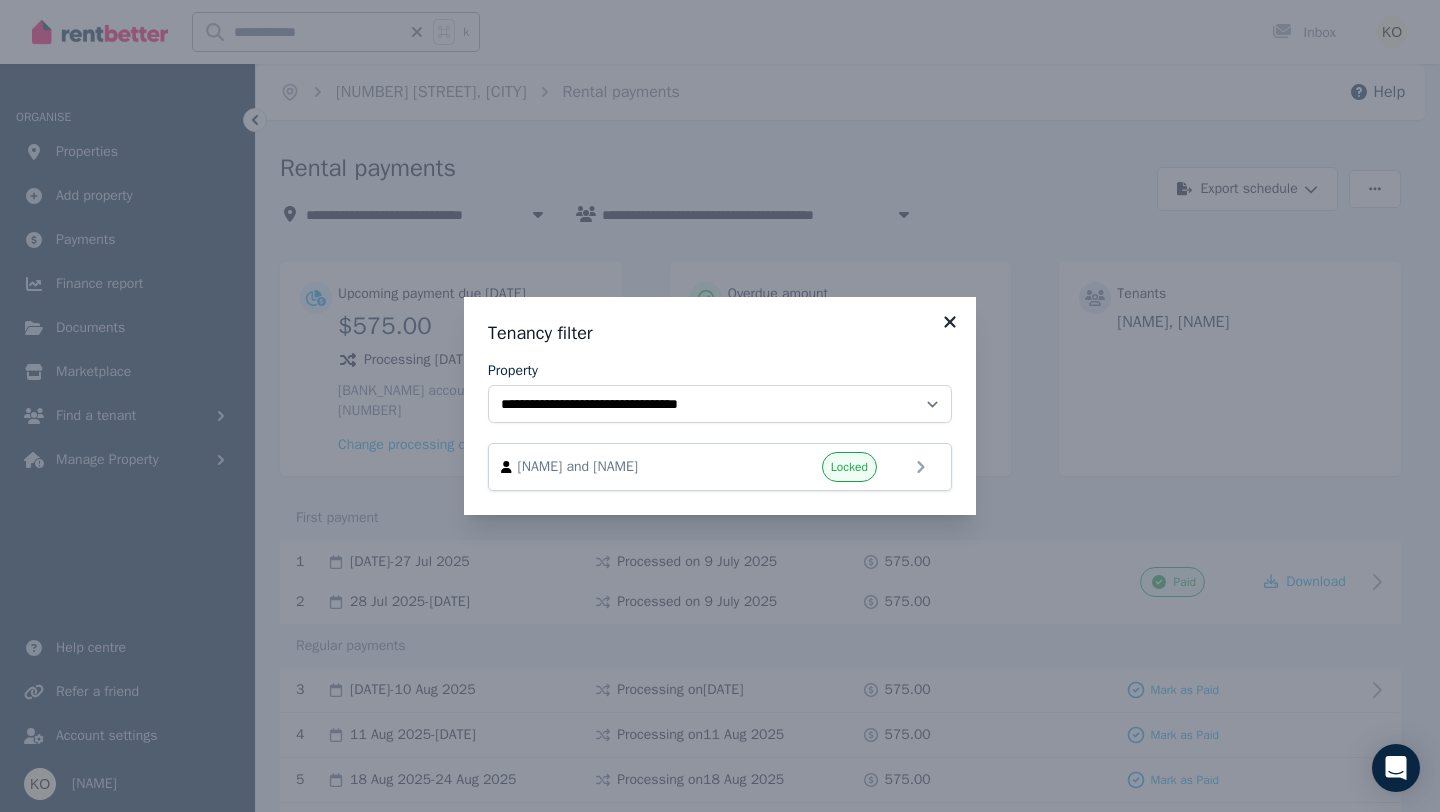 click 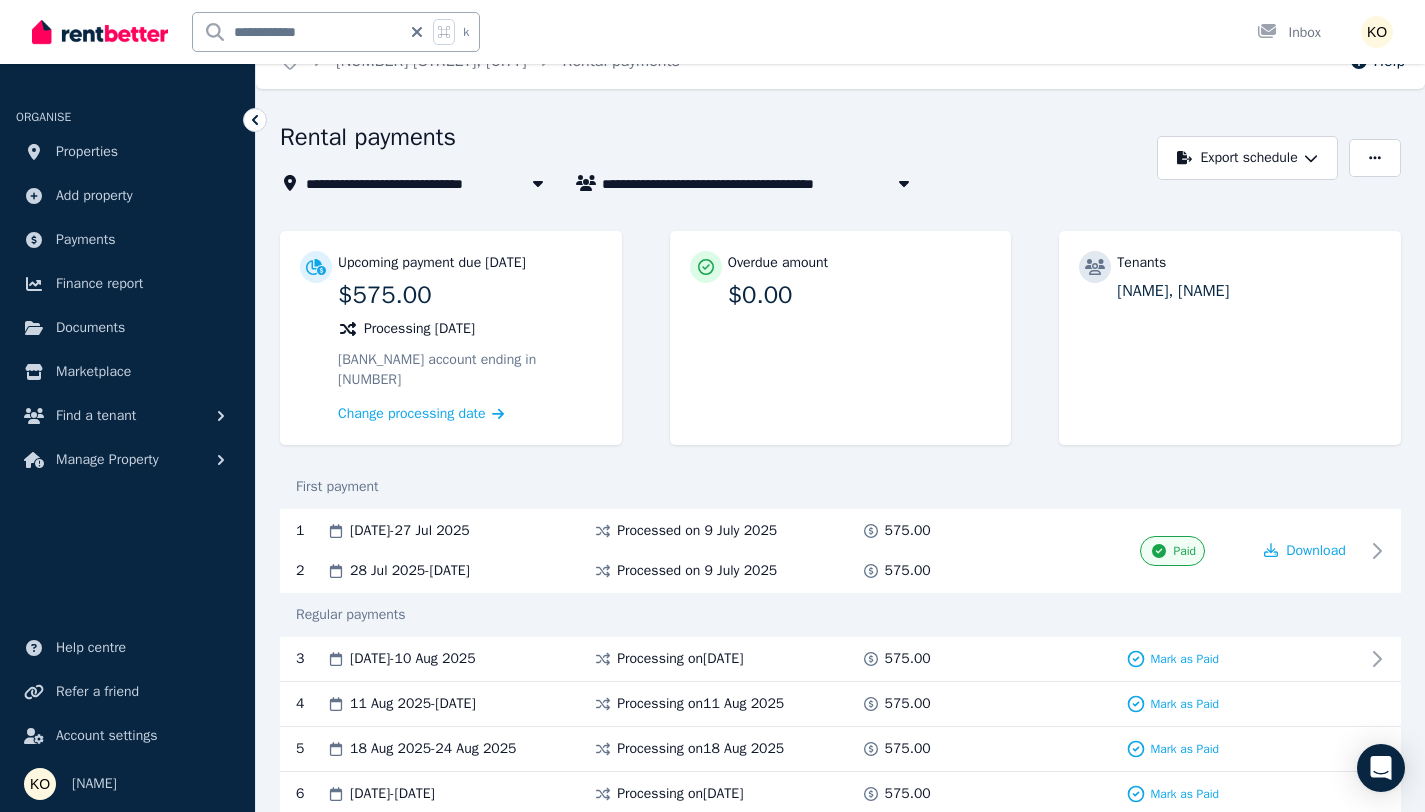 scroll, scrollTop: 0, scrollLeft: 0, axis: both 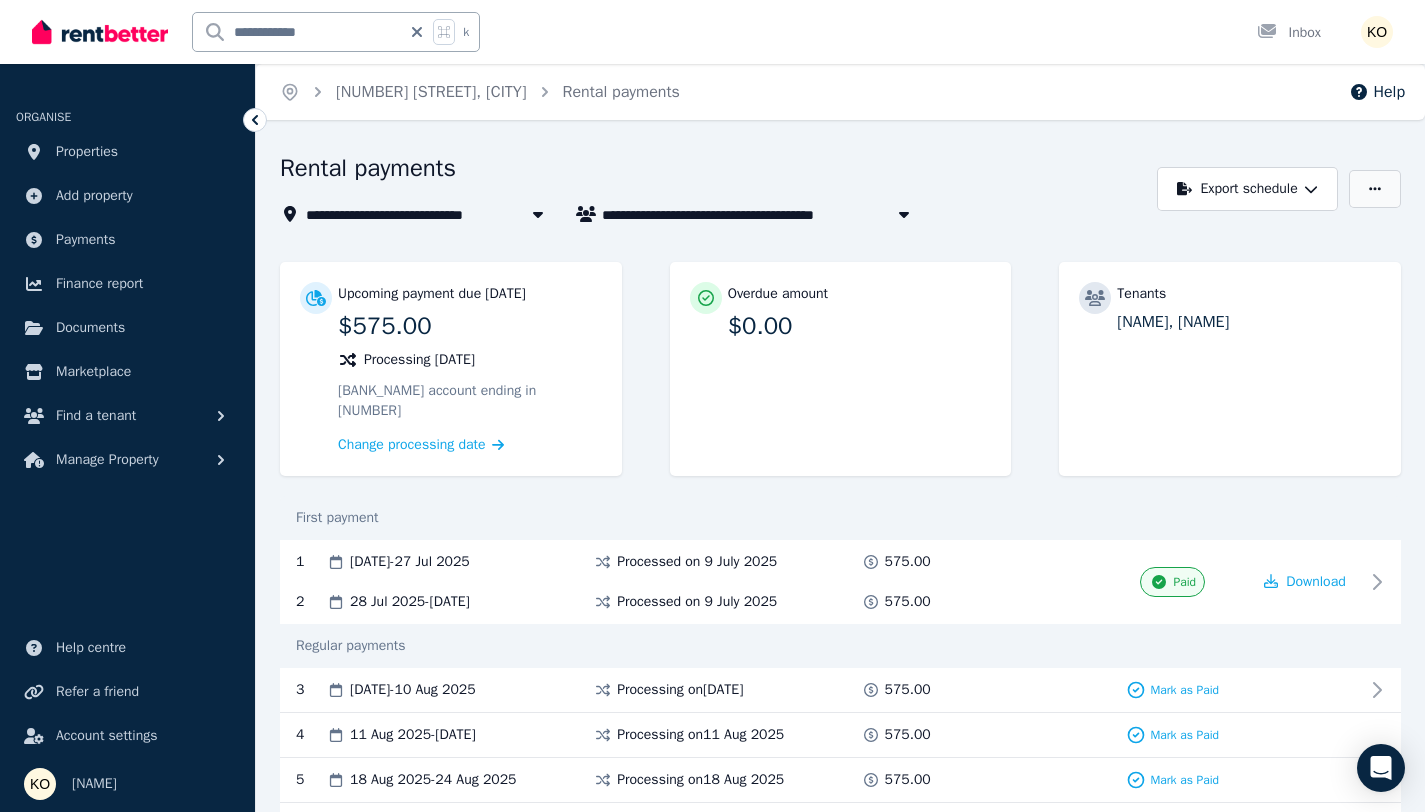 click 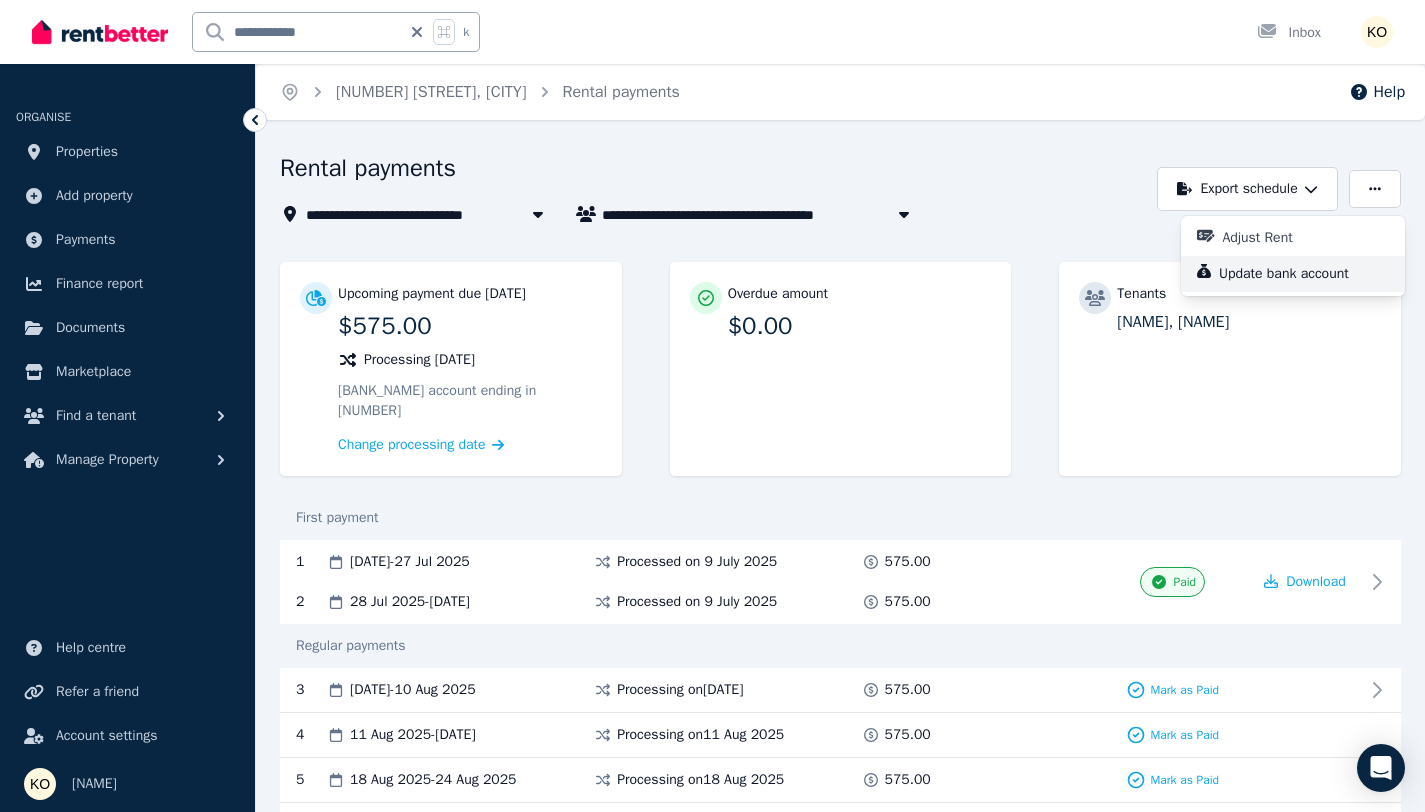 click on "Update bank account" at bounding box center (1292, 274) 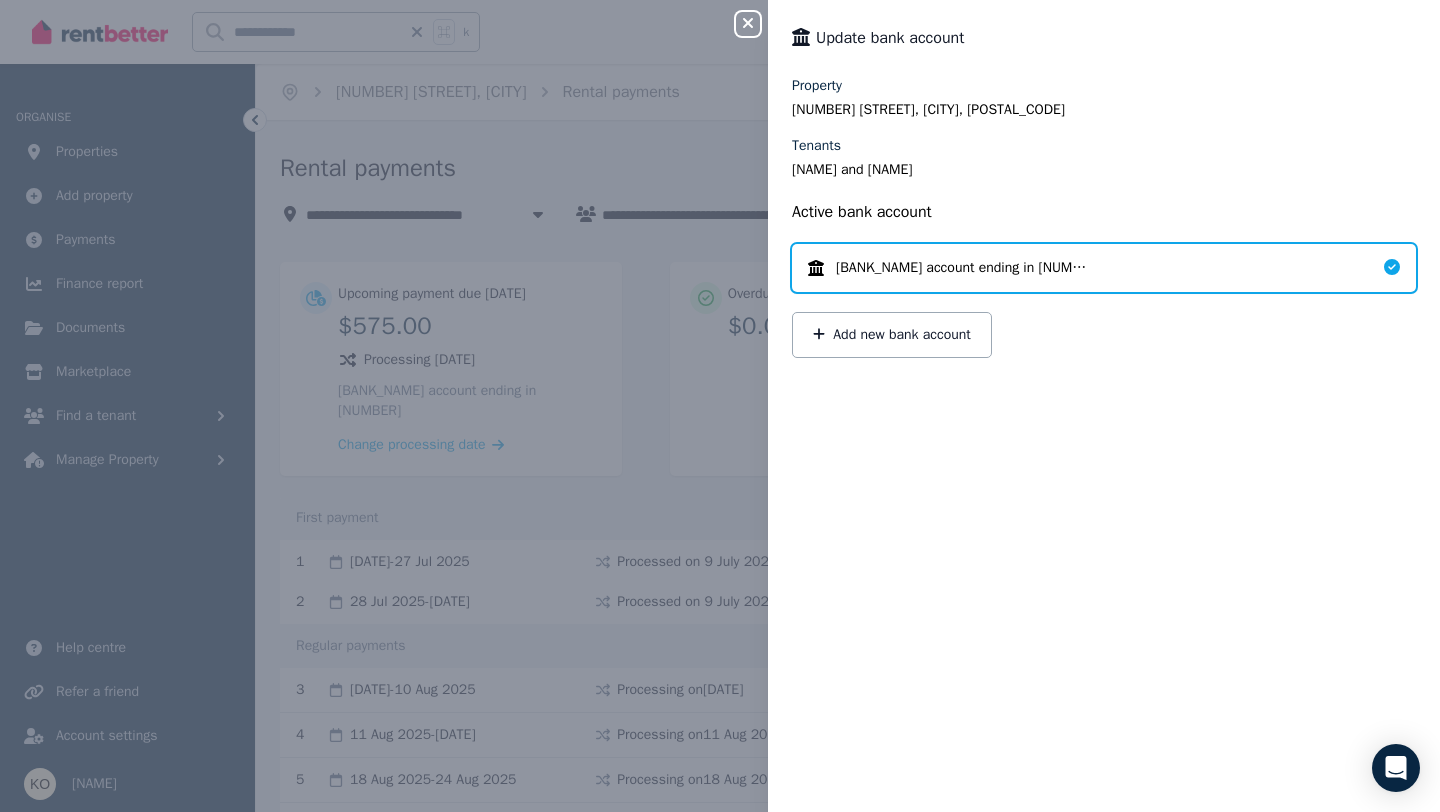 click 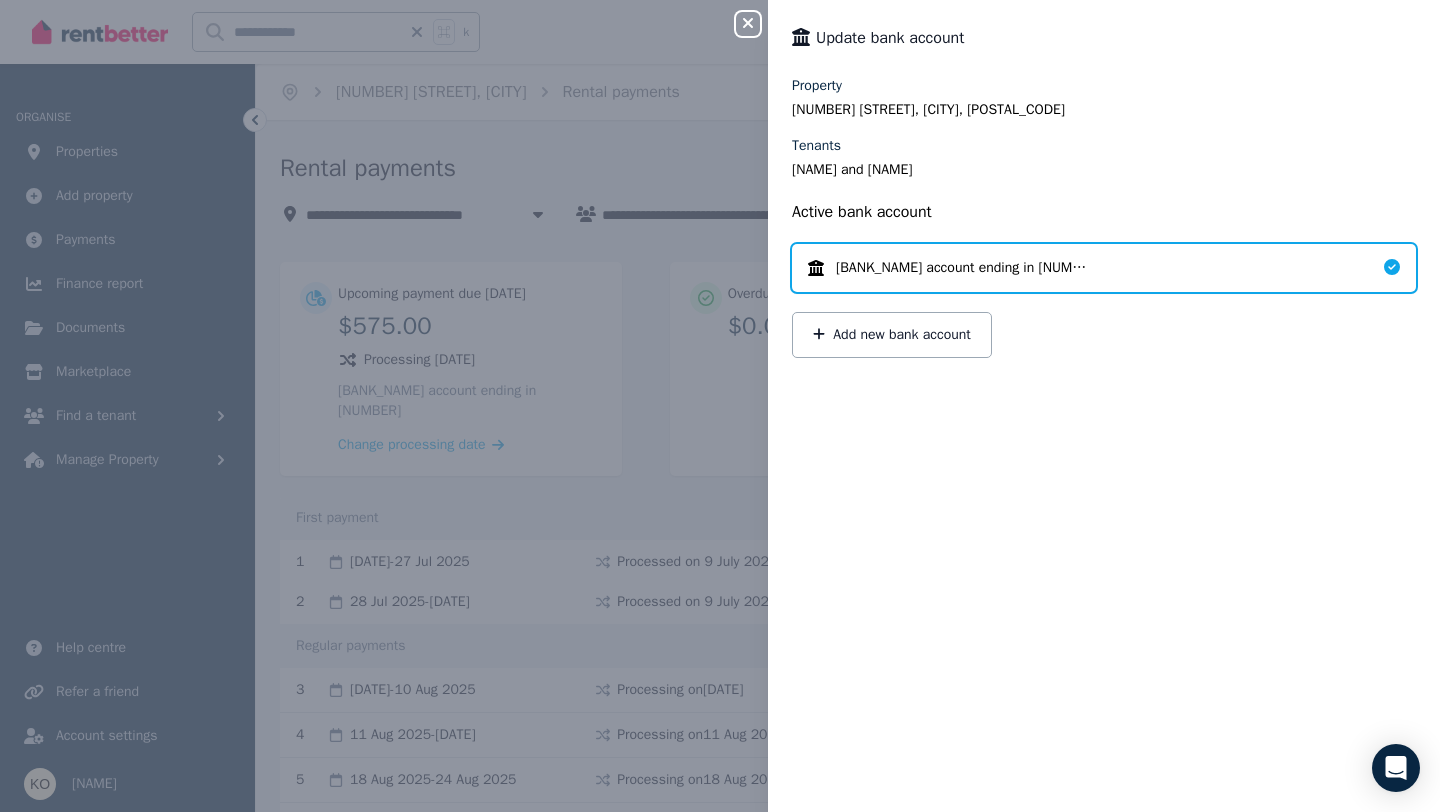 click on "CBA account ending in 931" at bounding box center (962, 268) 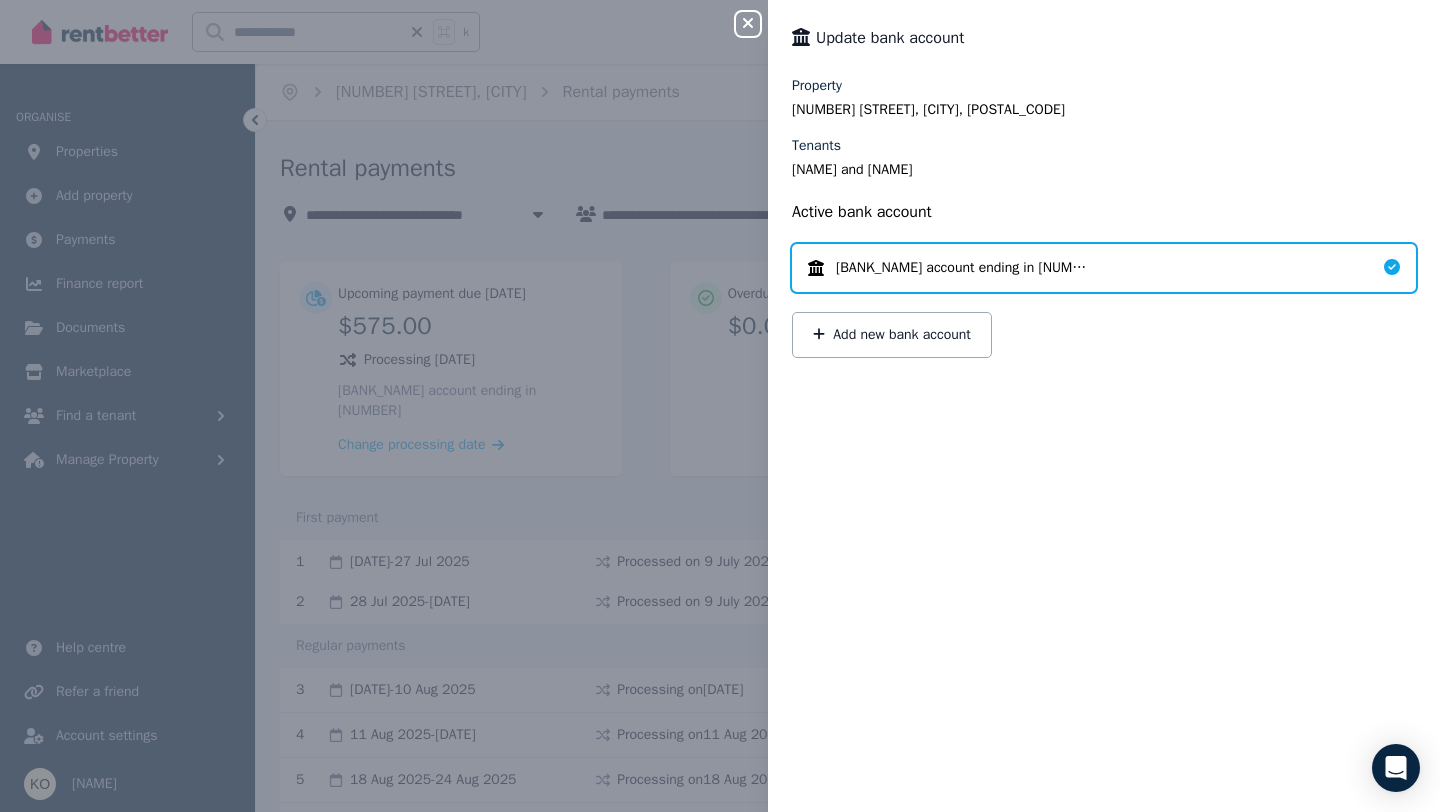 click 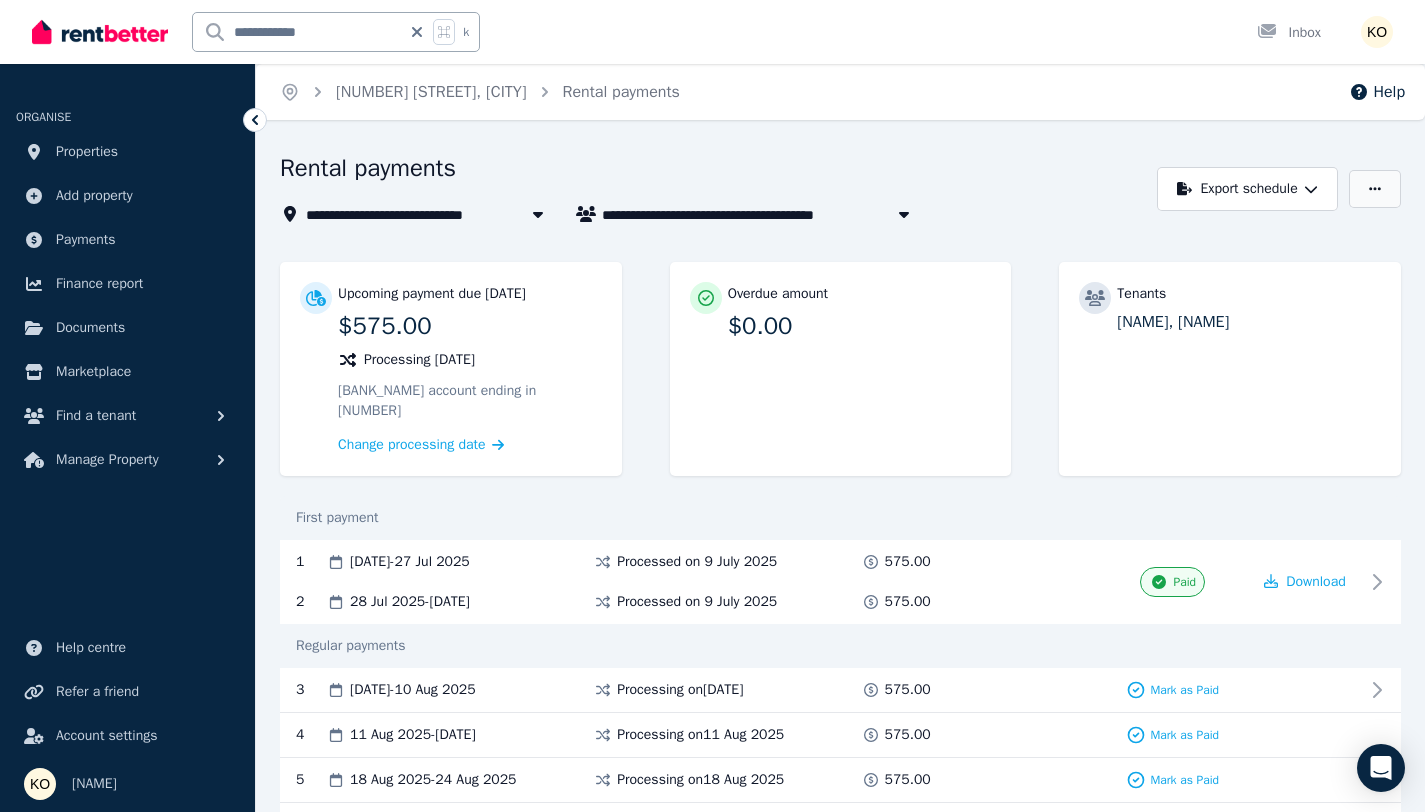 click at bounding box center [1375, 189] 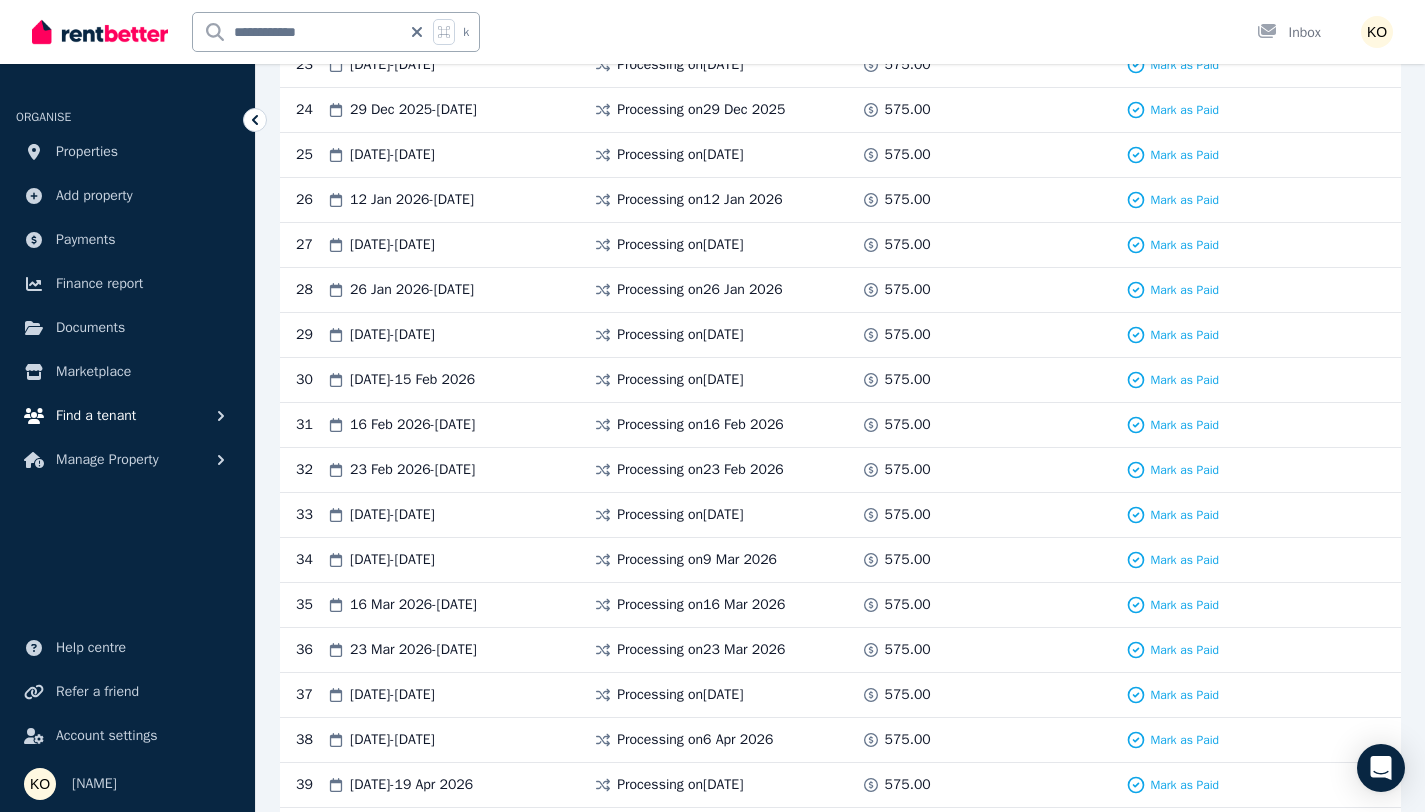 scroll, scrollTop: 1657, scrollLeft: 0, axis: vertical 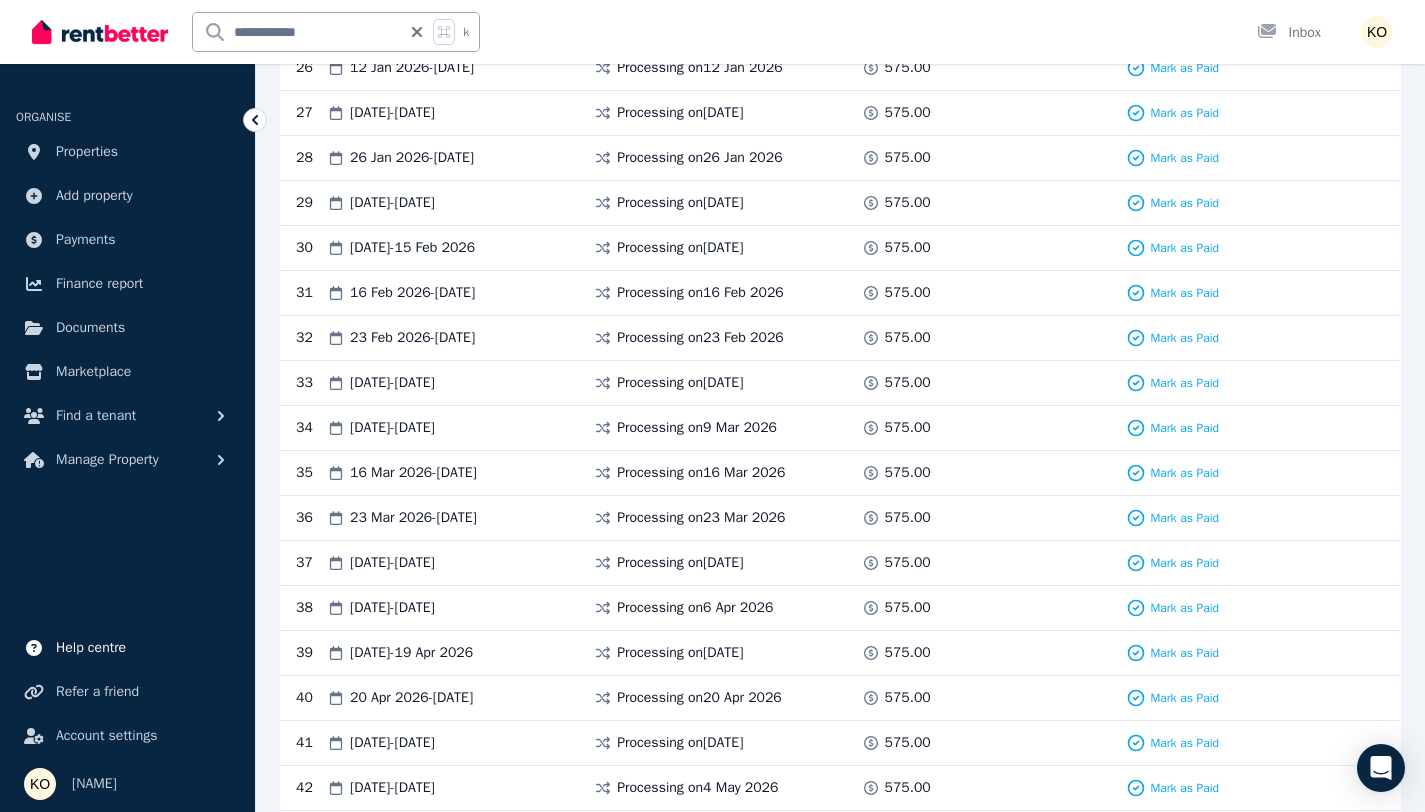 click on "Help centre" at bounding box center [91, 648] 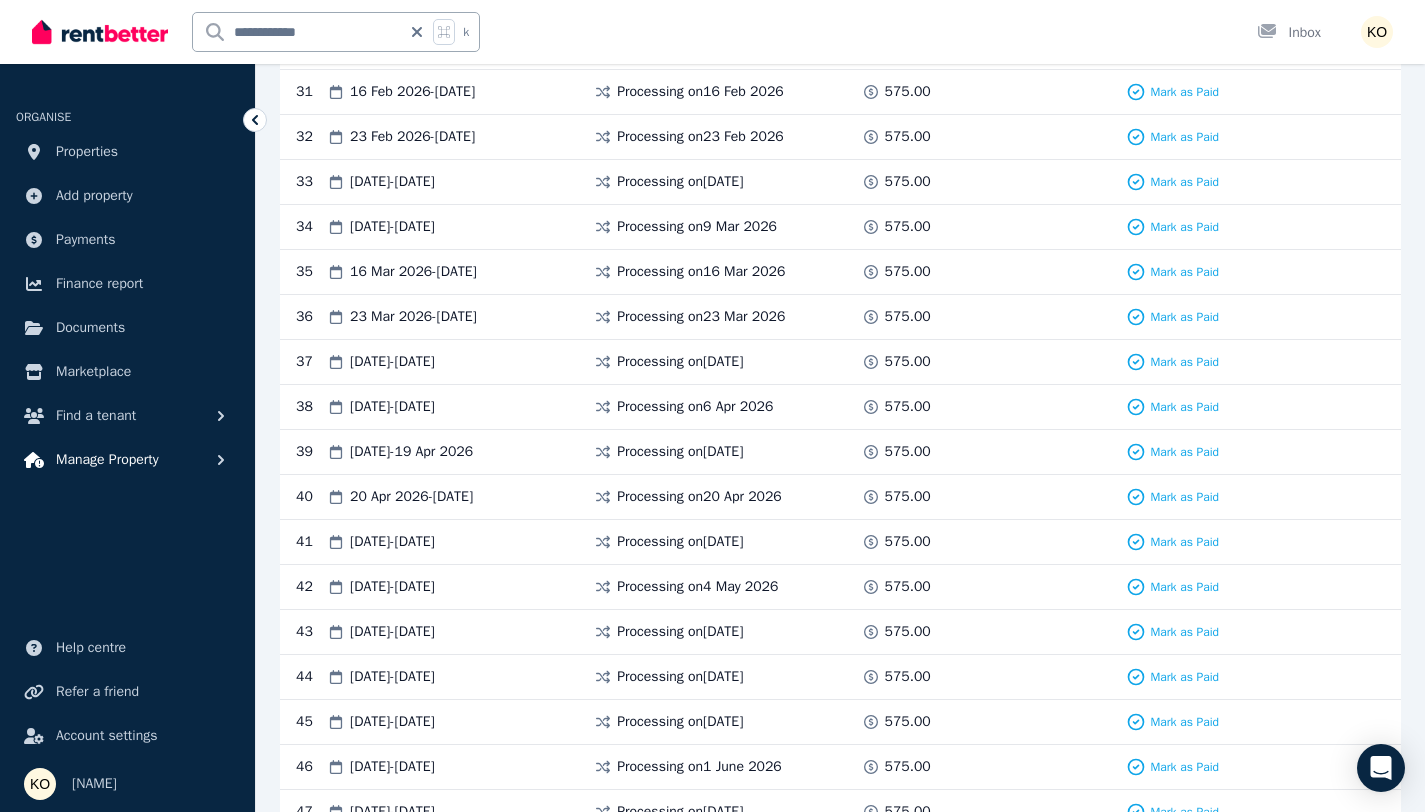 scroll, scrollTop: 2247, scrollLeft: 0, axis: vertical 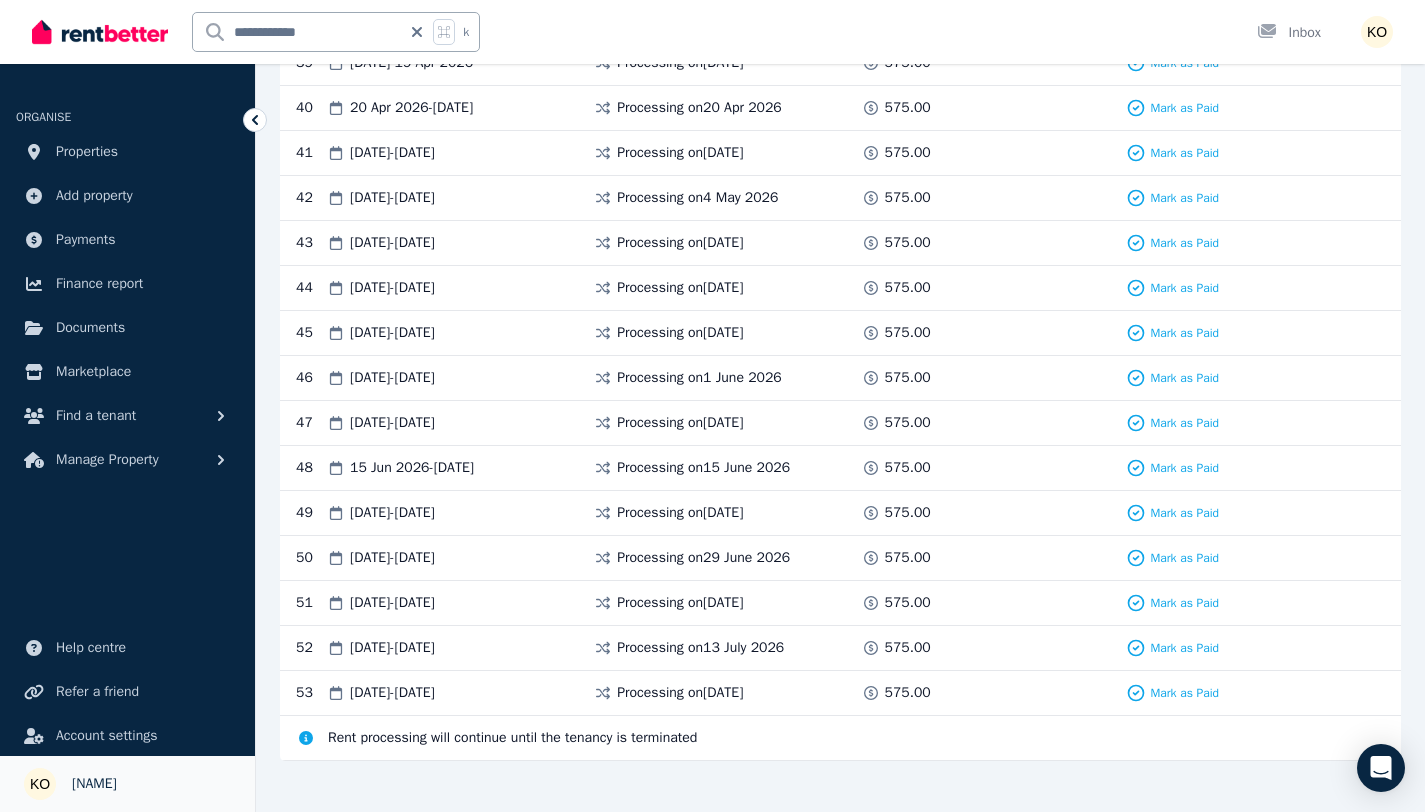 click on "[FIRST] [LAST]" at bounding box center (94, 784) 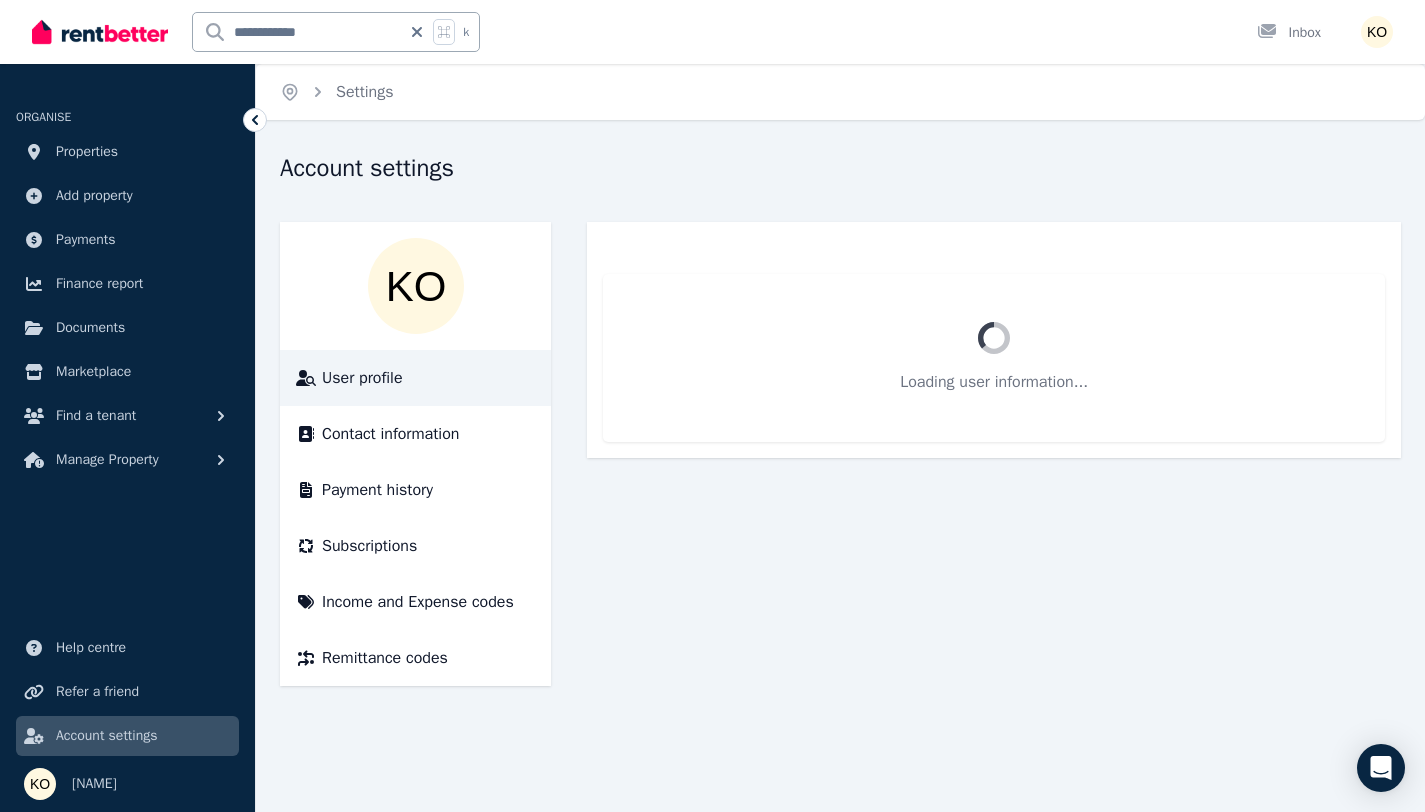 scroll, scrollTop: 0, scrollLeft: 0, axis: both 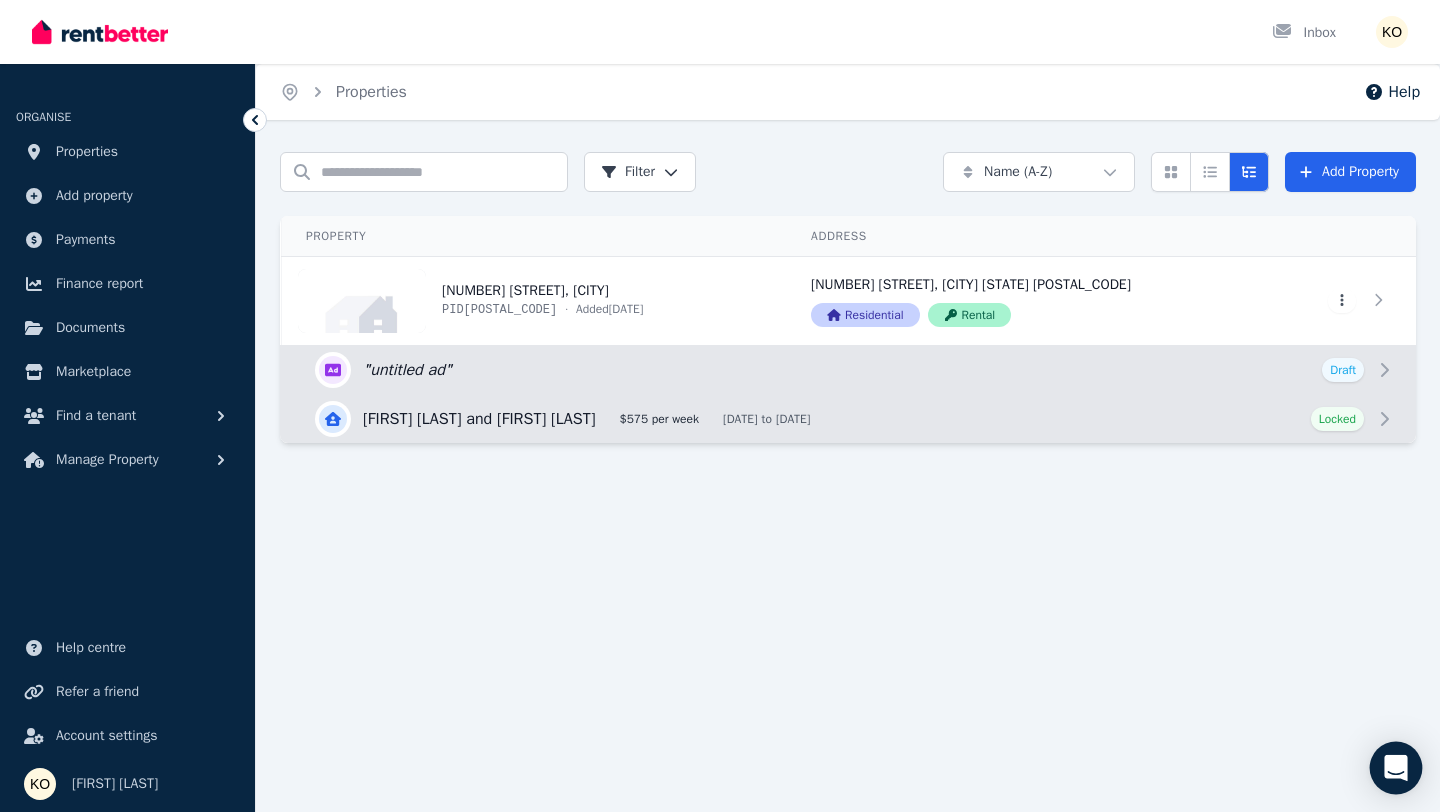 click 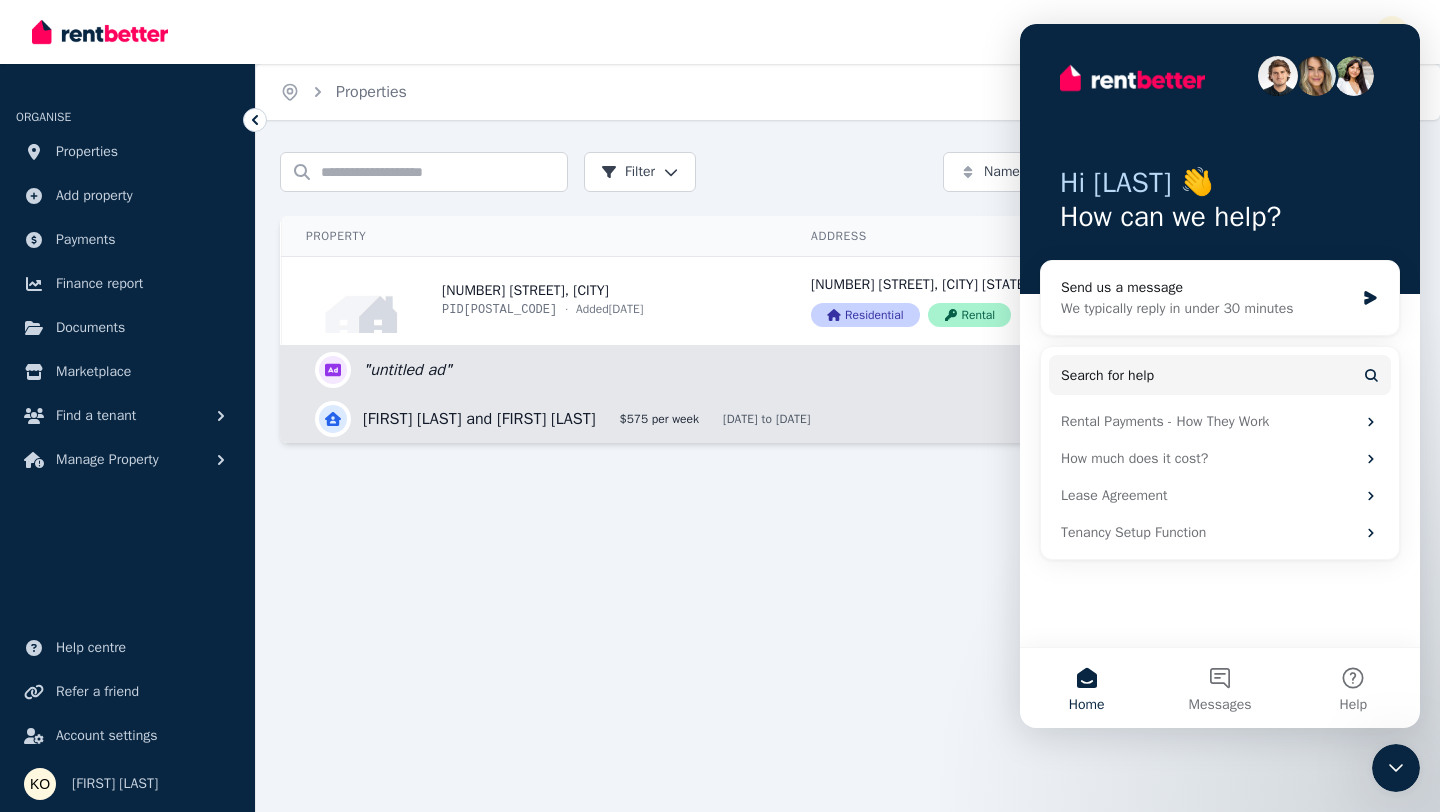 scroll, scrollTop: 0, scrollLeft: 0, axis: both 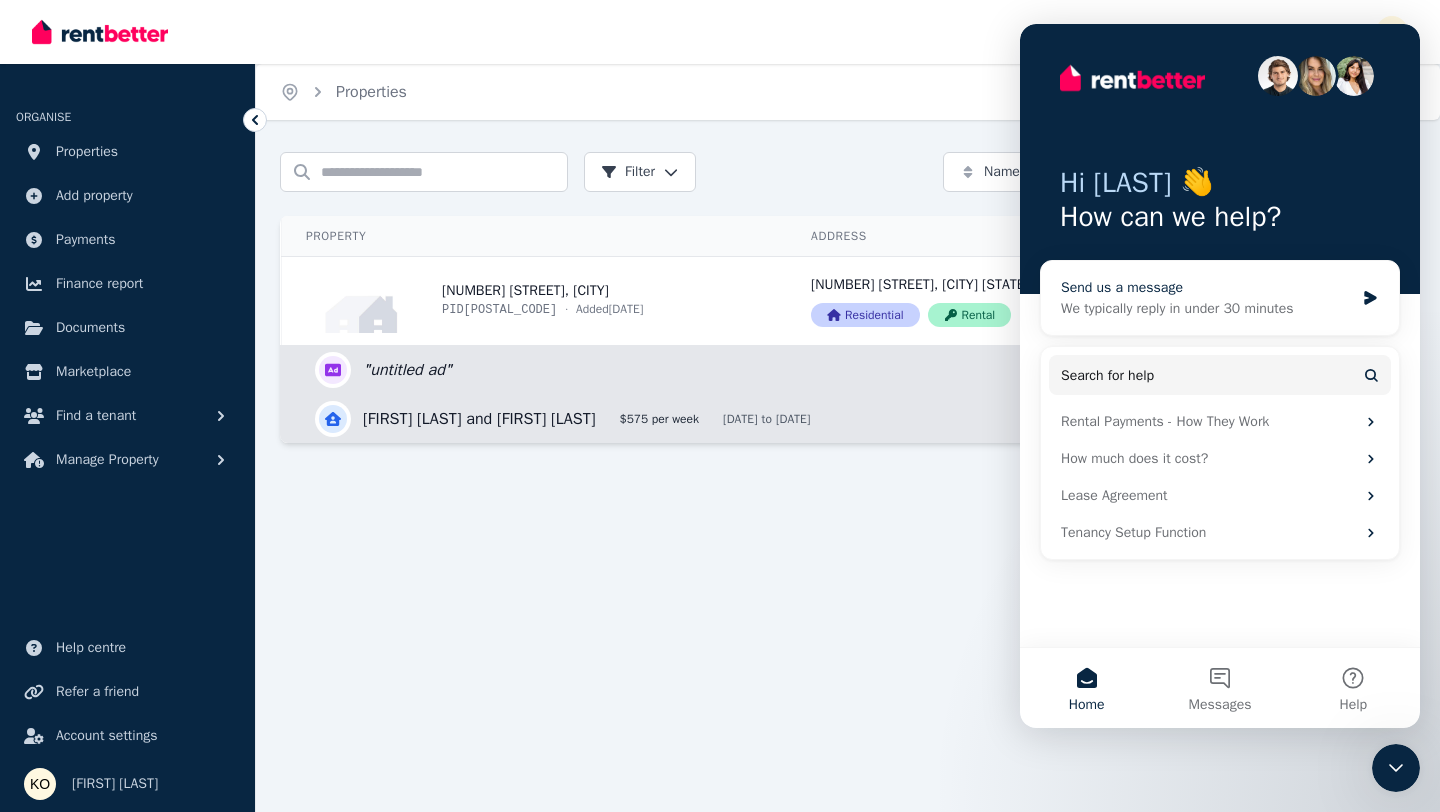 click on "Send us a message" at bounding box center (1207, 287) 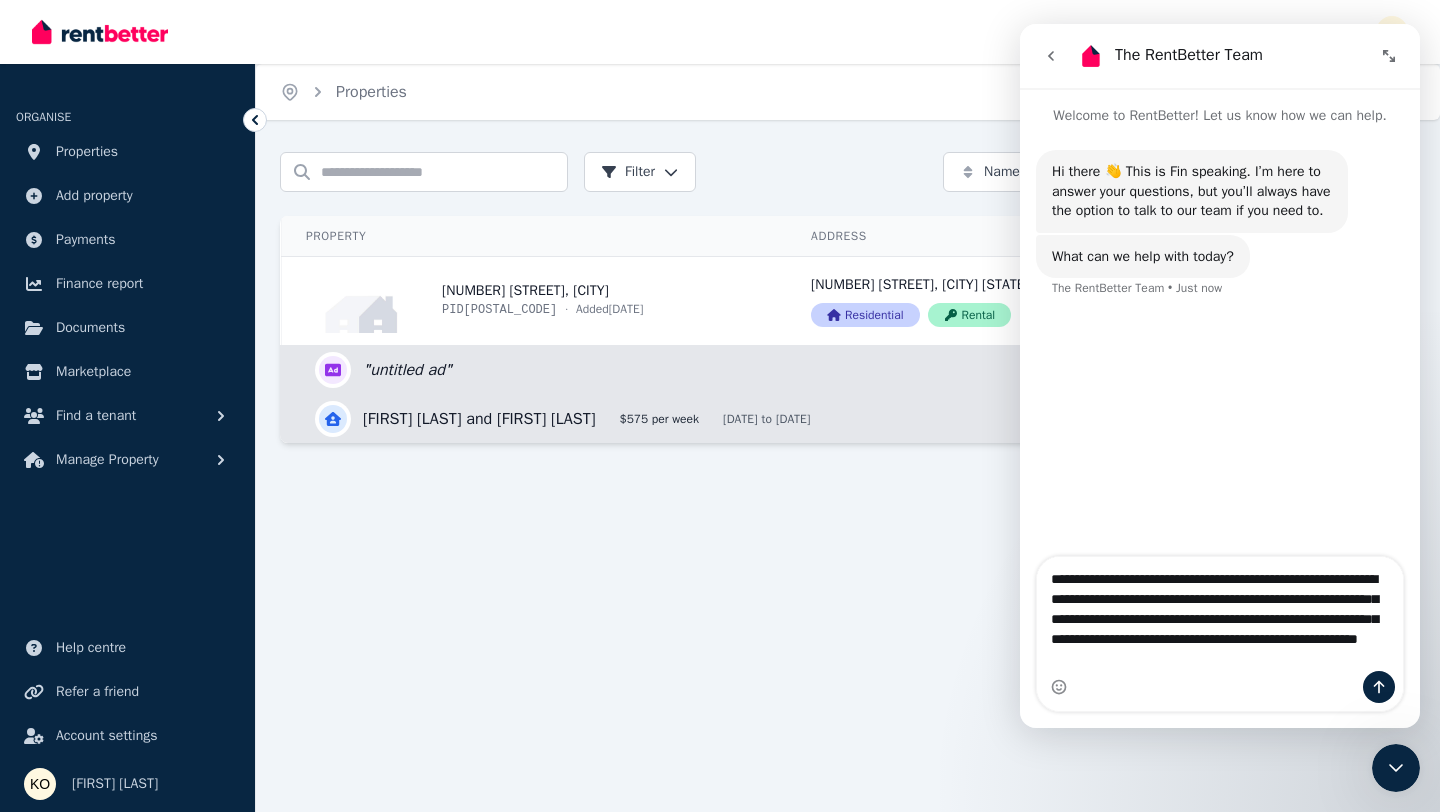 click on "**********" at bounding box center (1220, 614) 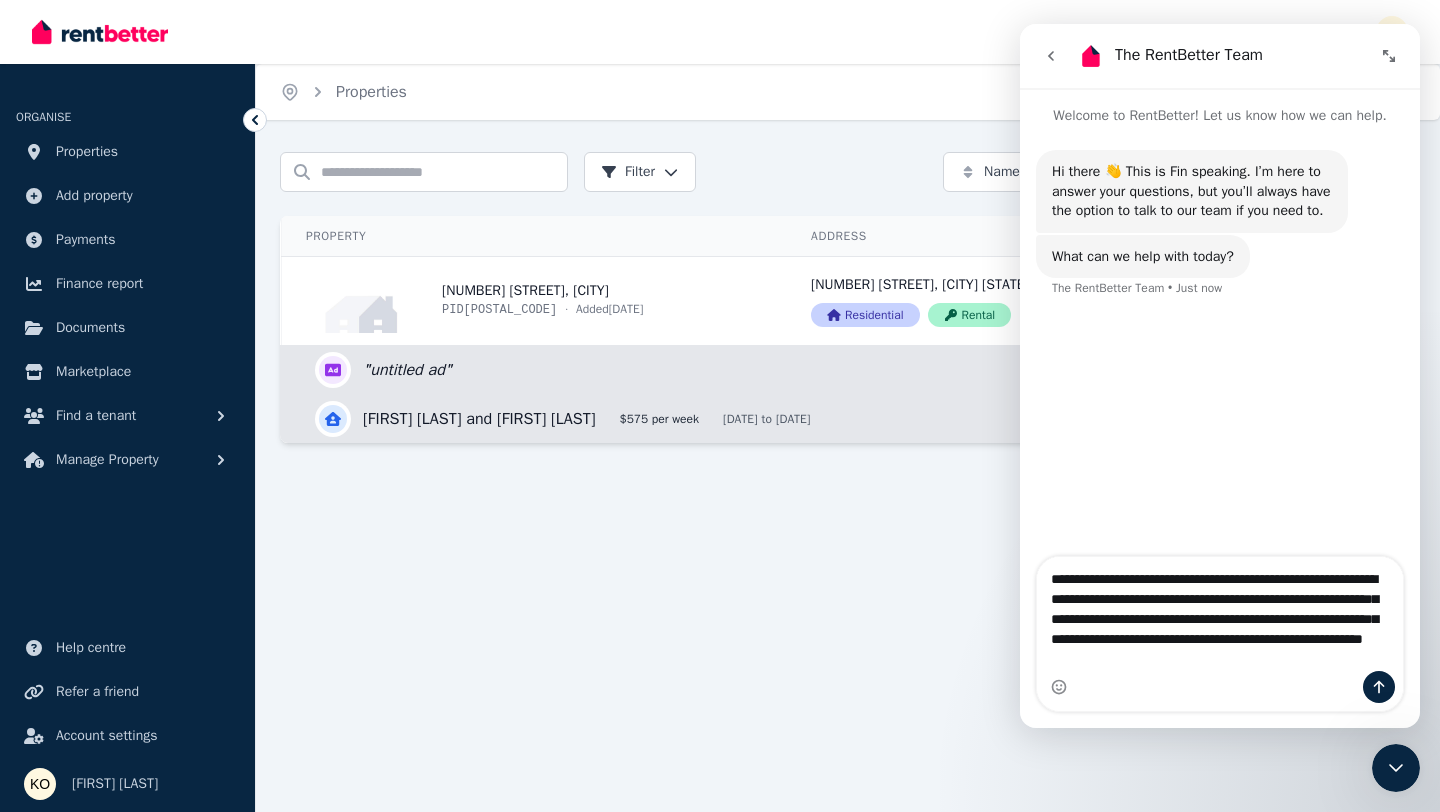 click on "**********" at bounding box center (1220, 624) 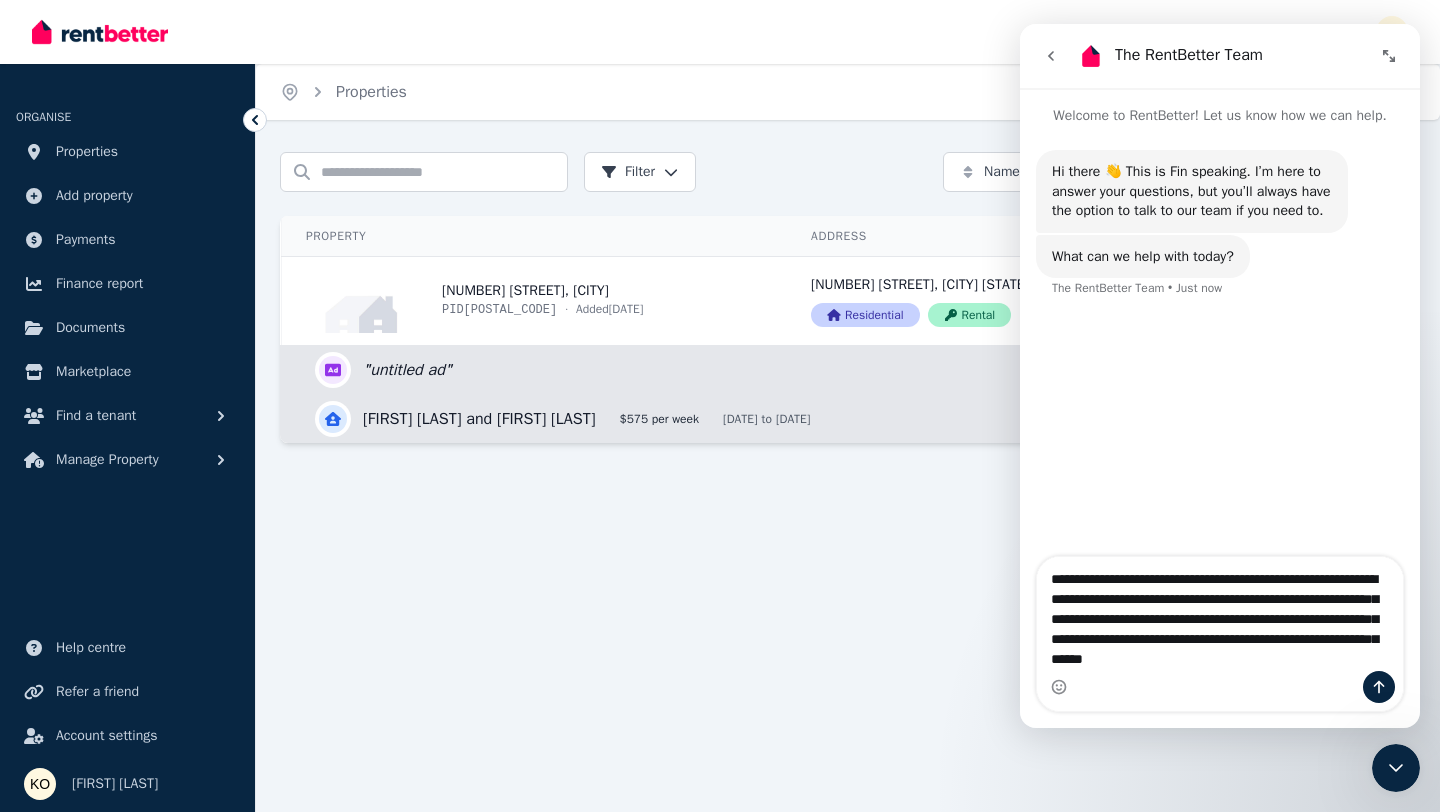 type on "**********" 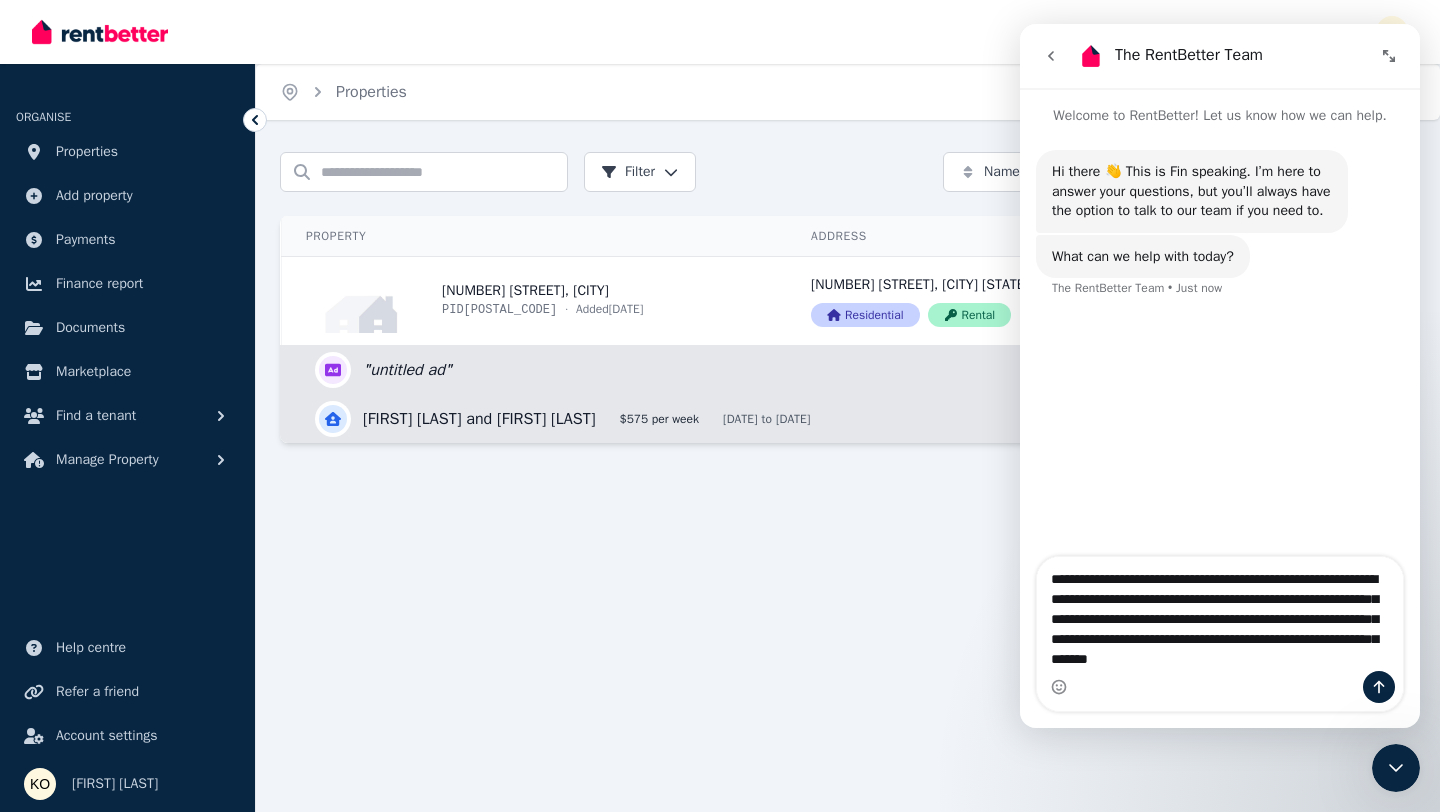 type 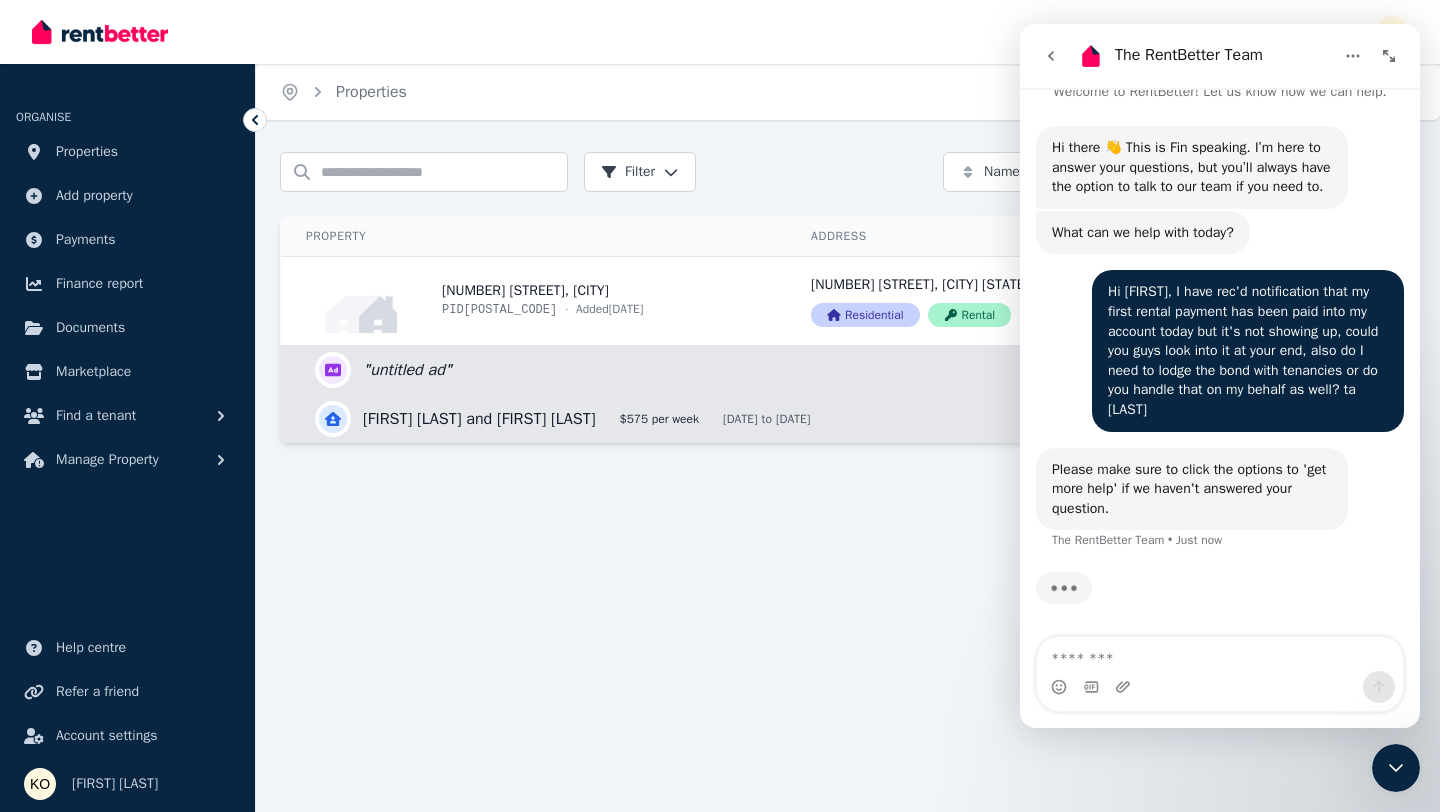 scroll, scrollTop: 32, scrollLeft: 0, axis: vertical 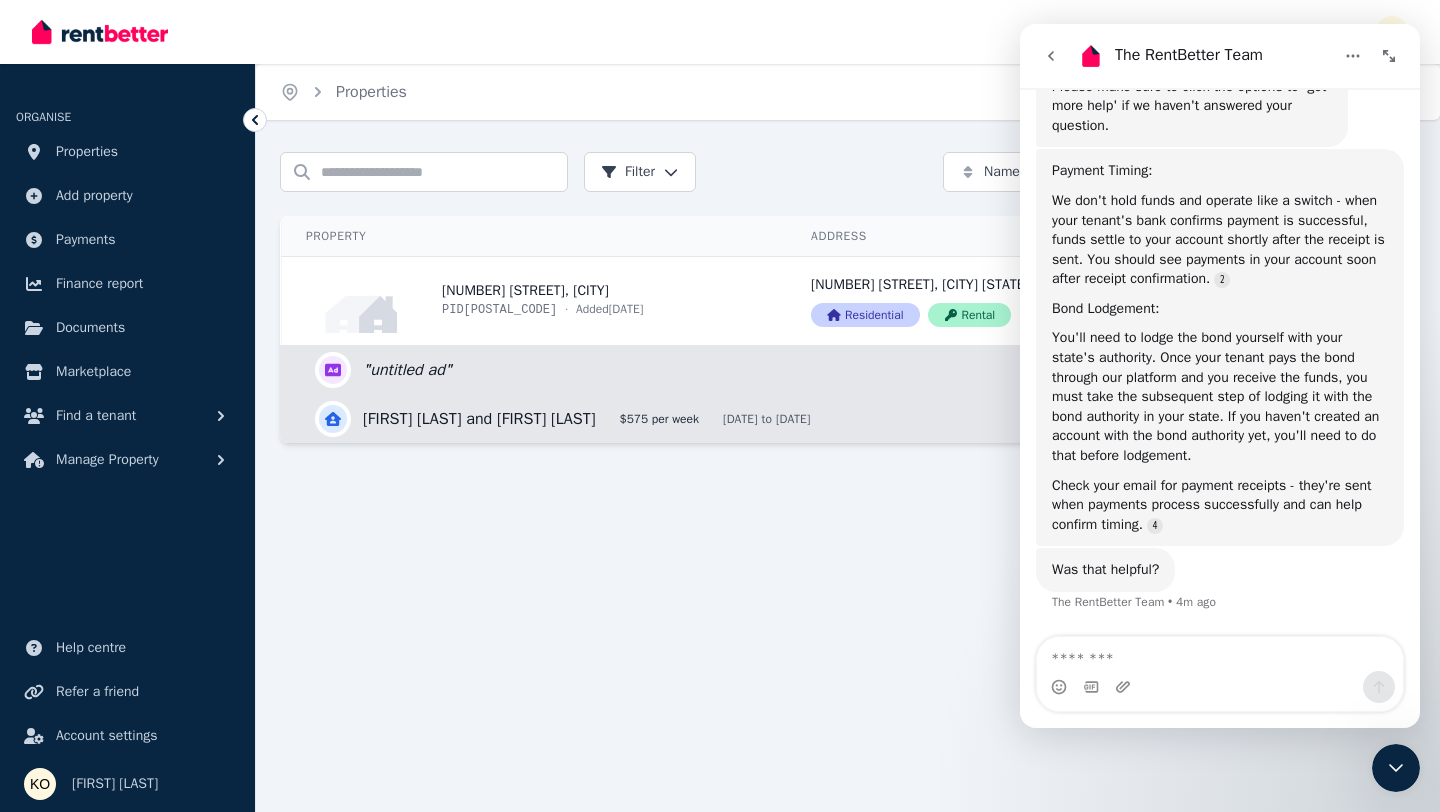 click at bounding box center [1220, 654] 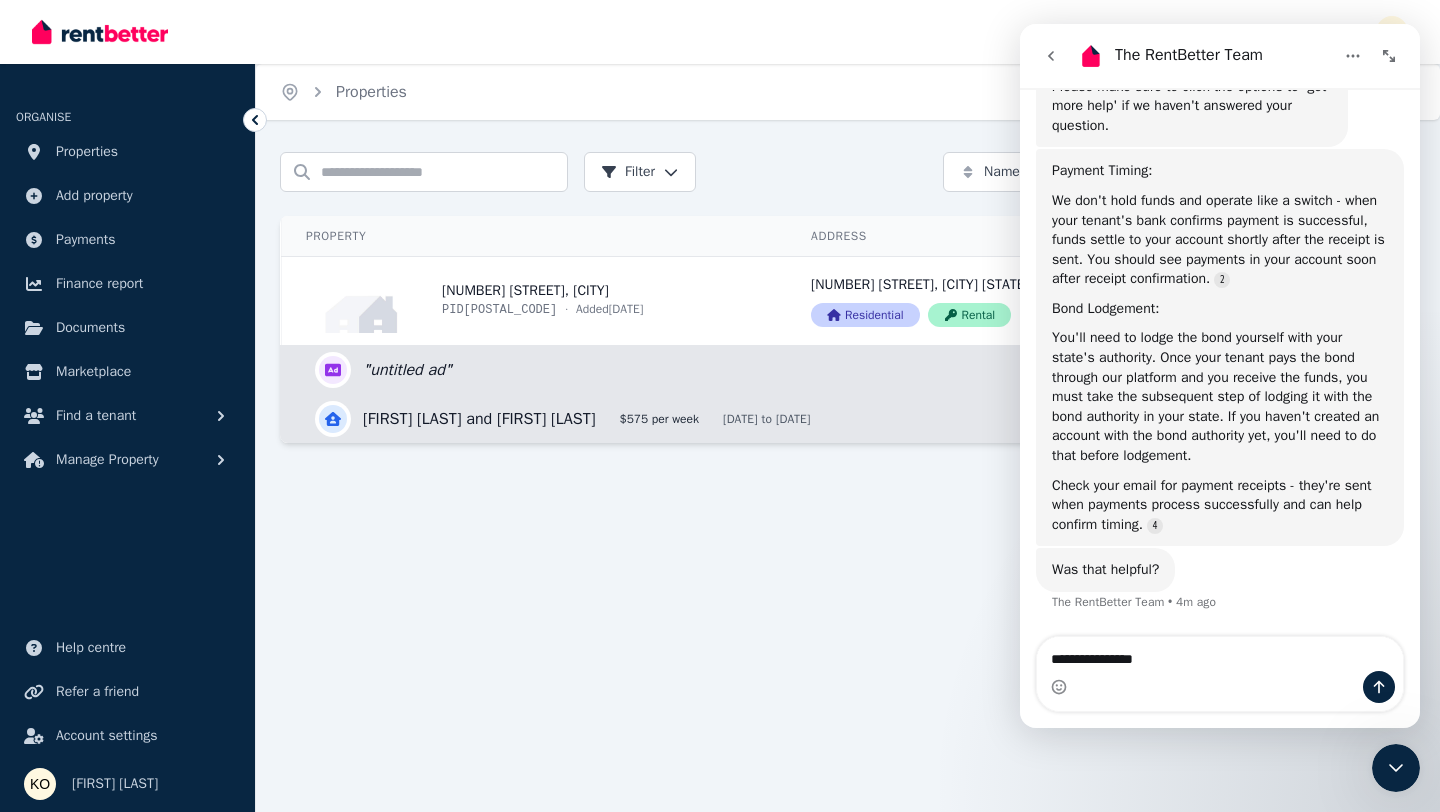 type on "**********" 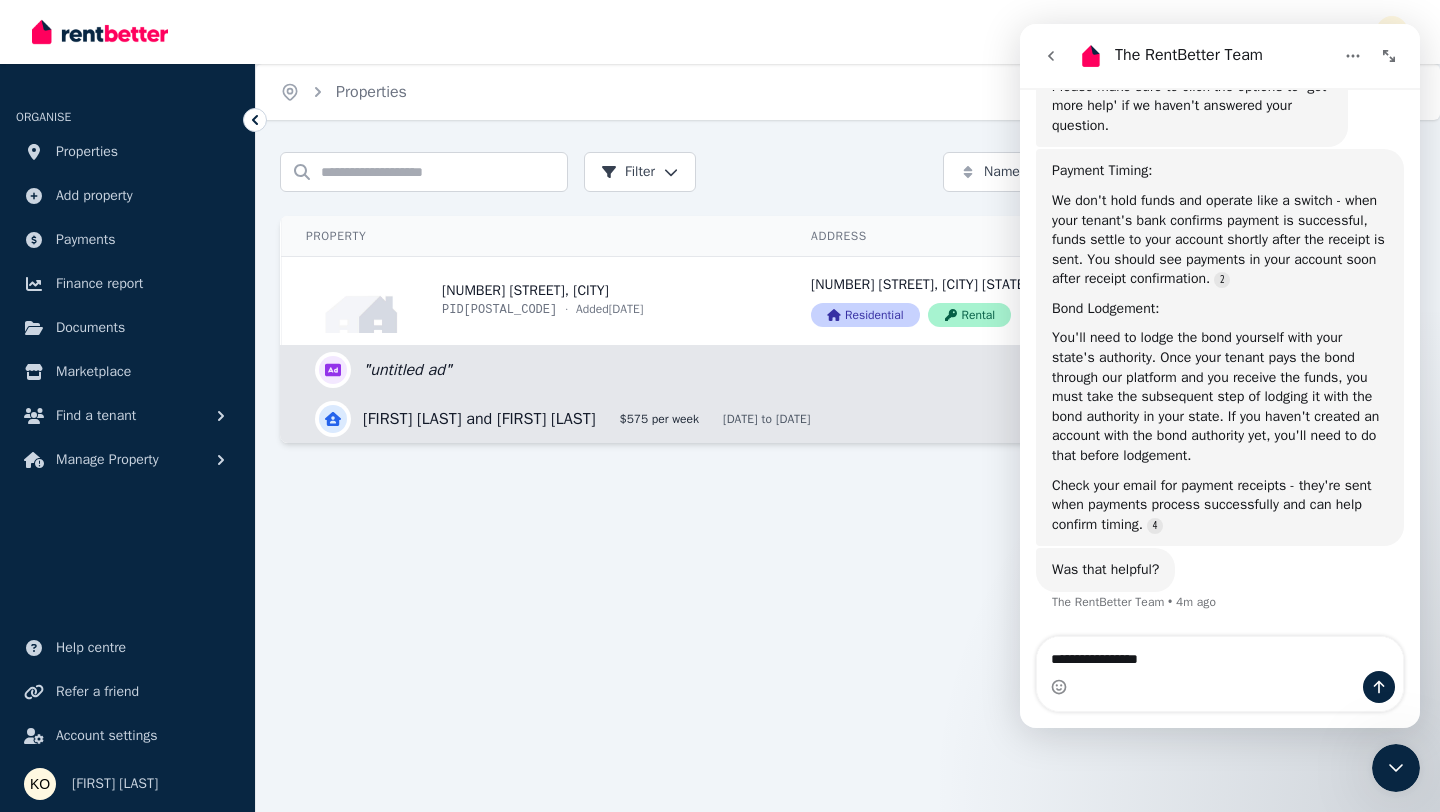 type 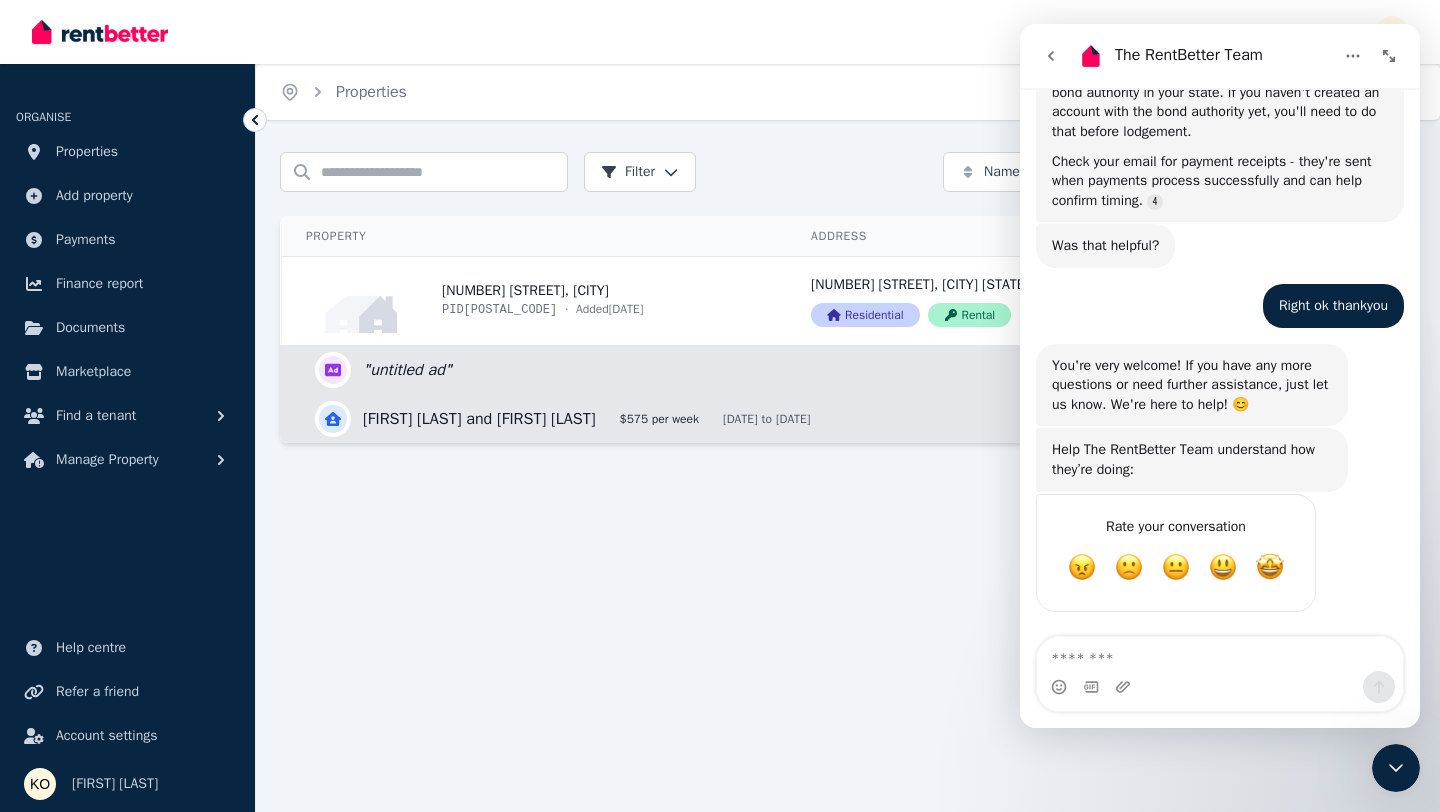 scroll, scrollTop: 800, scrollLeft: 0, axis: vertical 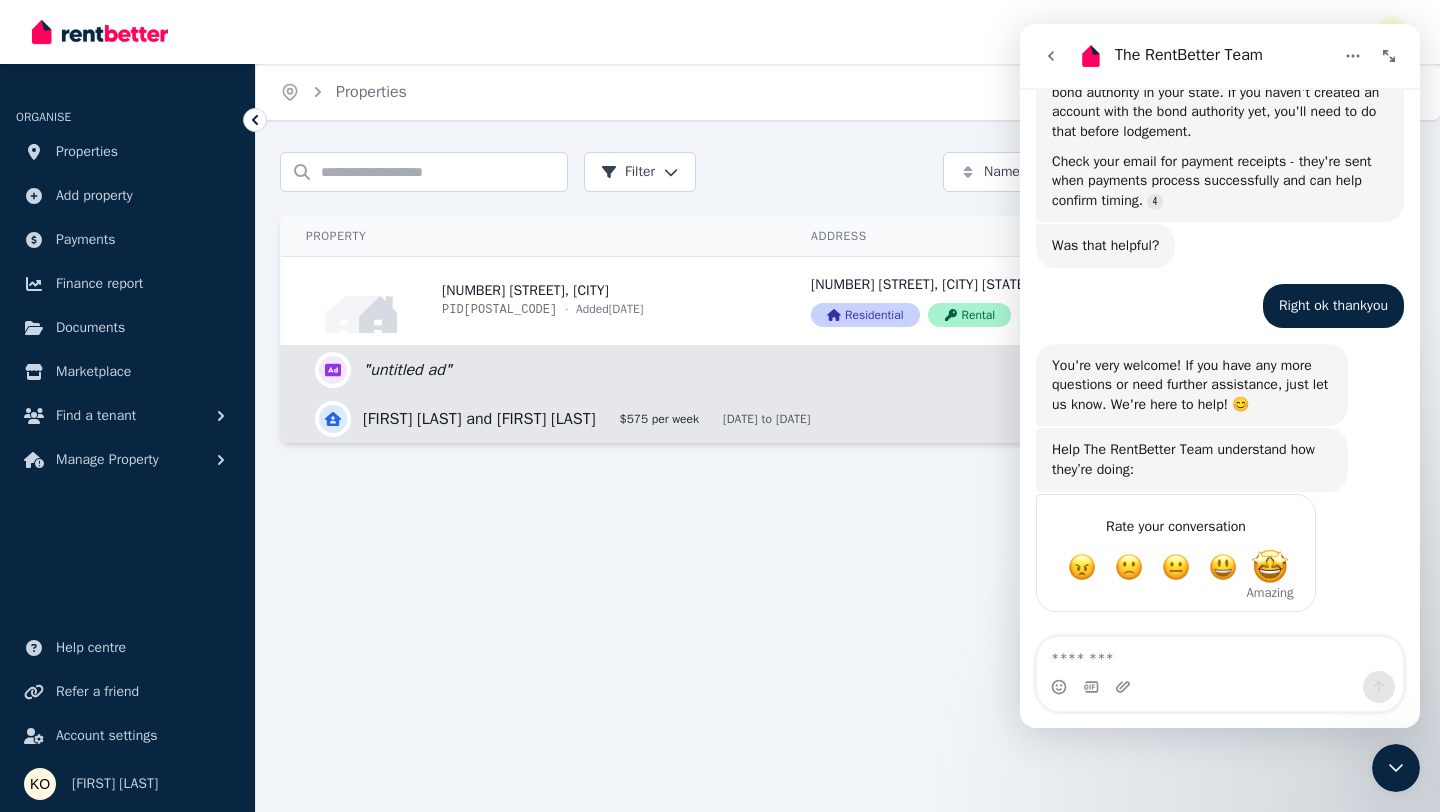 click at bounding box center [1270, 567] 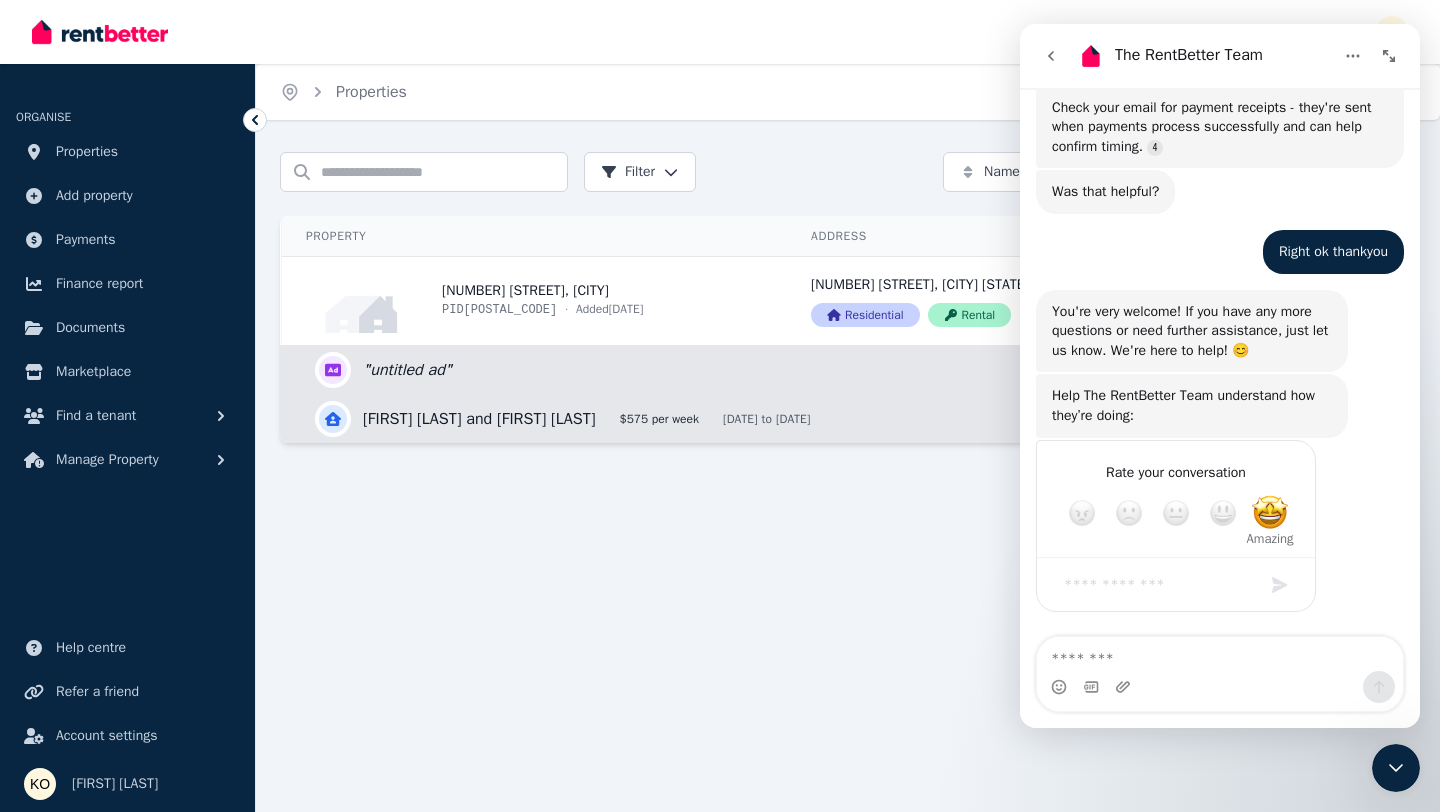 scroll, scrollTop: 854, scrollLeft: 0, axis: vertical 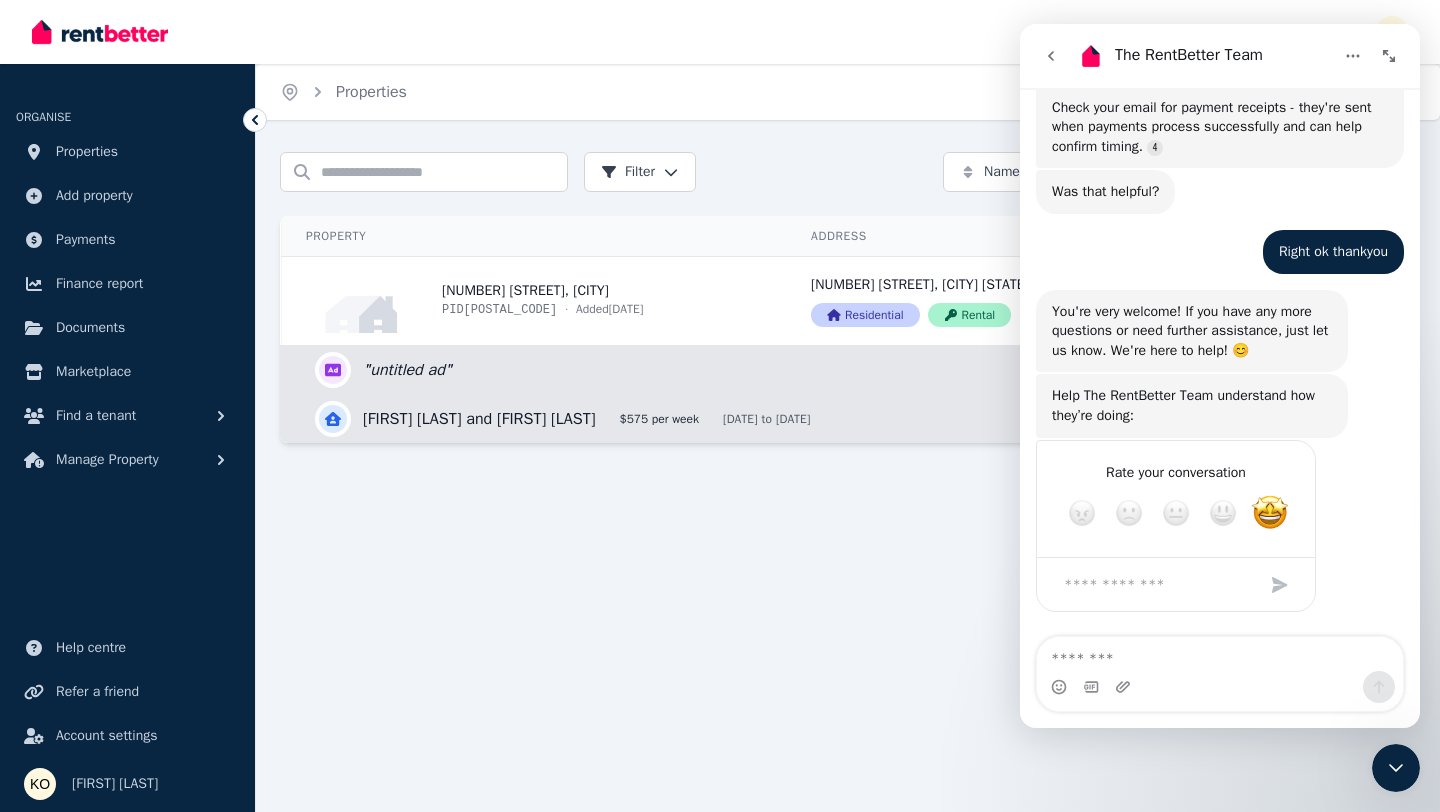 click 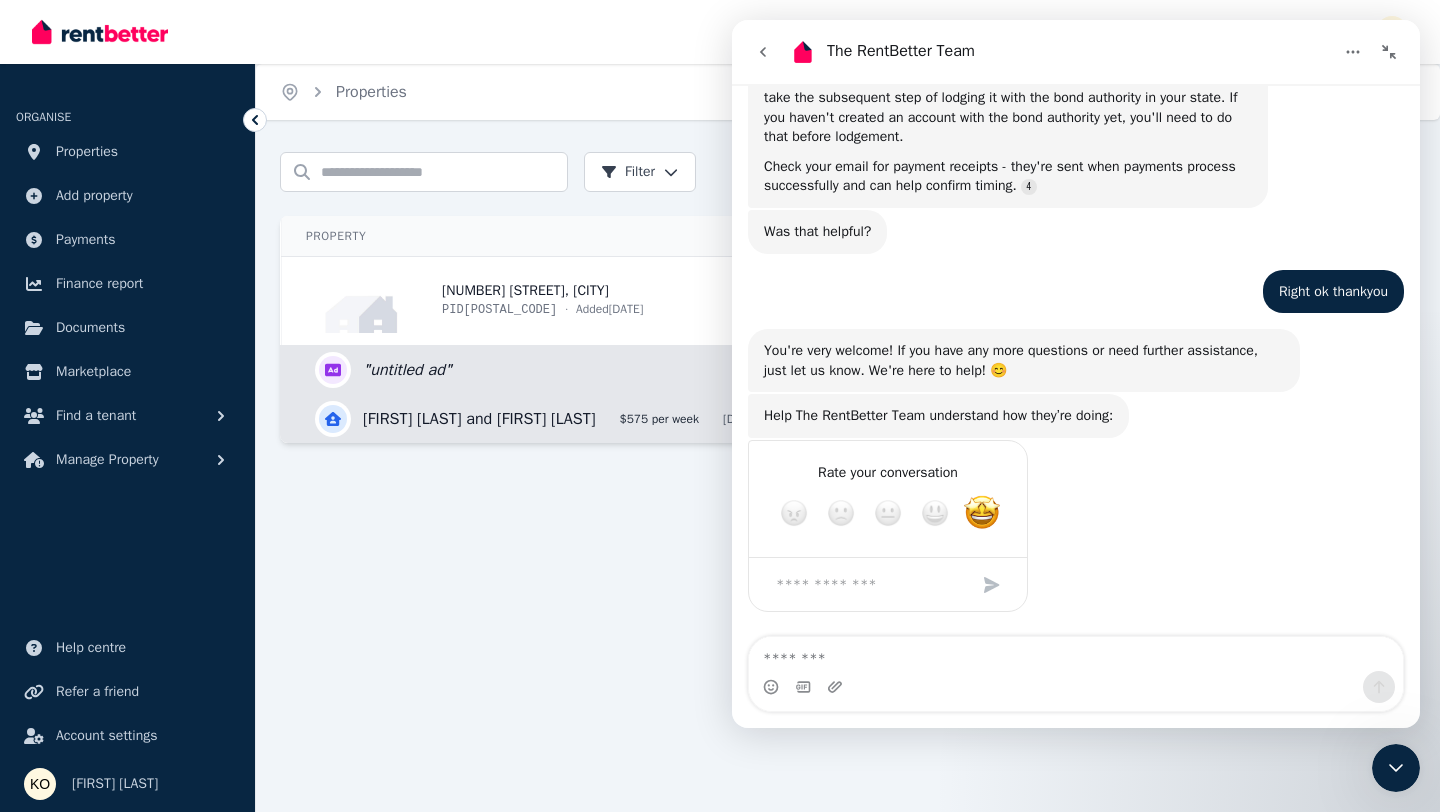 scroll, scrollTop: 562, scrollLeft: 0, axis: vertical 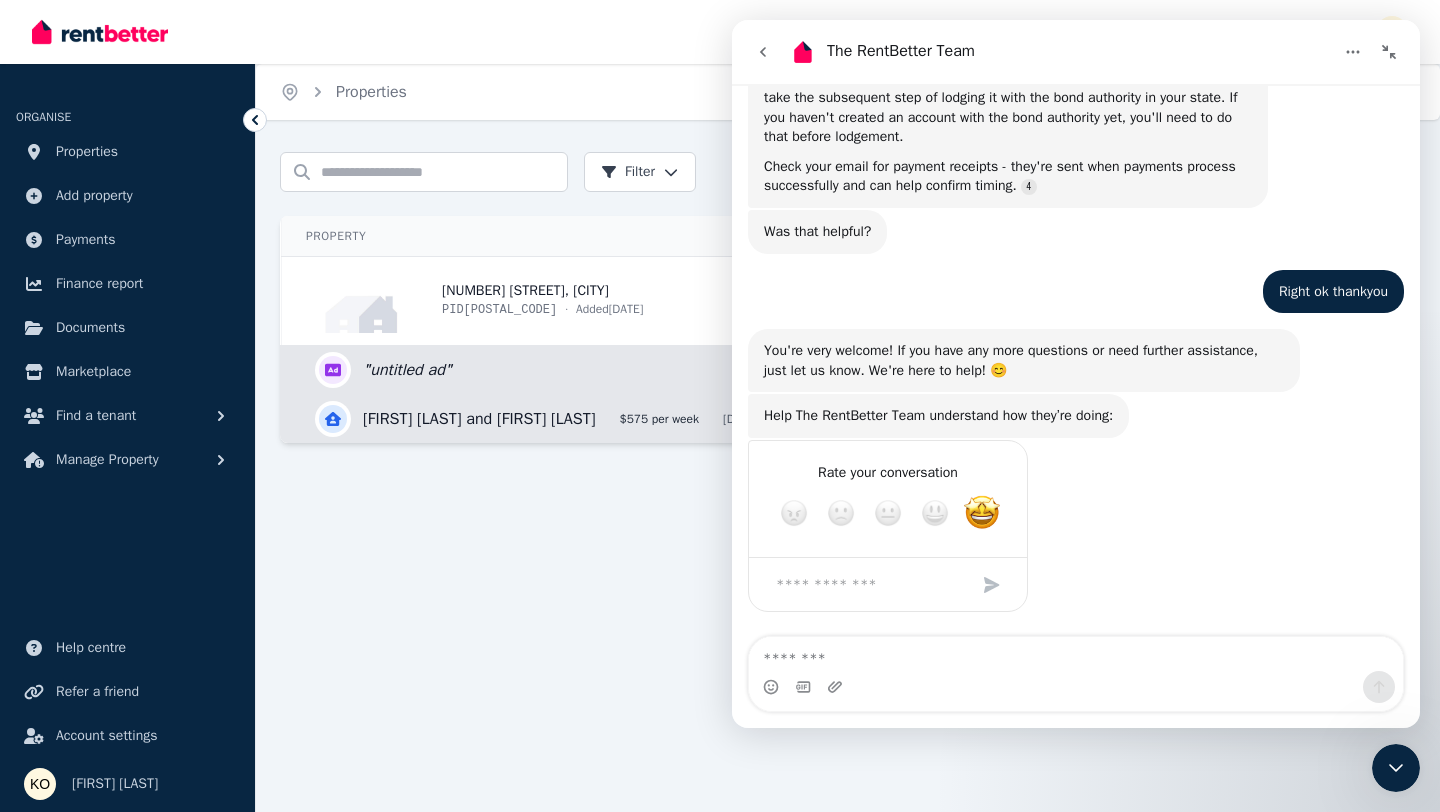 click 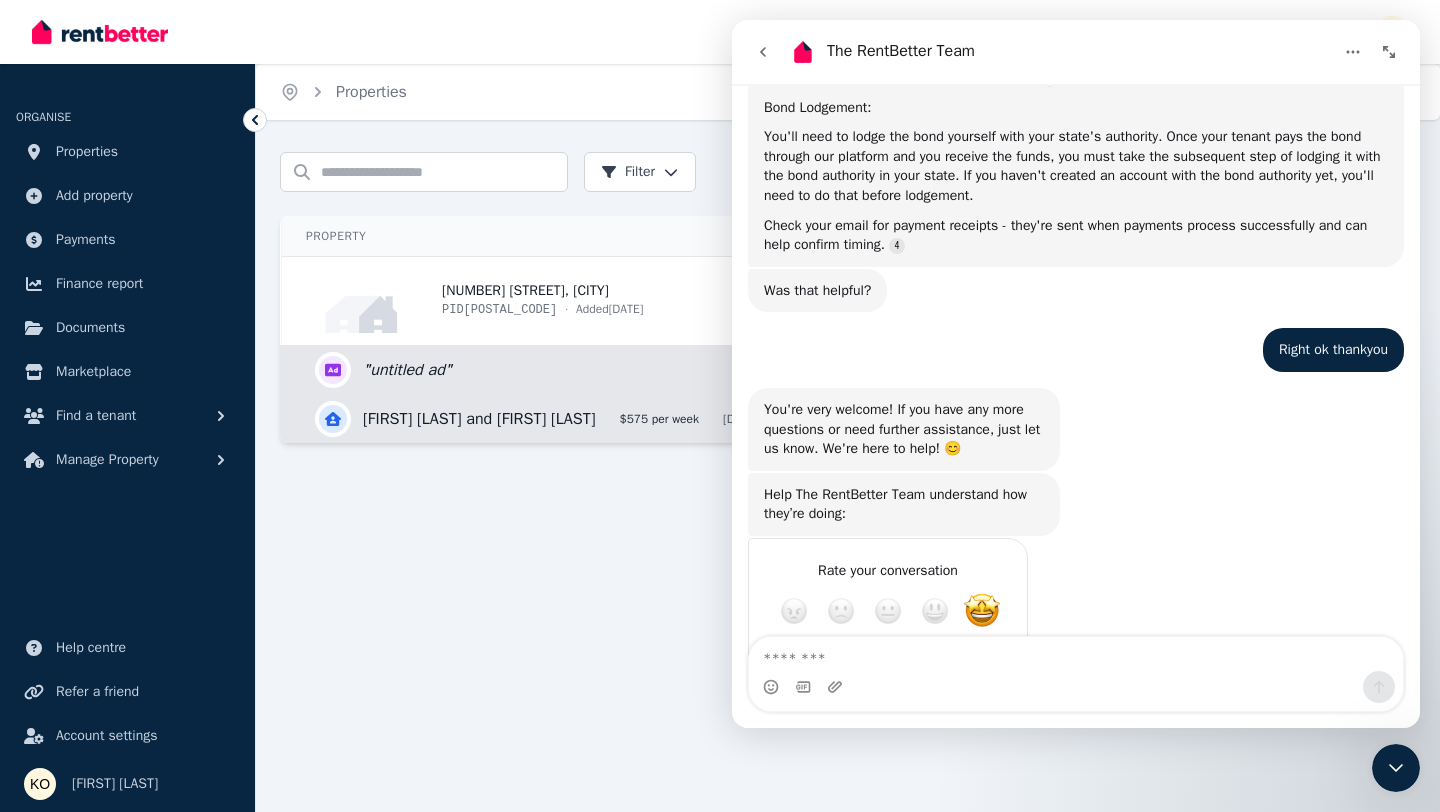scroll, scrollTop: 854, scrollLeft: 0, axis: vertical 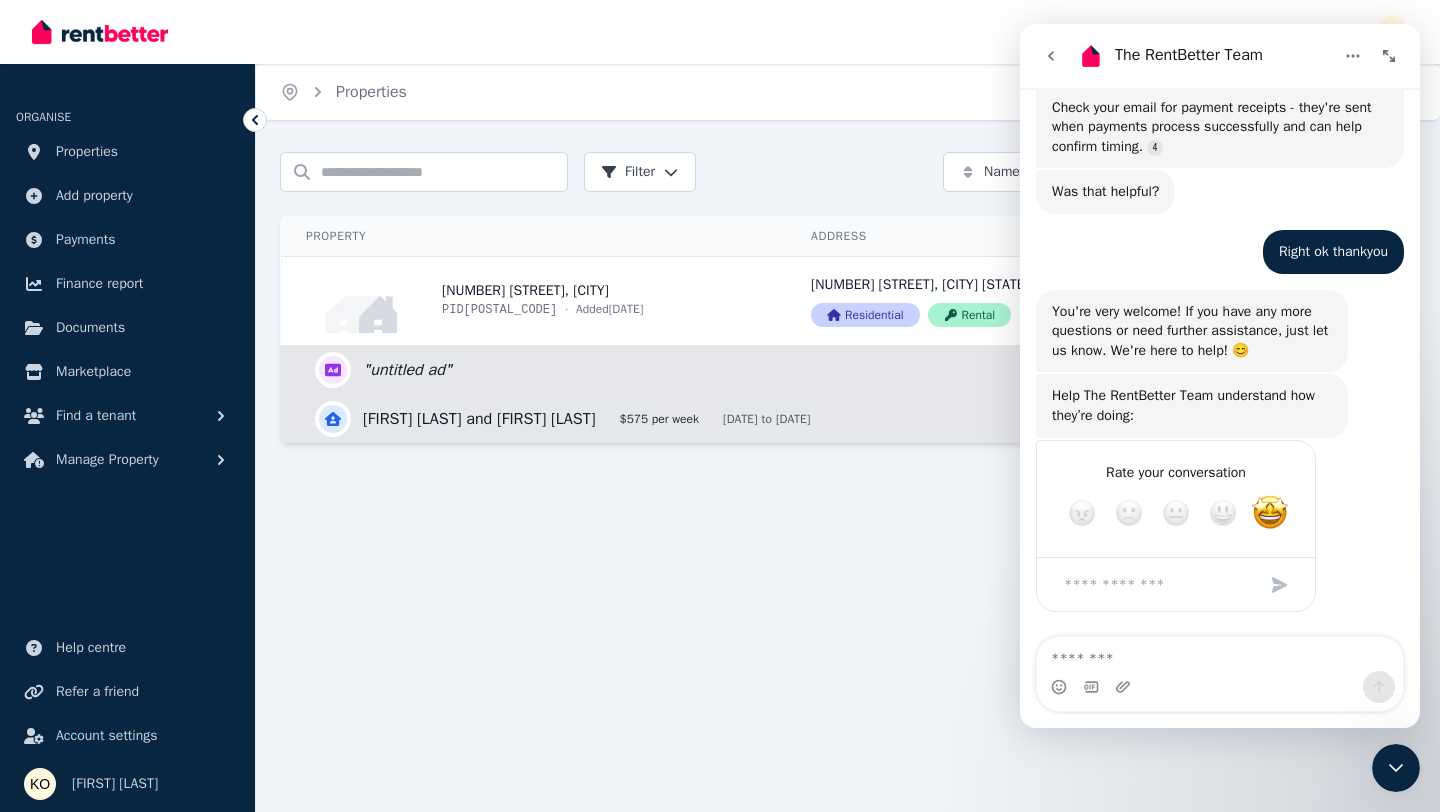 click 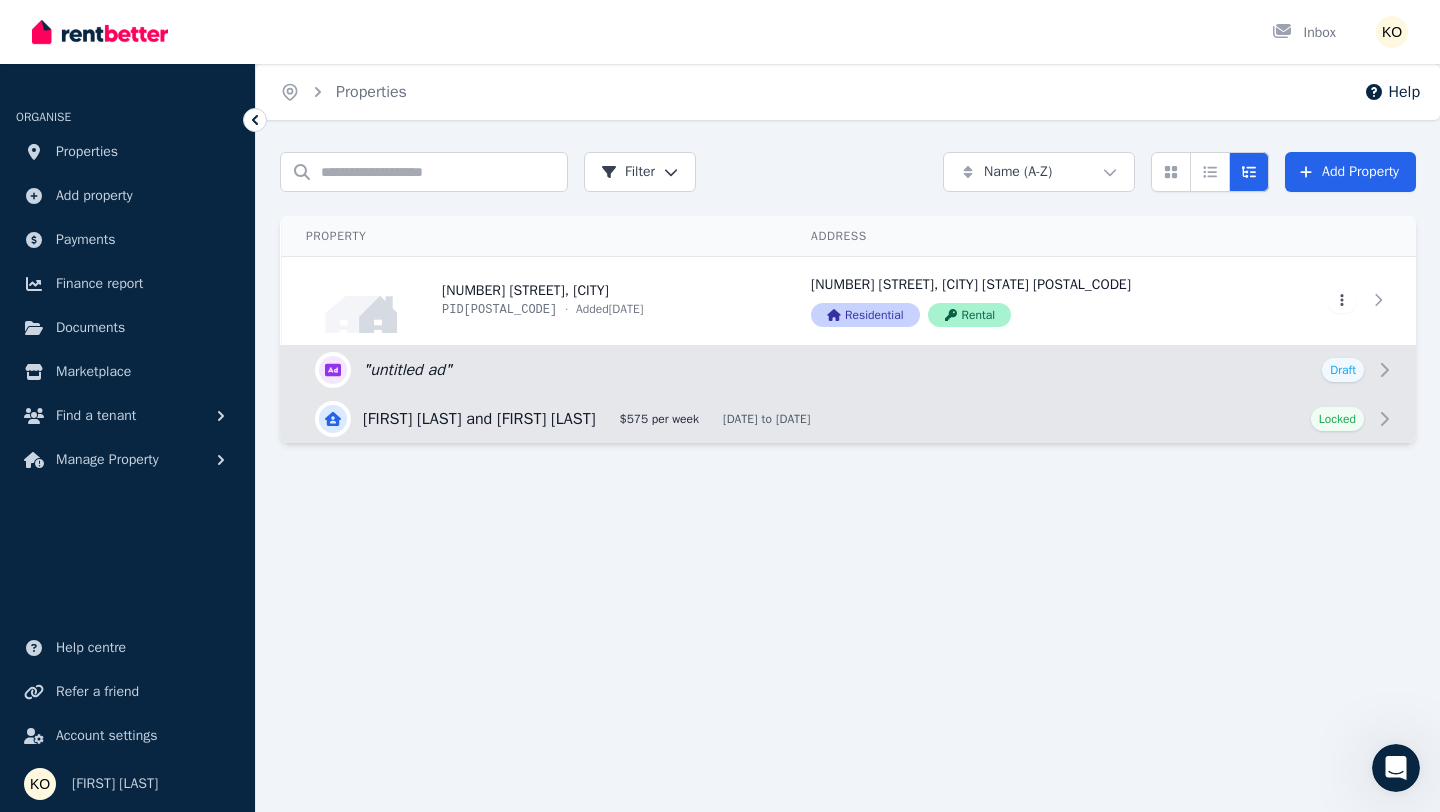 scroll, scrollTop: 0, scrollLeft: 0, axis: both 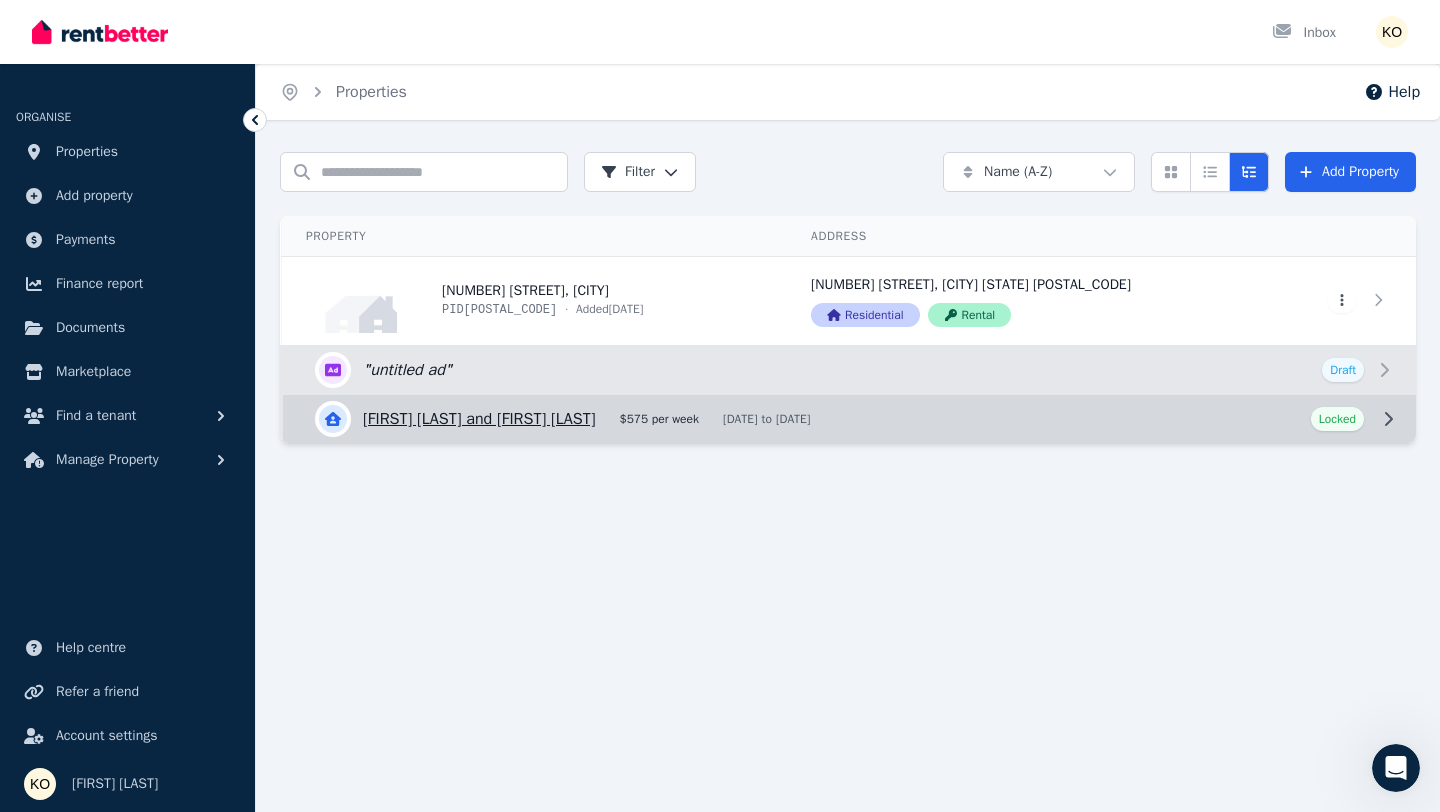click on "View details for  [FIRST] [LAST] and [FIRST] [LAST]" at bounding box center (849, 419) 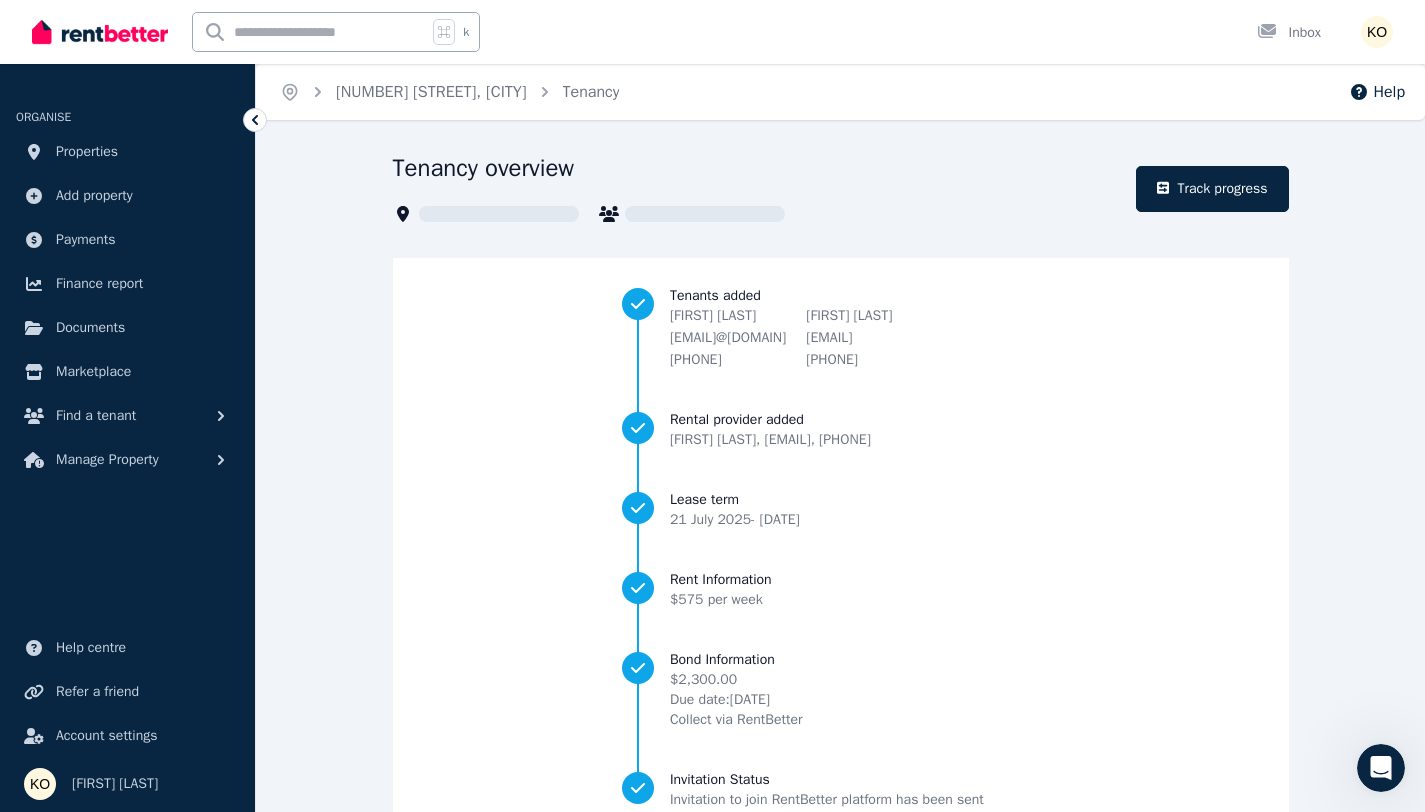 scroll, scrollTop: 776, scrollLeft: 0, axis: vertical 